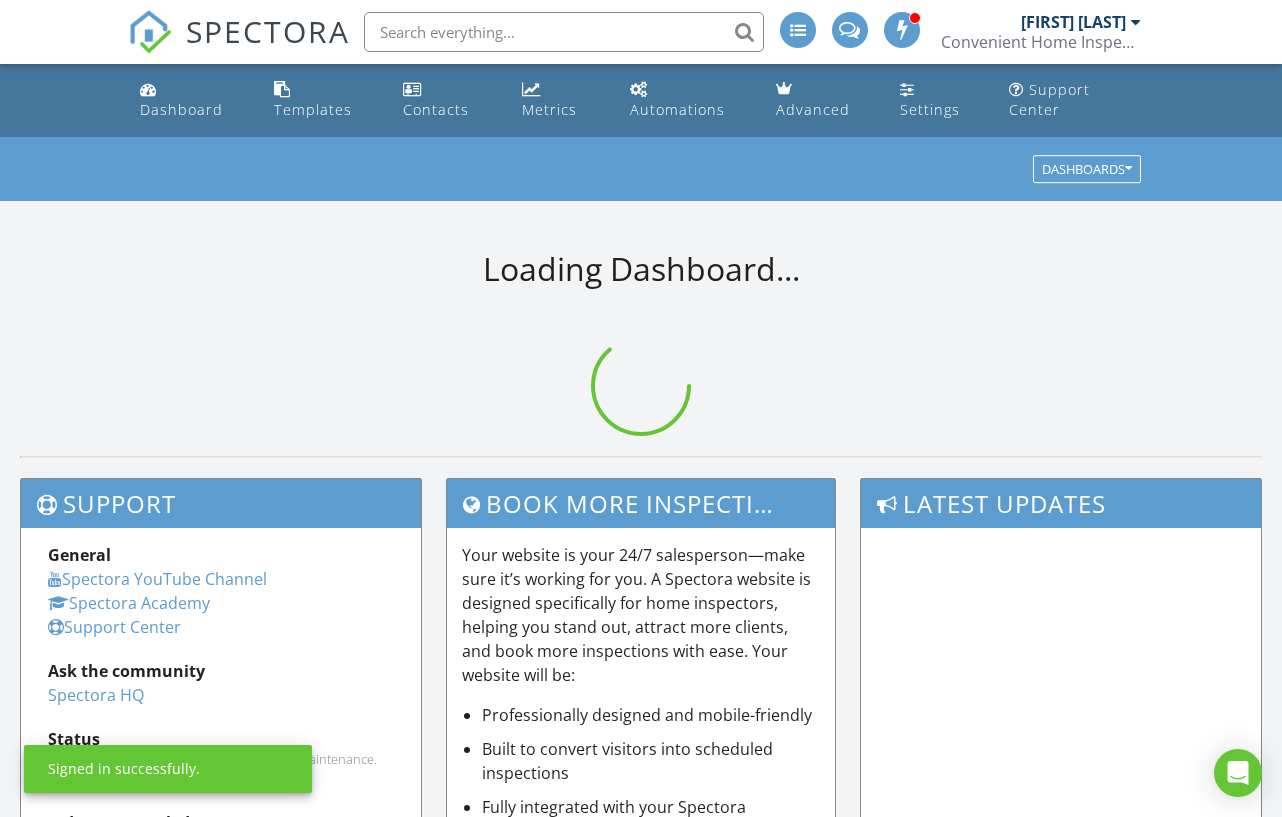 scroll, scrollTop: 0, scrollLeft: 0, axis: both 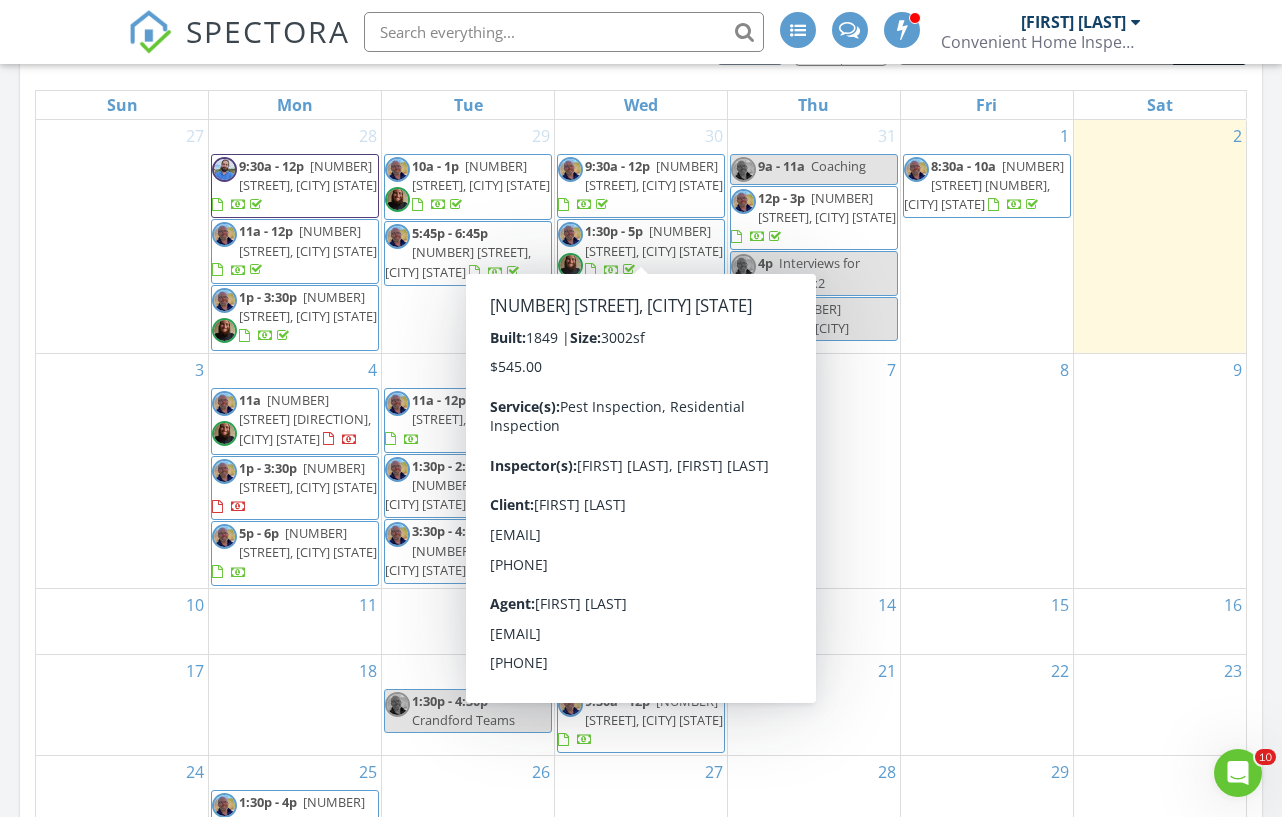 click on "1707 N Main St, Salisbury 28144" at bounding box center [654, 240] 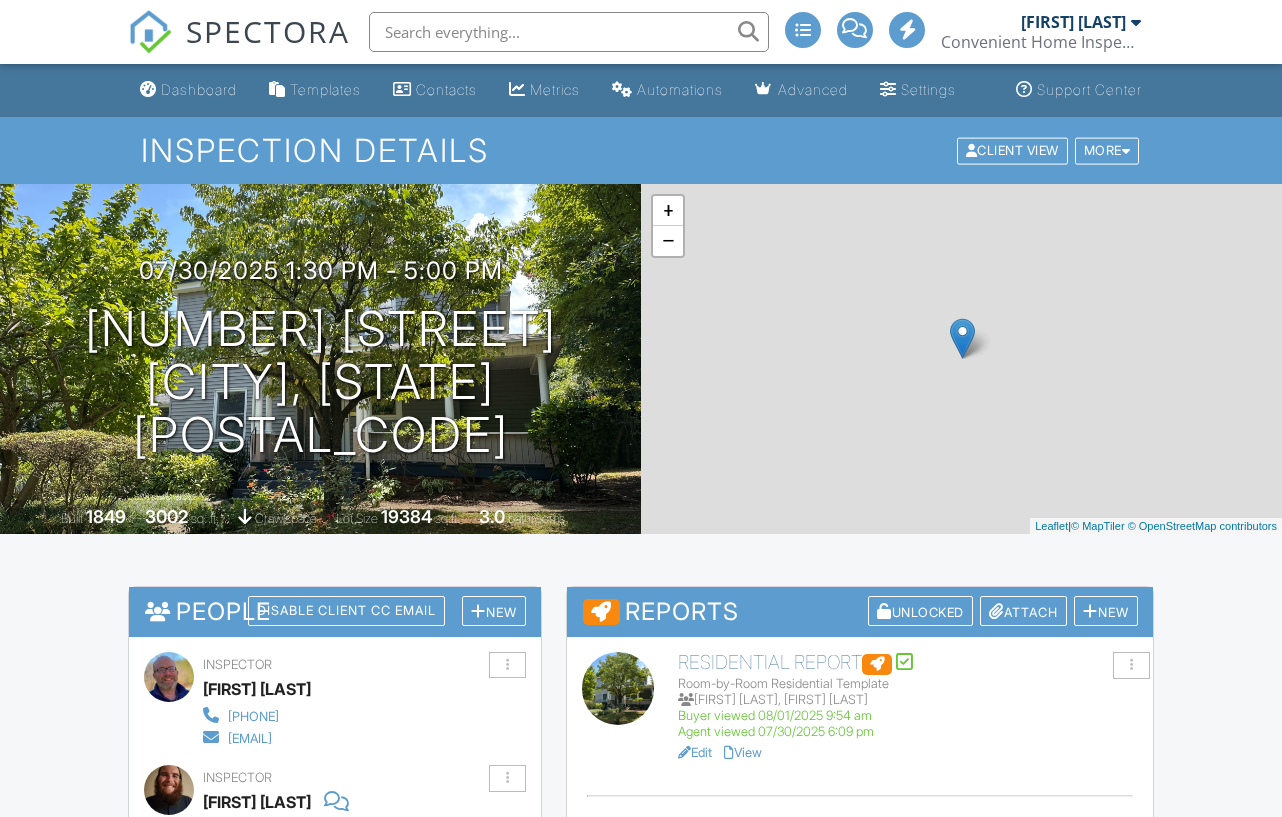 scroll, scrollTop: 0, scrollLeft: 0, axis: both 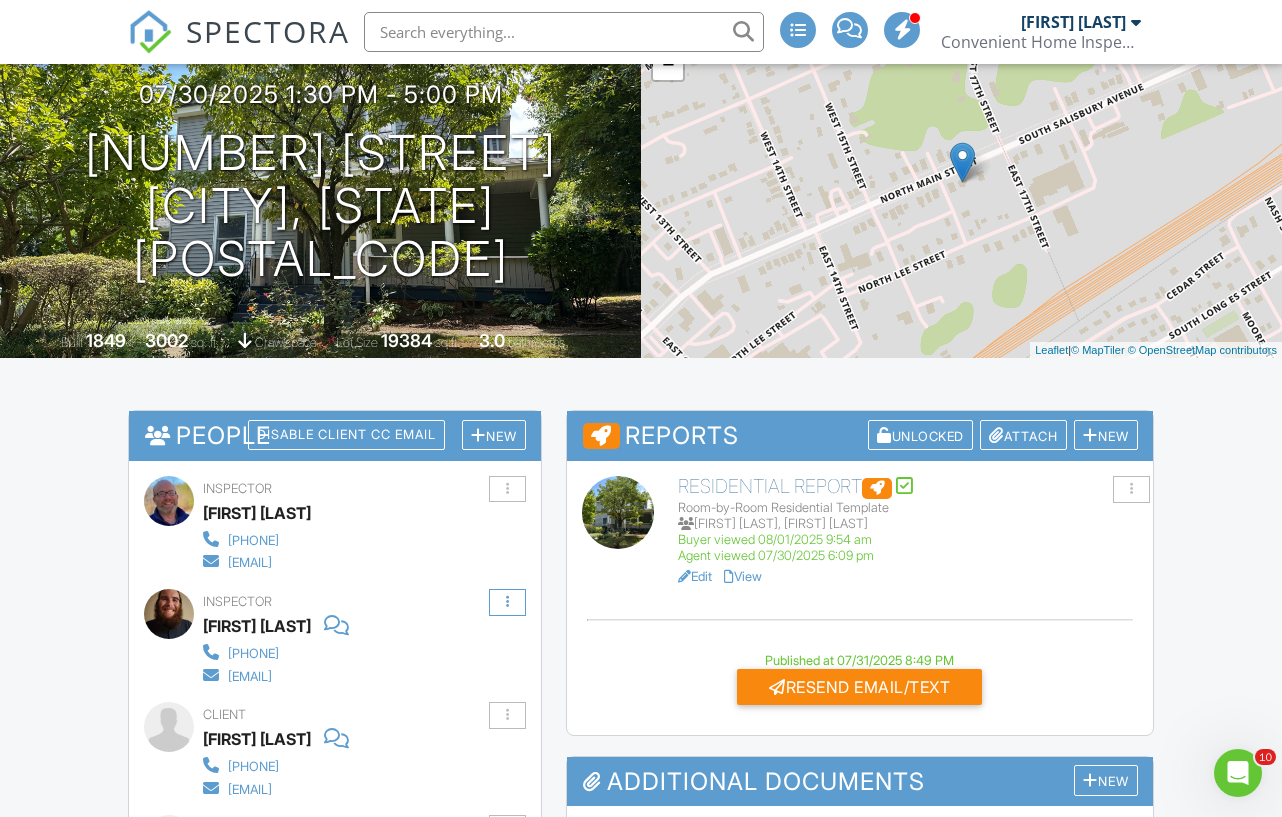 click at bounding box center (507, 602) 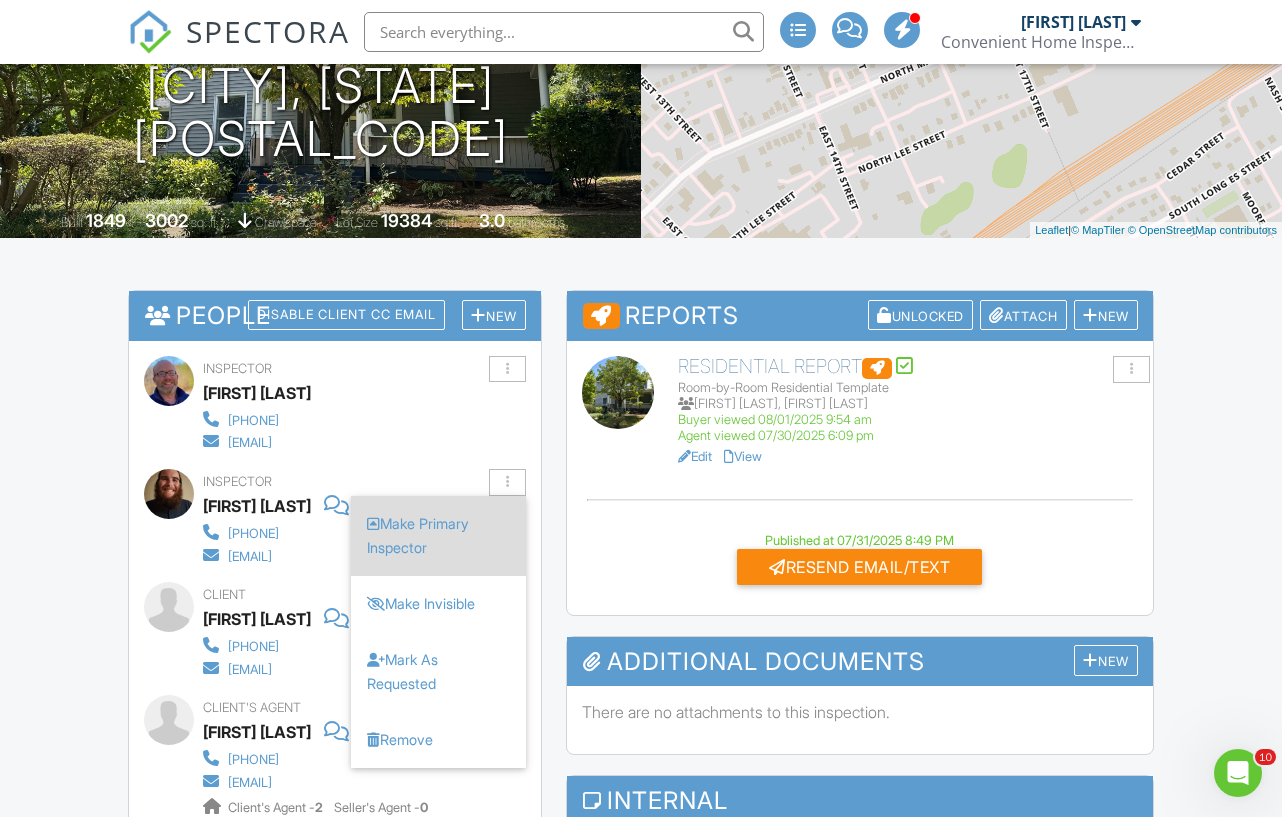 scroll, scrollTop: 301, scrollLeft: 0, axis: vertical 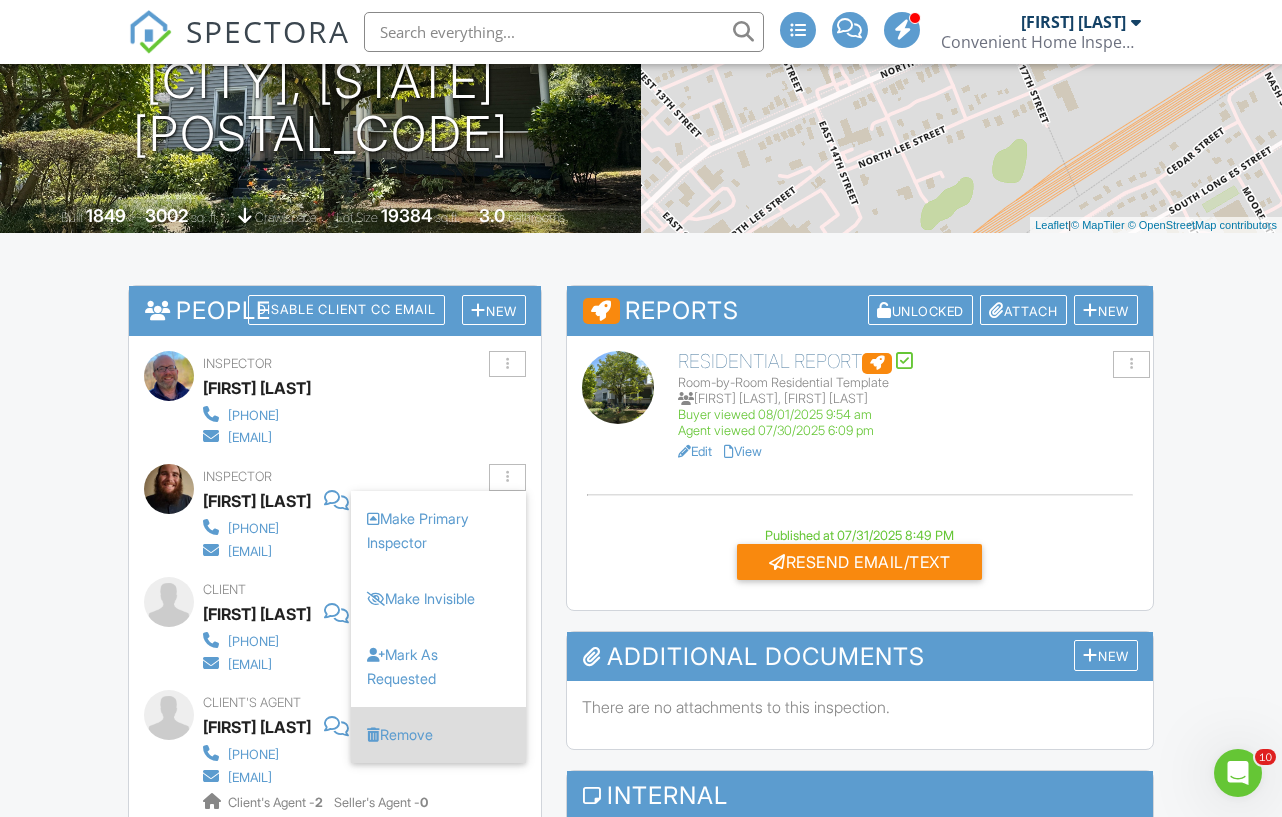 click on "Remove" at bounding box center (438, 735) 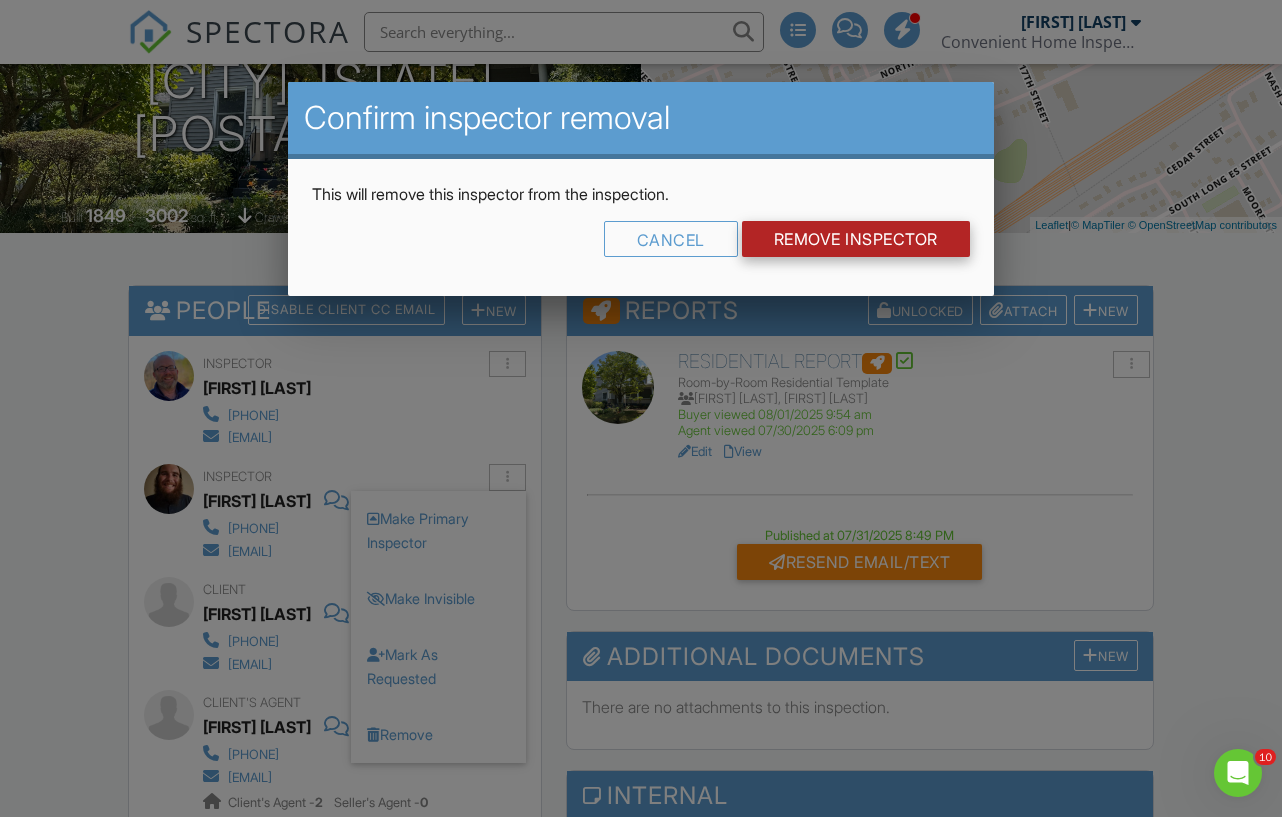 click on "Remove Inspector" at bounding box center [856, 239] 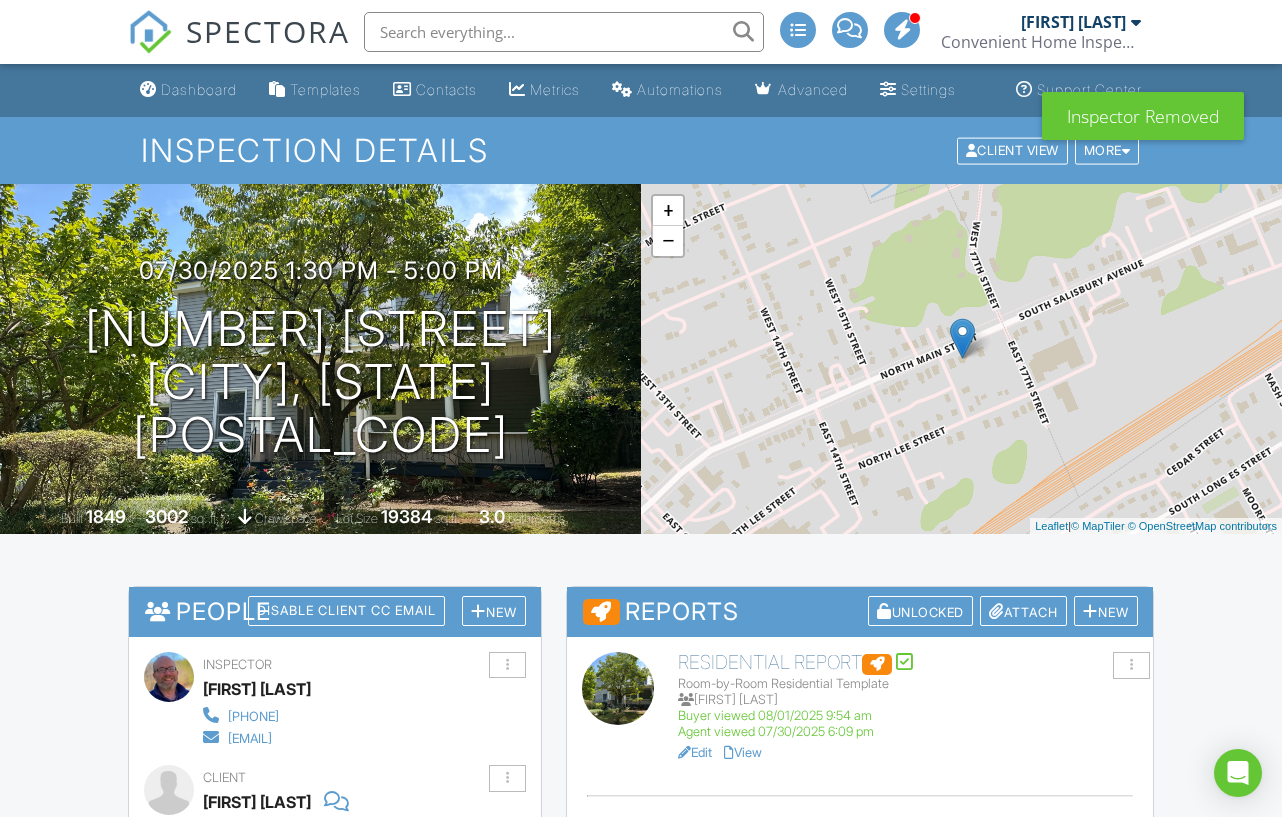scroll, scrollTop: 0, scrollLeft: 0, axis: both 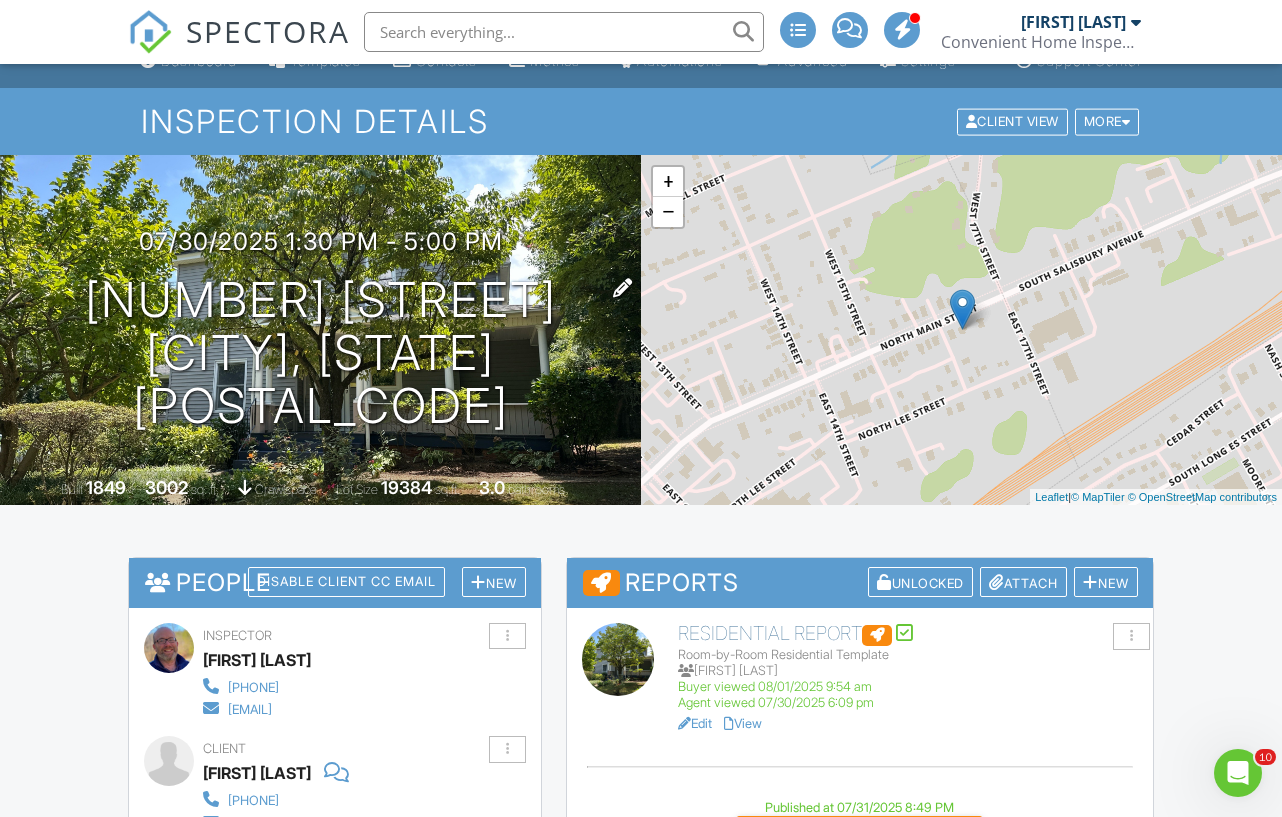 click on "[NUMBER] [STREET]
[CITY], [STATE] [POSTAL_CODE]" at bounding box center [320, 353] 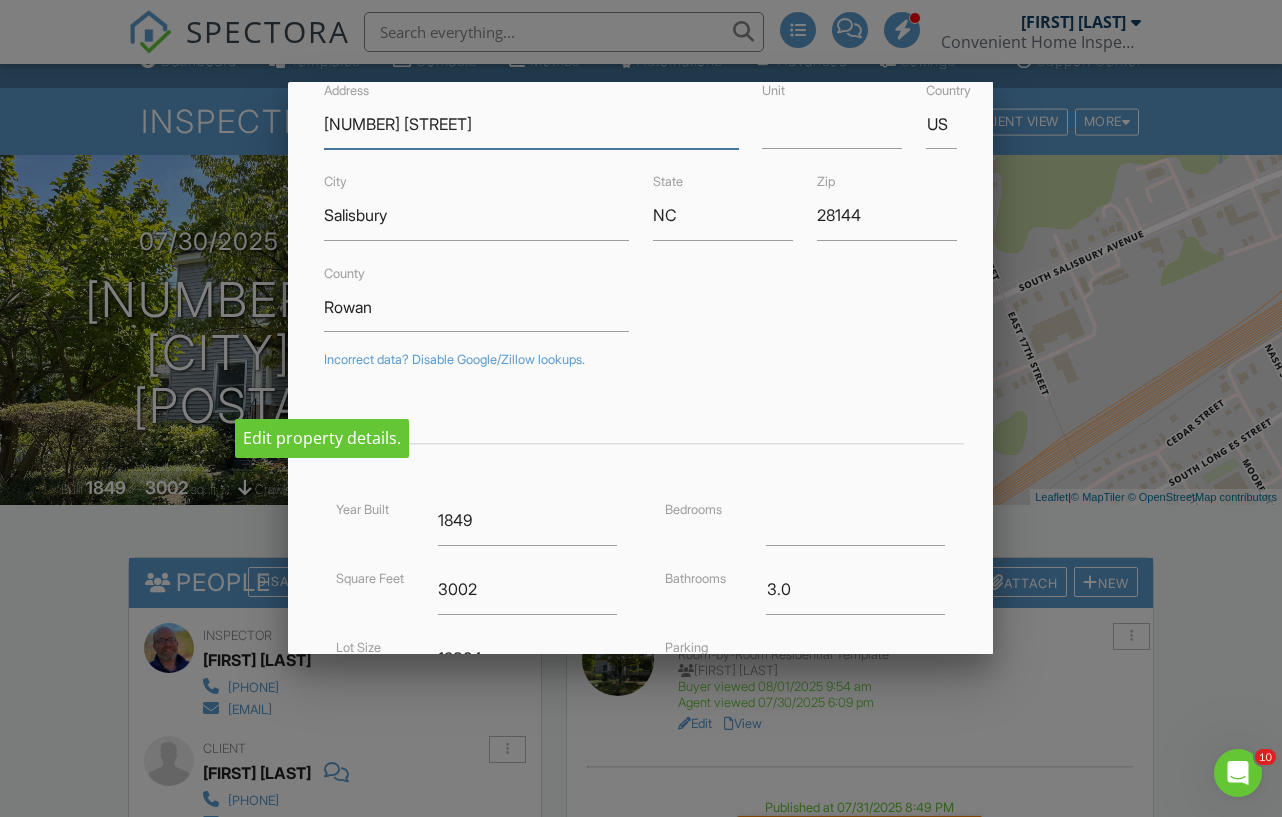 scroll, scrollTop: 108, scrollLeft: 0, axis: vertical 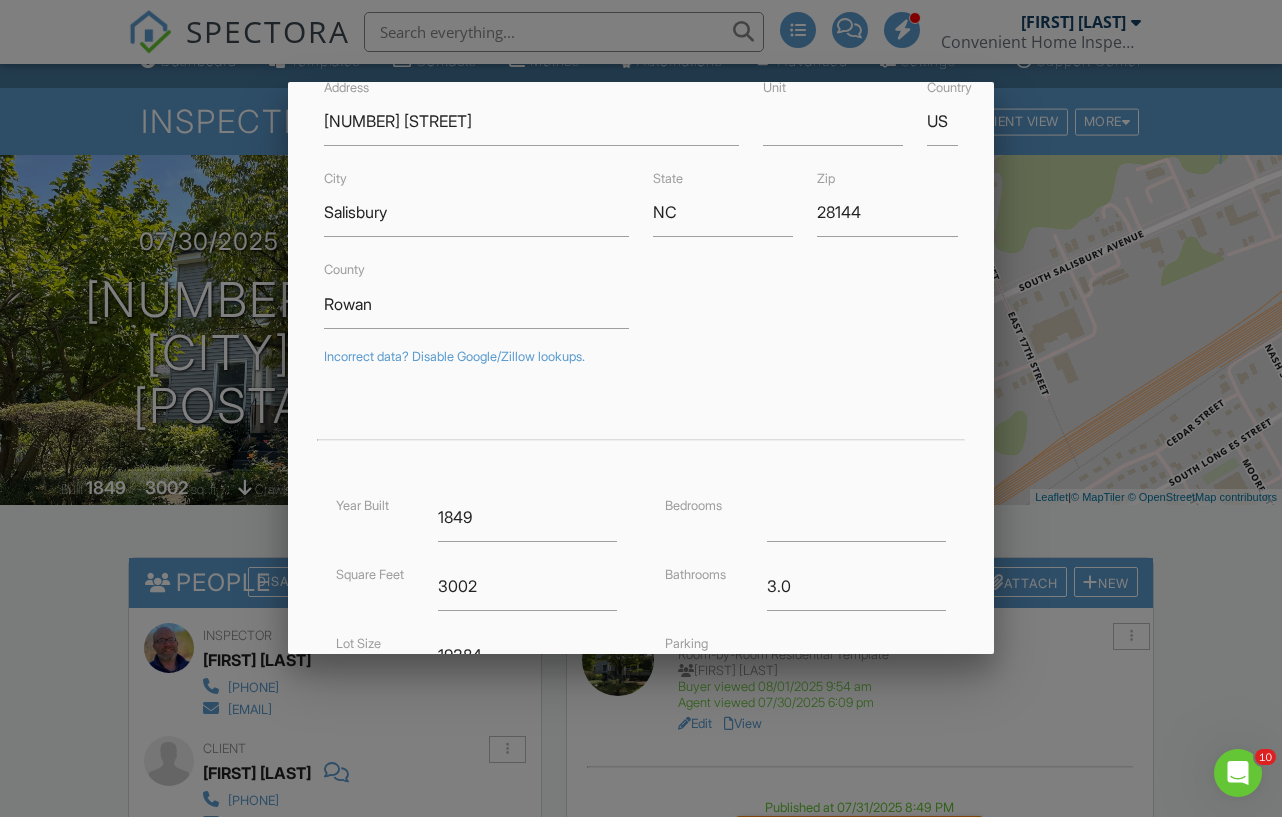click at bounding box center [641, 410] 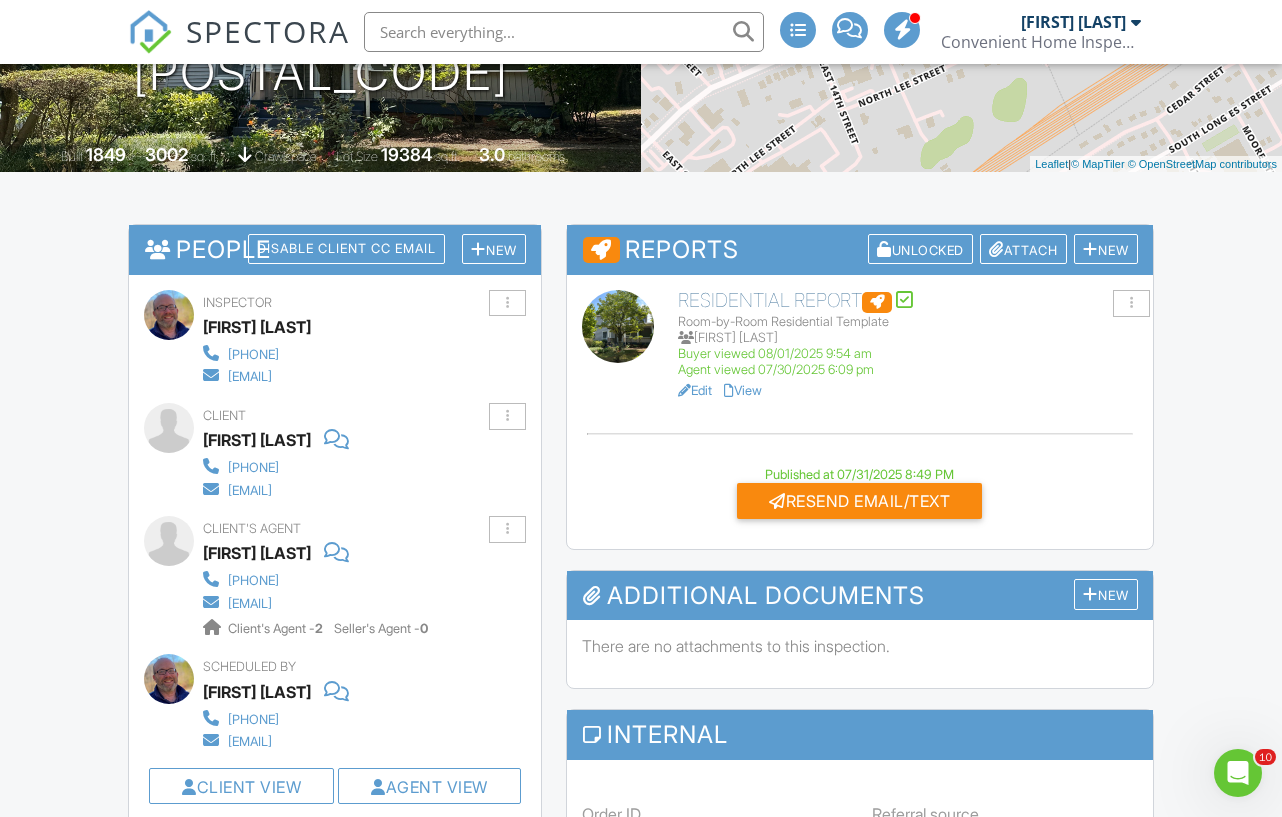 scroll, scrollTop: 363, scrollLeft: 0, axis: vertical 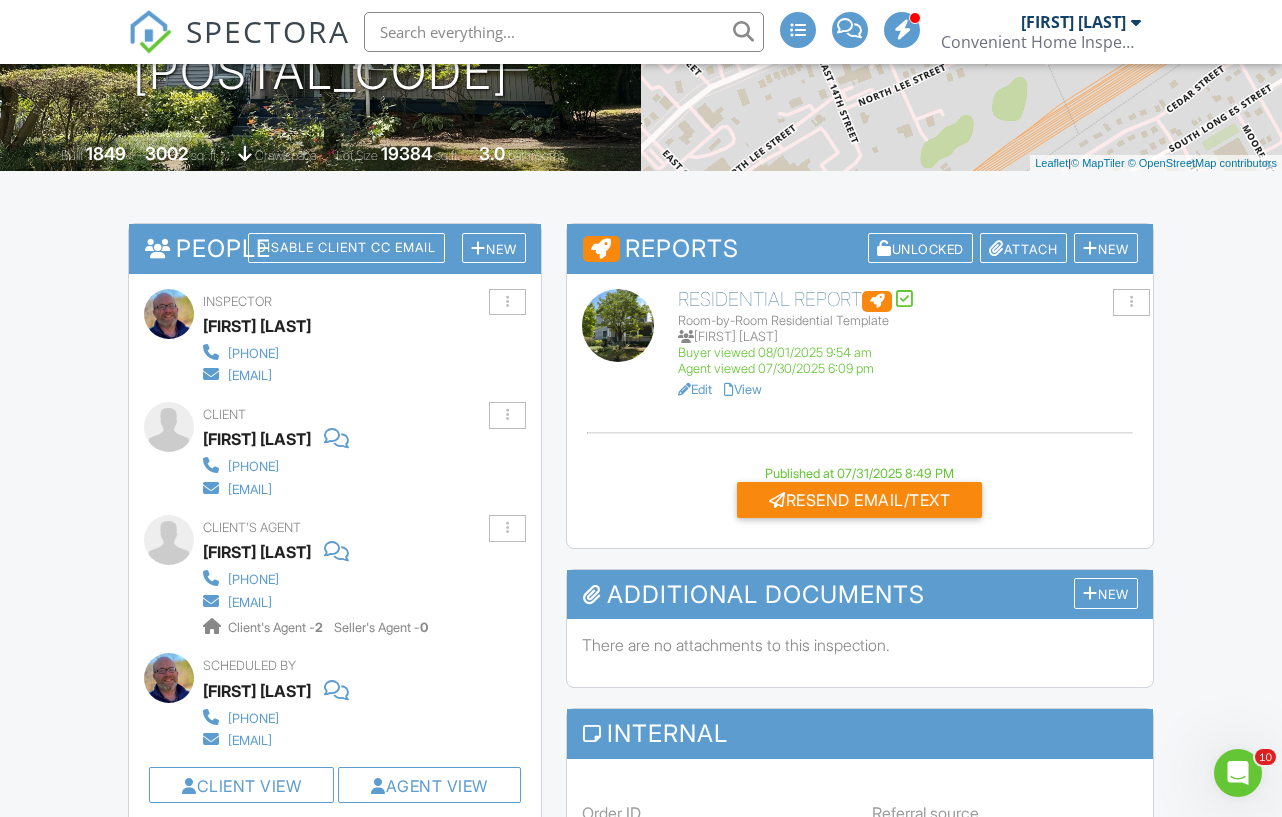 drag, startPoint x: 400, startPoint y: 463, endPoint x: 319, endPoint y: 463, distance: 81 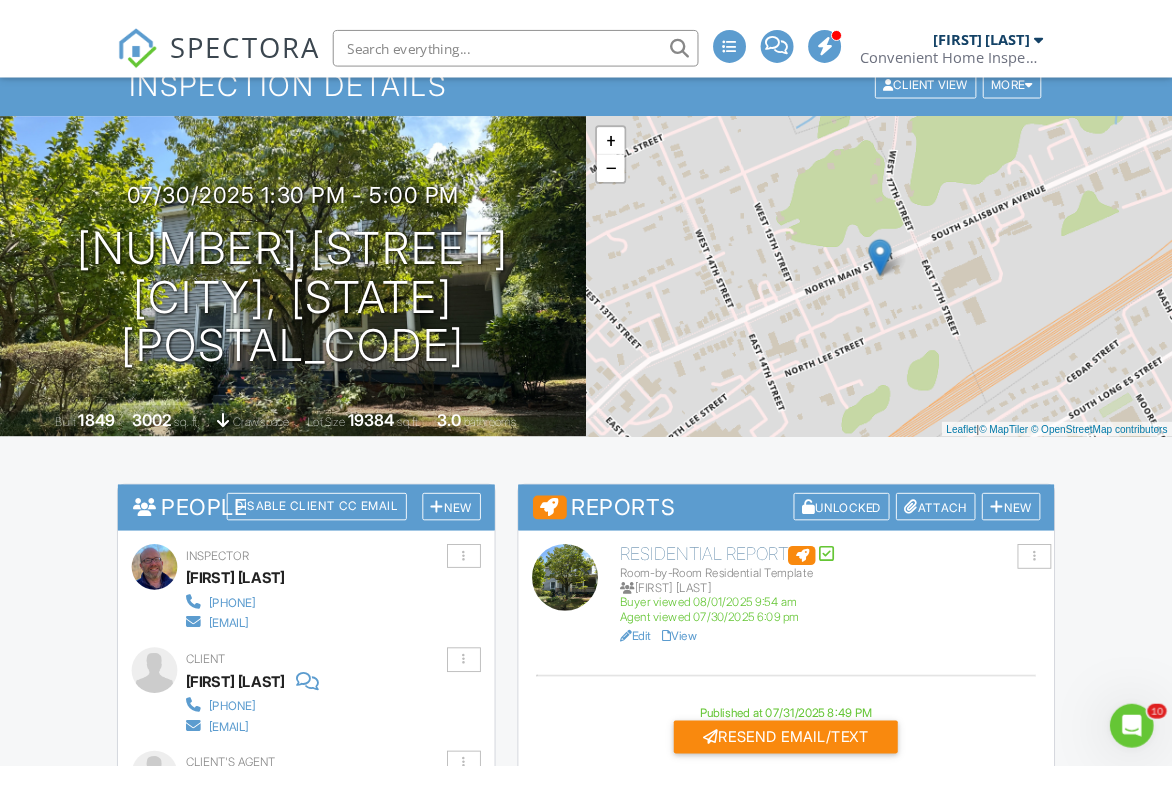 scroll, scrollTop: 75, scrollLeft: 0, axis: vertical 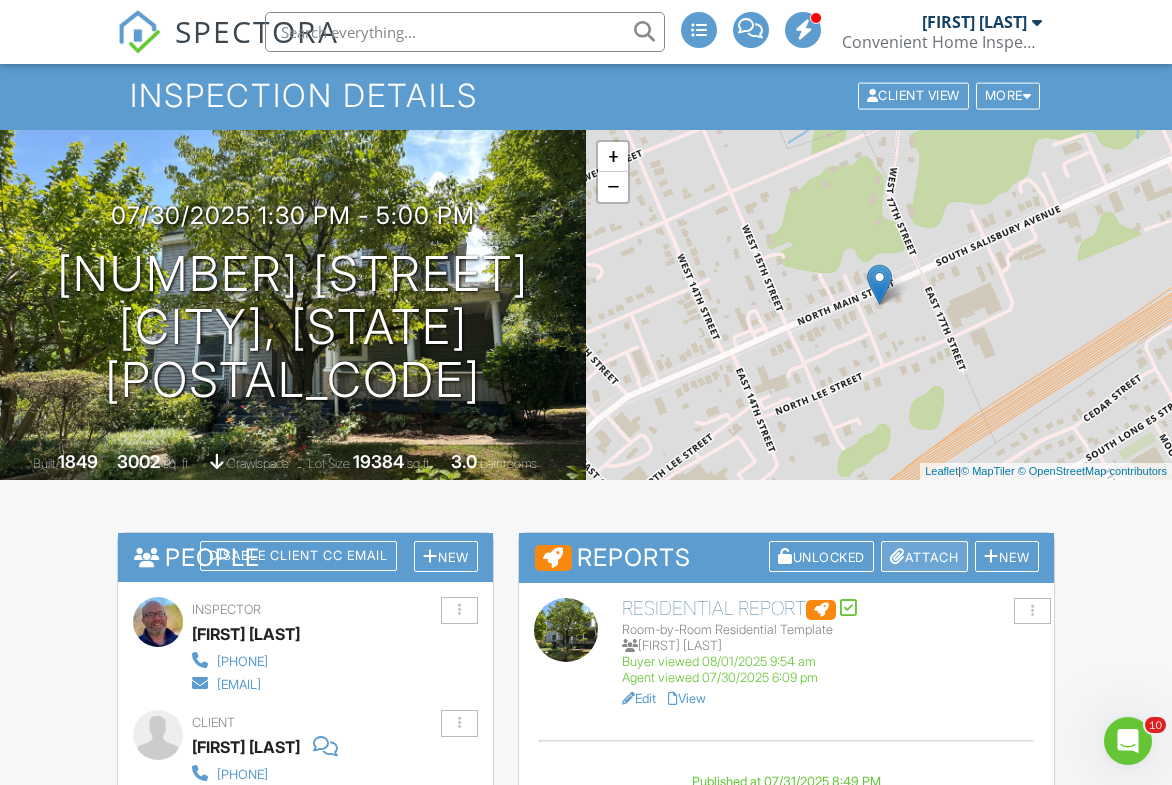 click on "Attach" at bounding box center [924, 556] 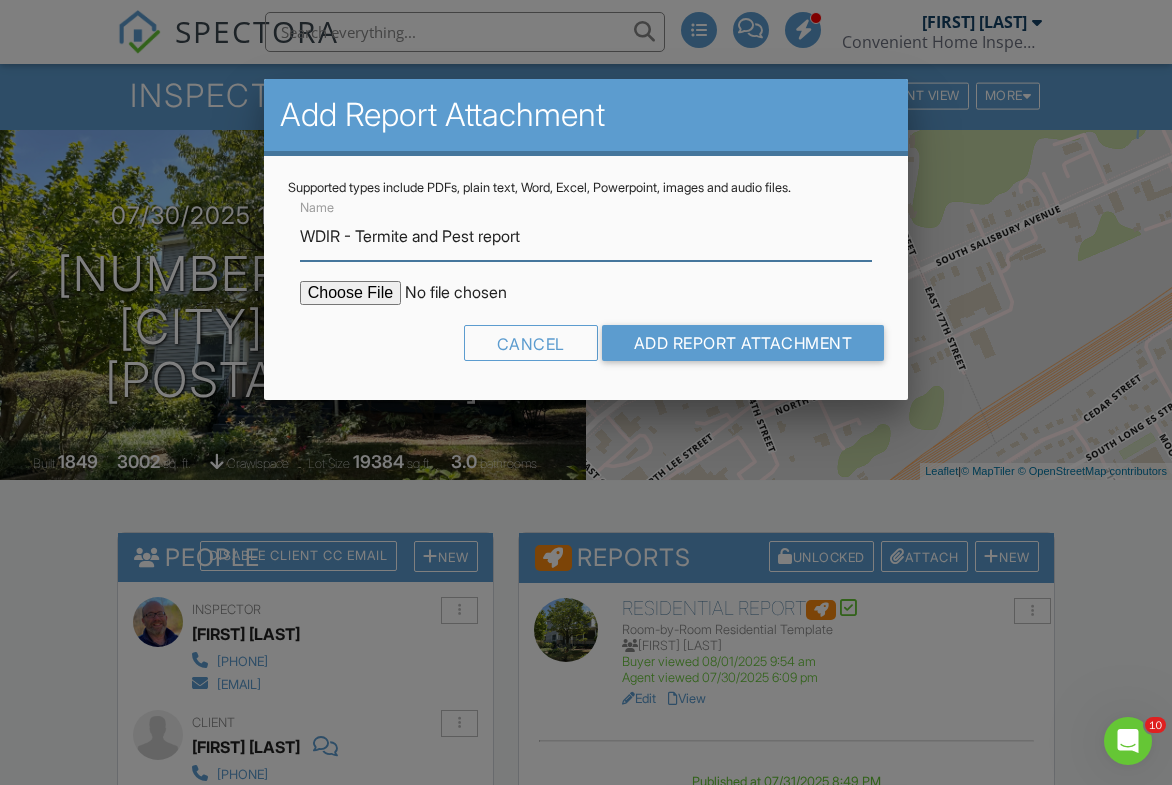 type on "WDIR - Termite and Pest report" 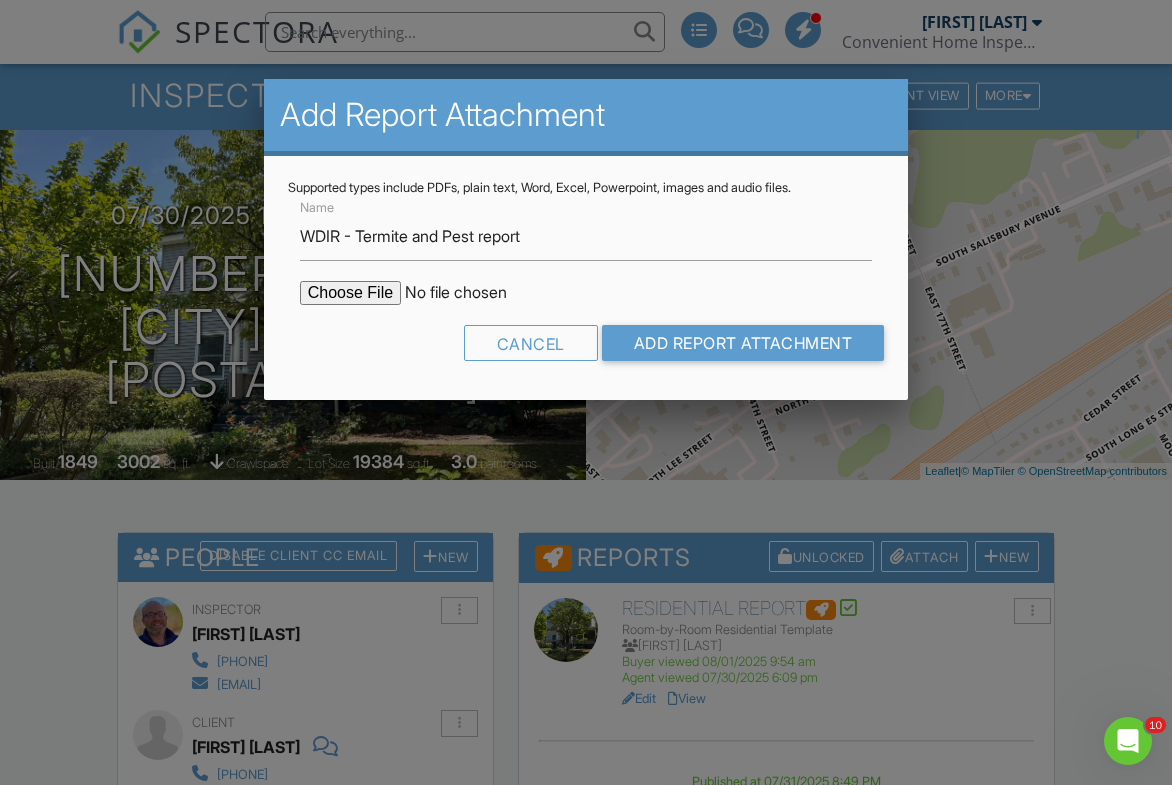 click at bounding box center (470, 293) 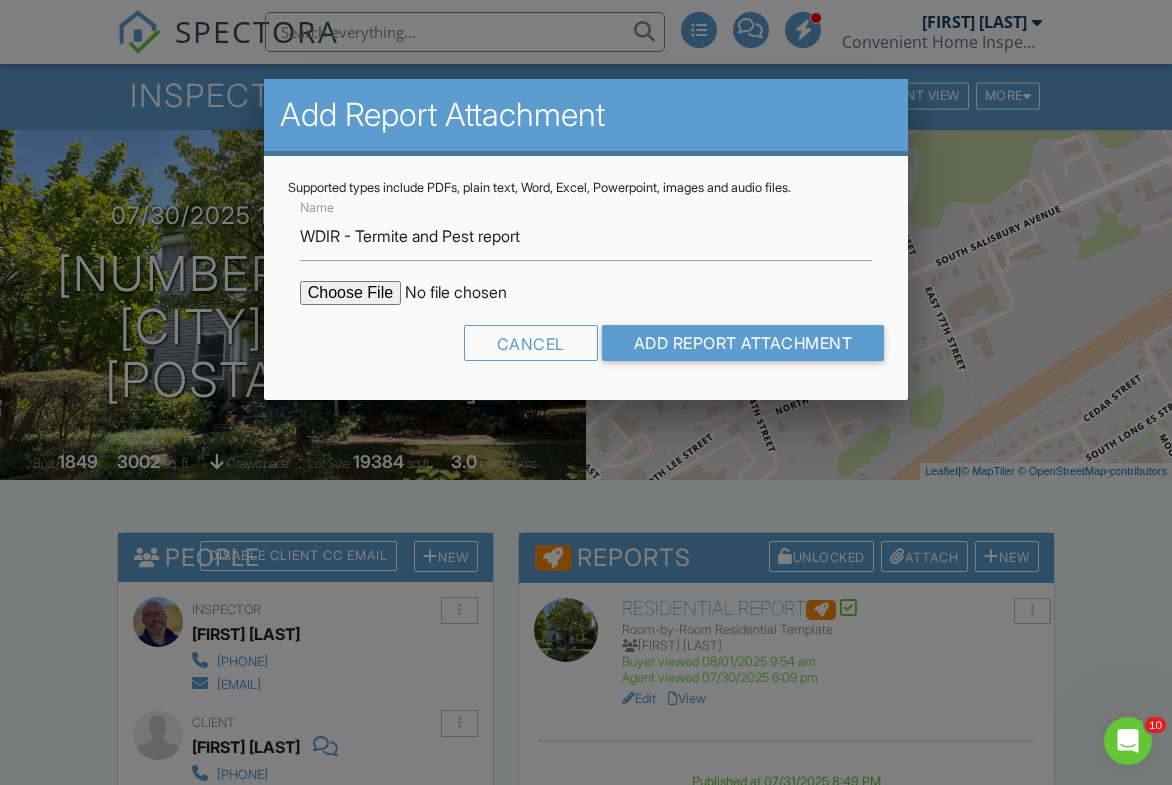 type on "C:\fakepath\1707 N Main St,Salisbury,NC.pdf" 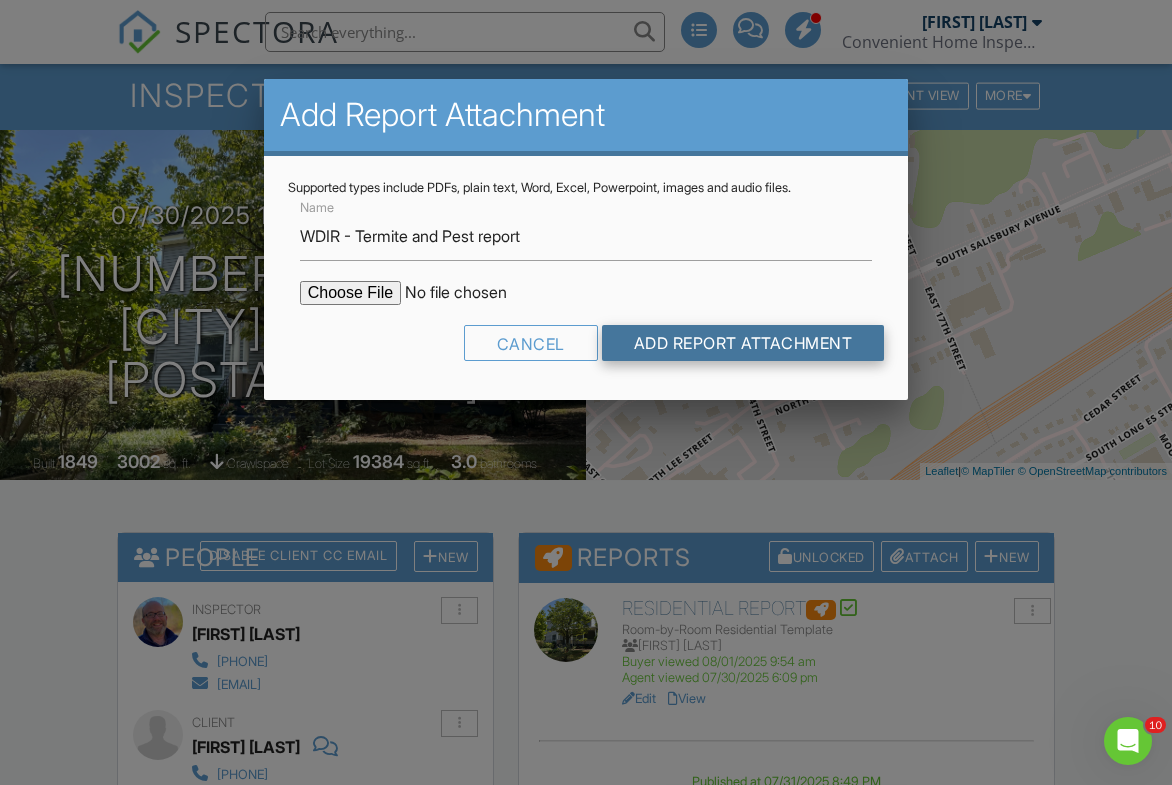 click on "Add Report Attachment" at bounding box center (743, 343) 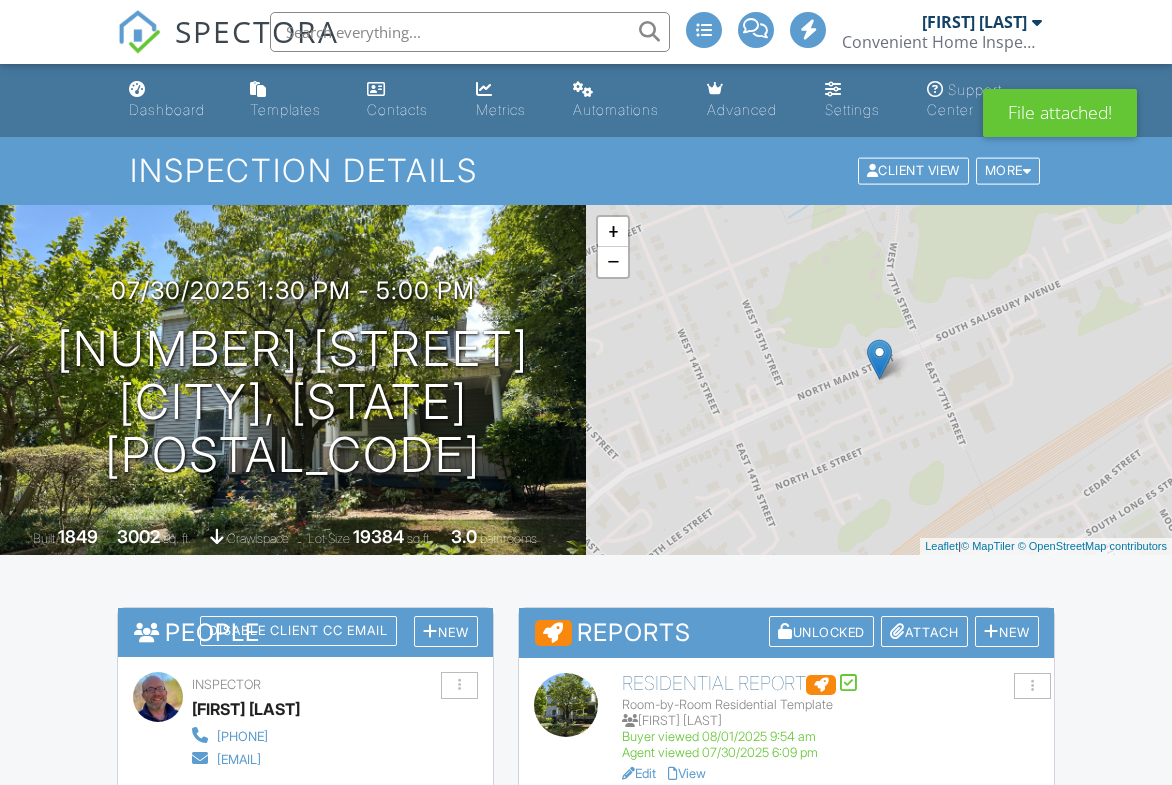 scroll, scrollTop: 0, scrollLeft: 0, axis: both 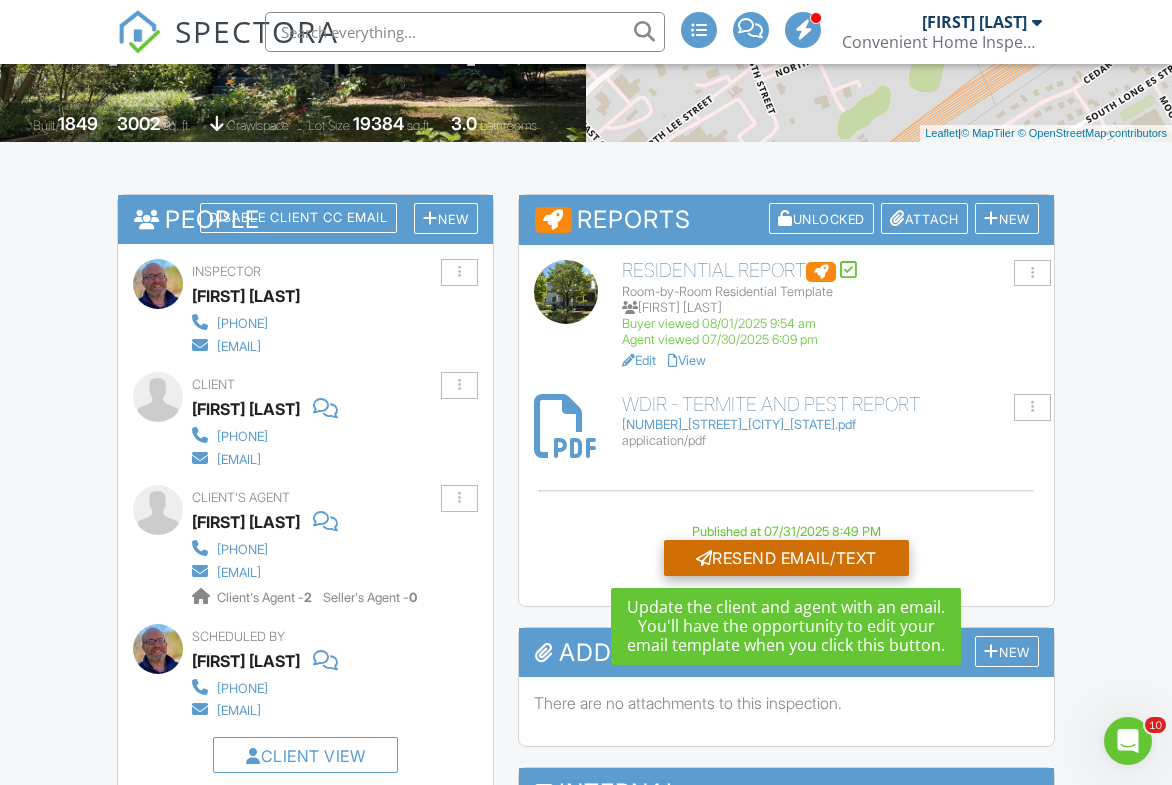 click on "Resend Email/Text" at bounding box center (786, 558) 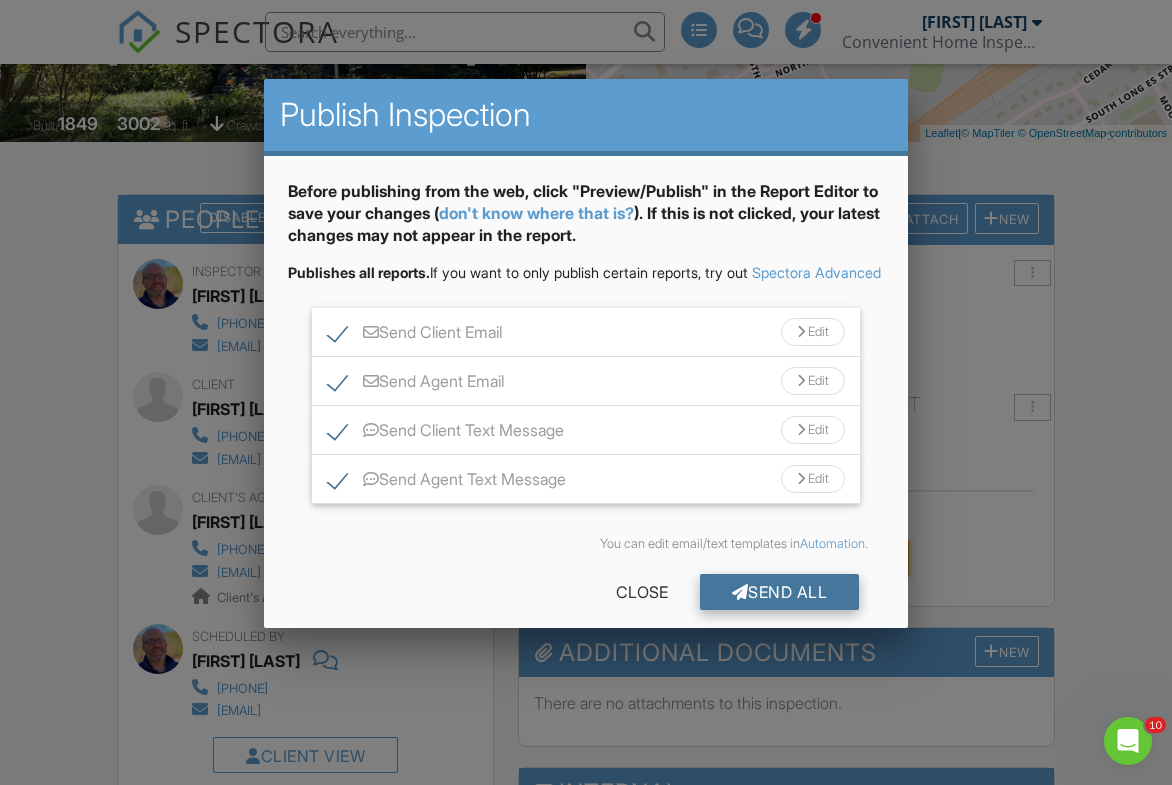 click on "Send All" at bounding box center (780, 592) 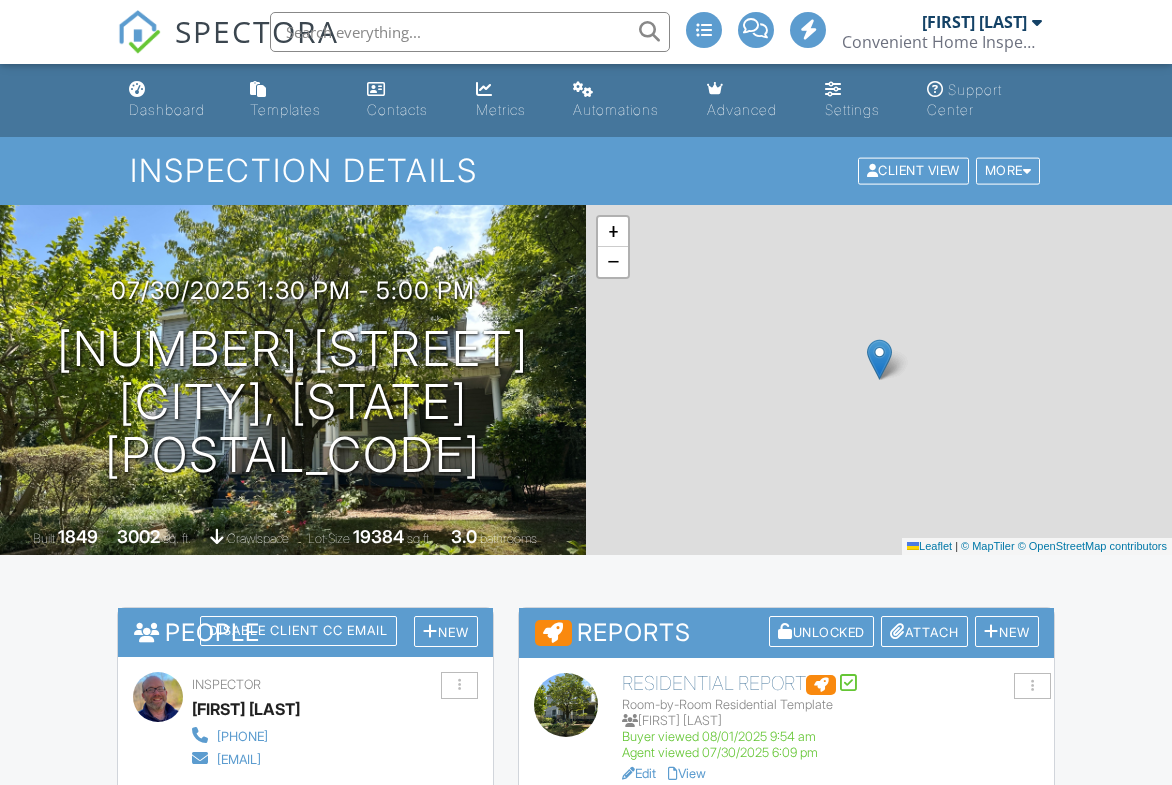 scroll, scrollTop: 413, scrollLeft: 0, axis: vertical 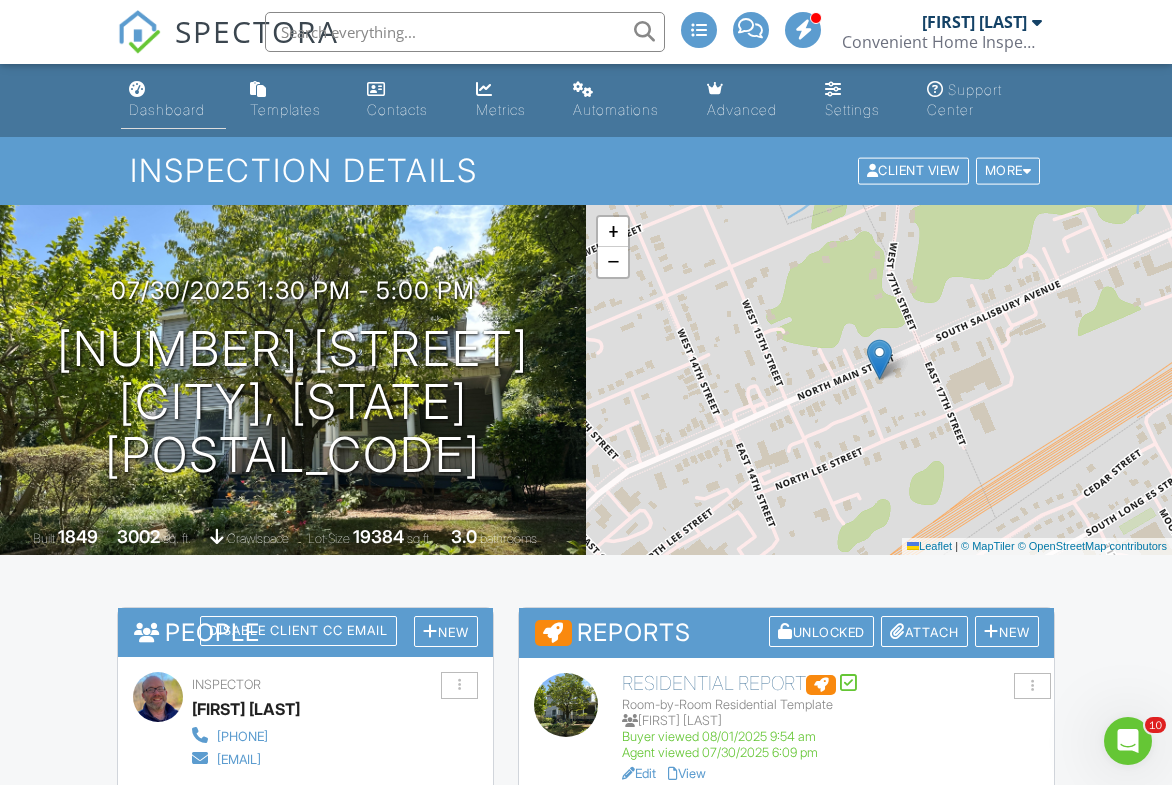 click on "Dashboard" at bounding box center [167, 109] 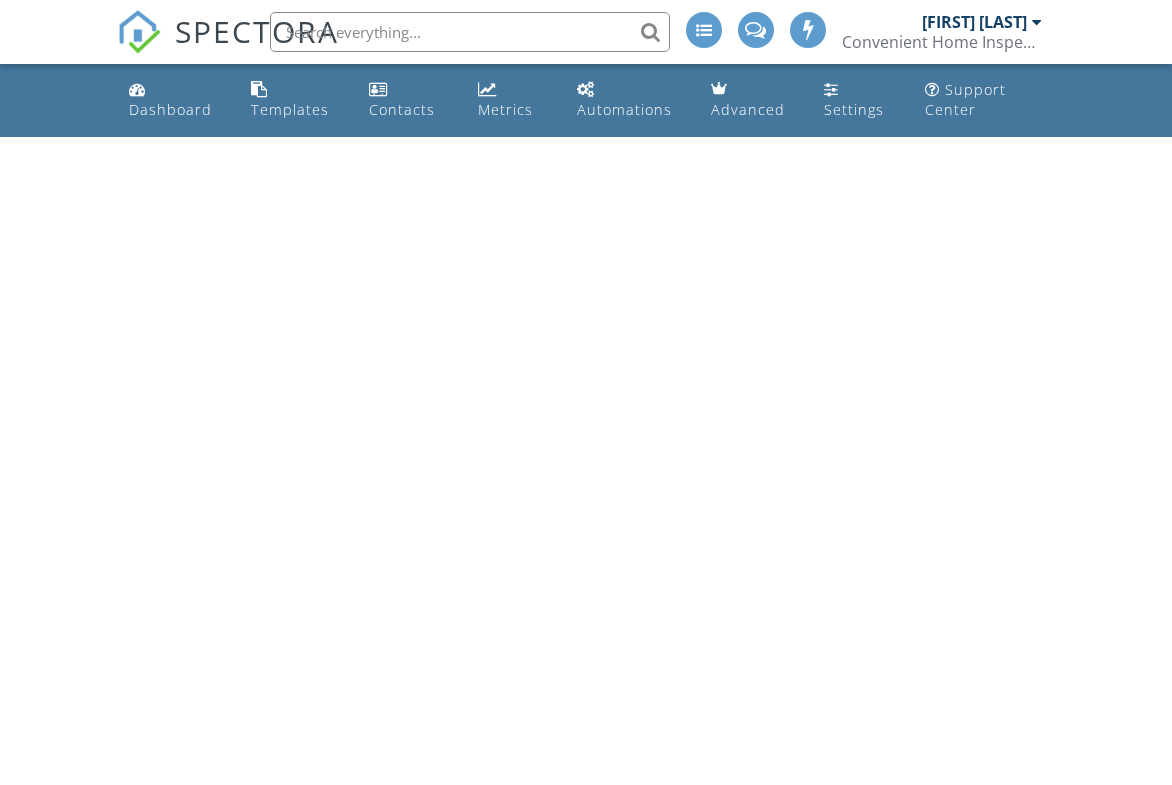 scroll, scrollTop: 0, scrollLeft: 0, axis: both 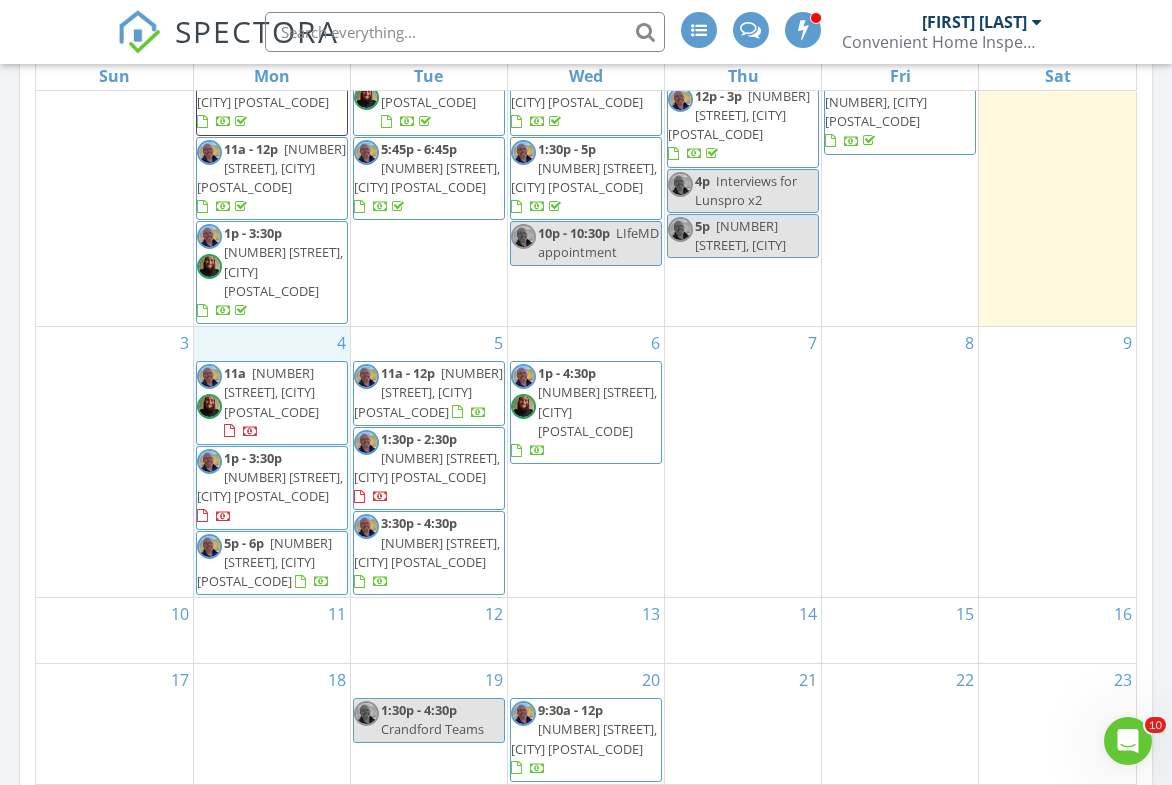 click on "[NUMBER] [STREET], [CITY] [POSTAL_CODE]" at bounding box center [272, 462] 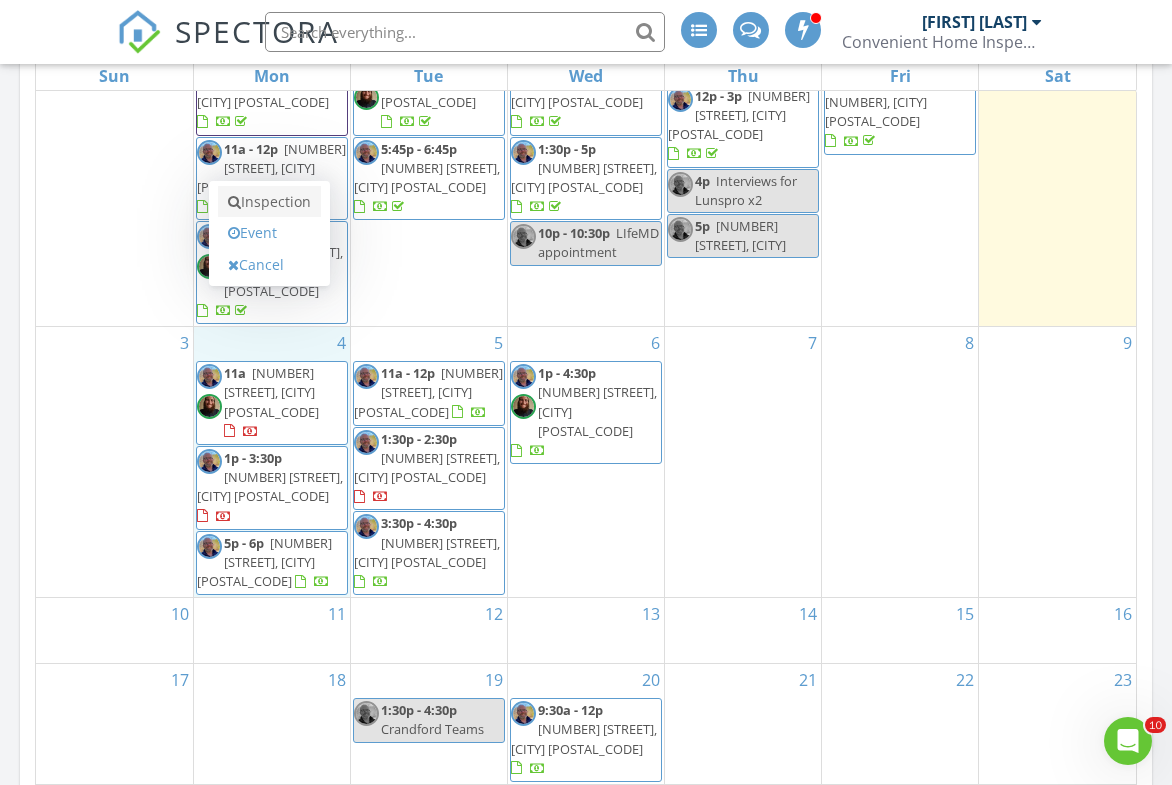 click on "Inspection" at bounding box center [269, 202] 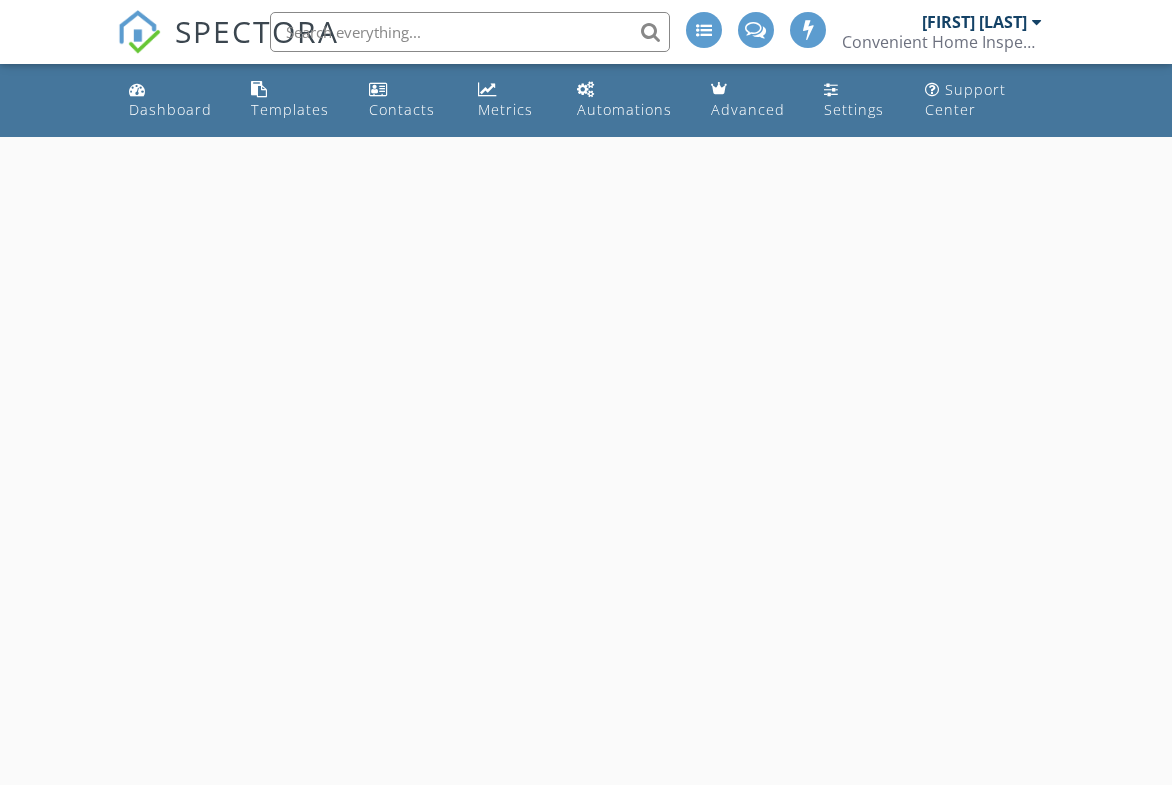scroll, scrollTop: 0, scrollLeft: 0, axis: both 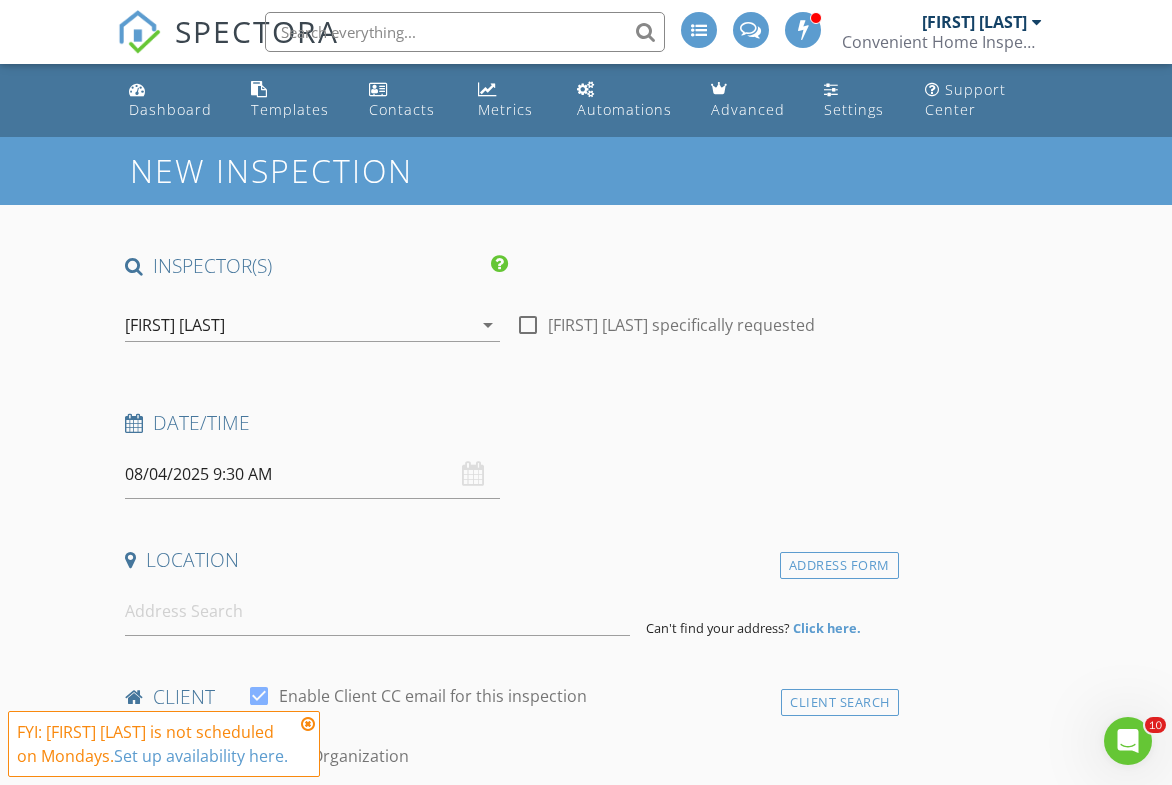 click on "08/04/2025 9:30 AM" at bounding box center [312, 474] 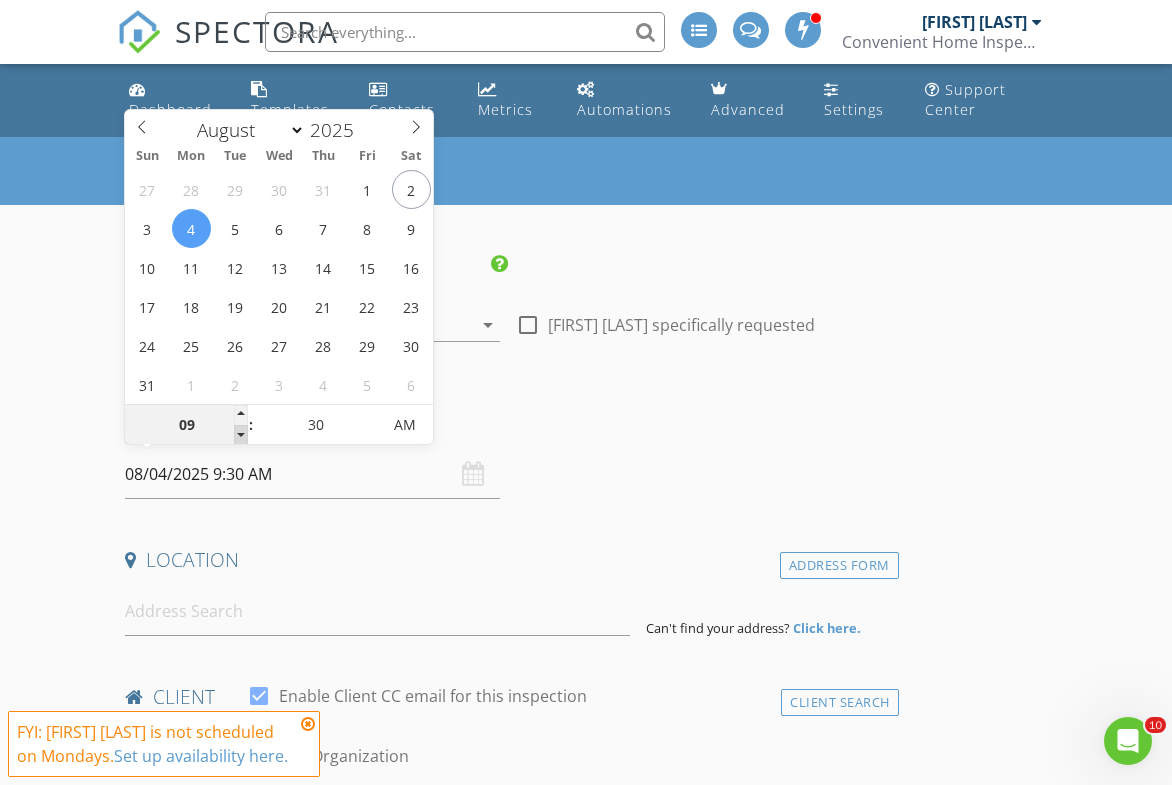 click at bounding box center [241, 435] 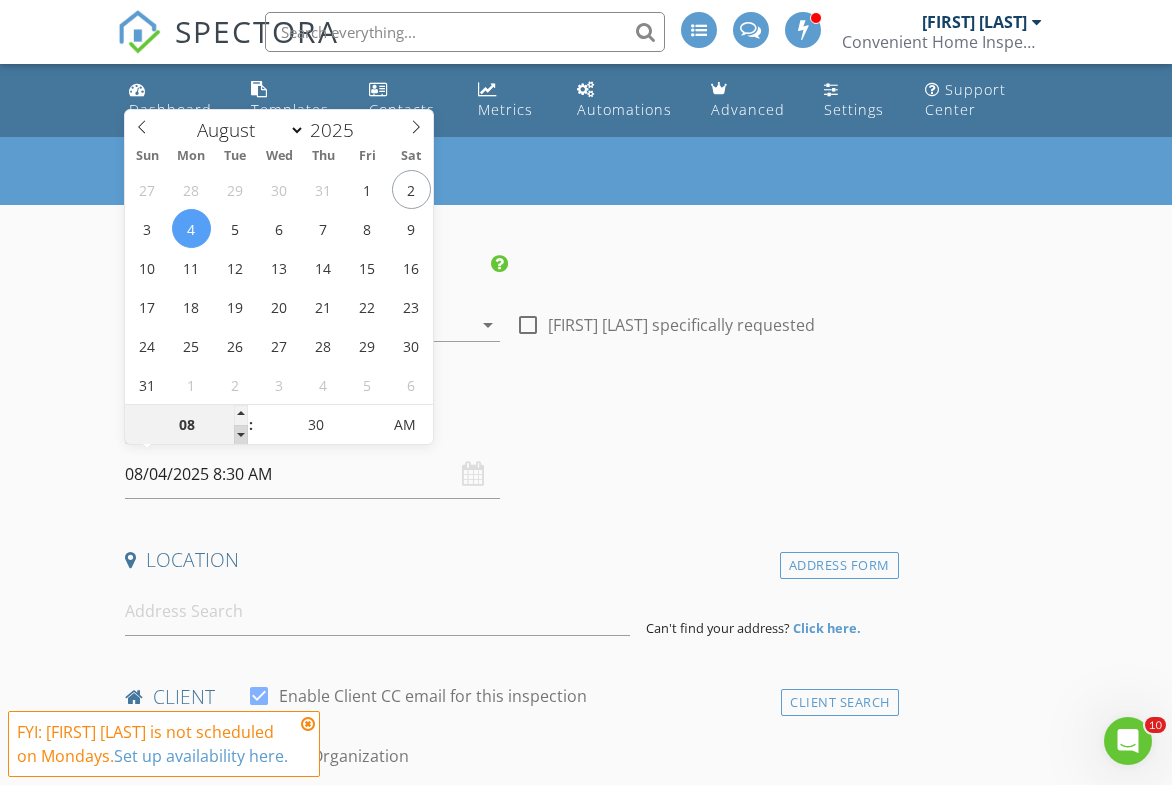type on "07" 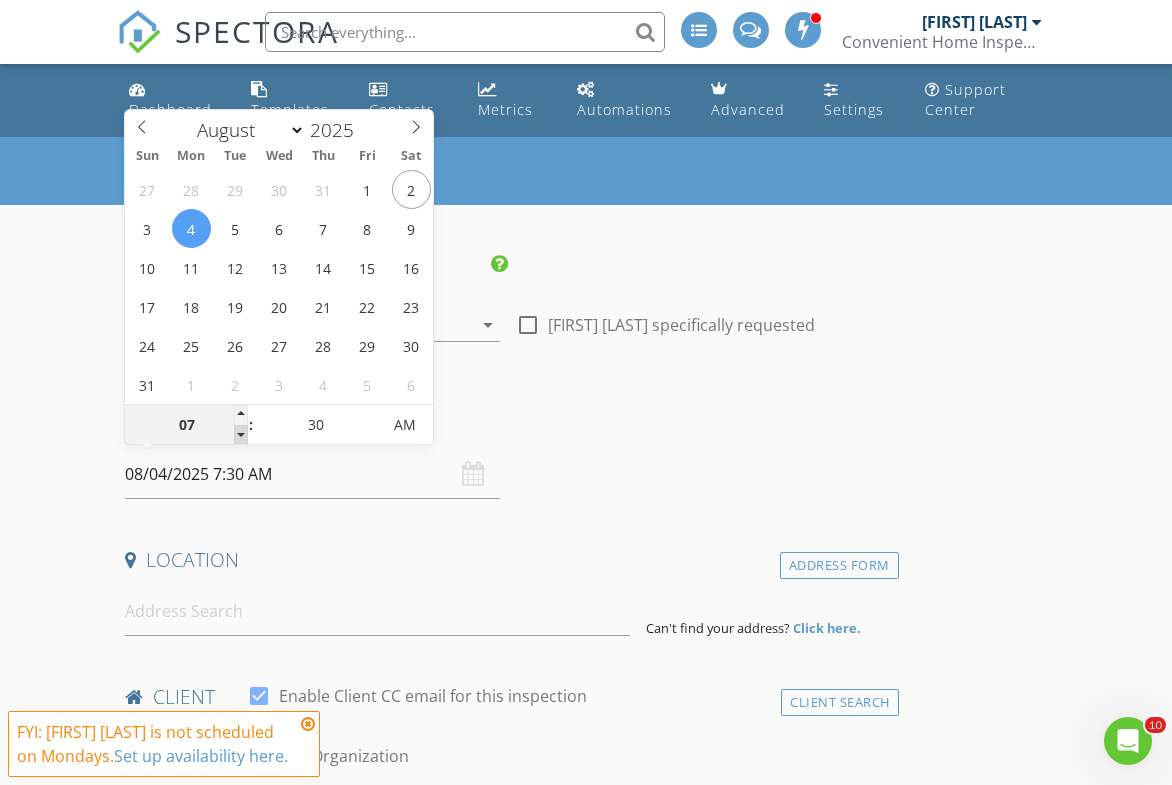 click at bounding box center (241, 435) 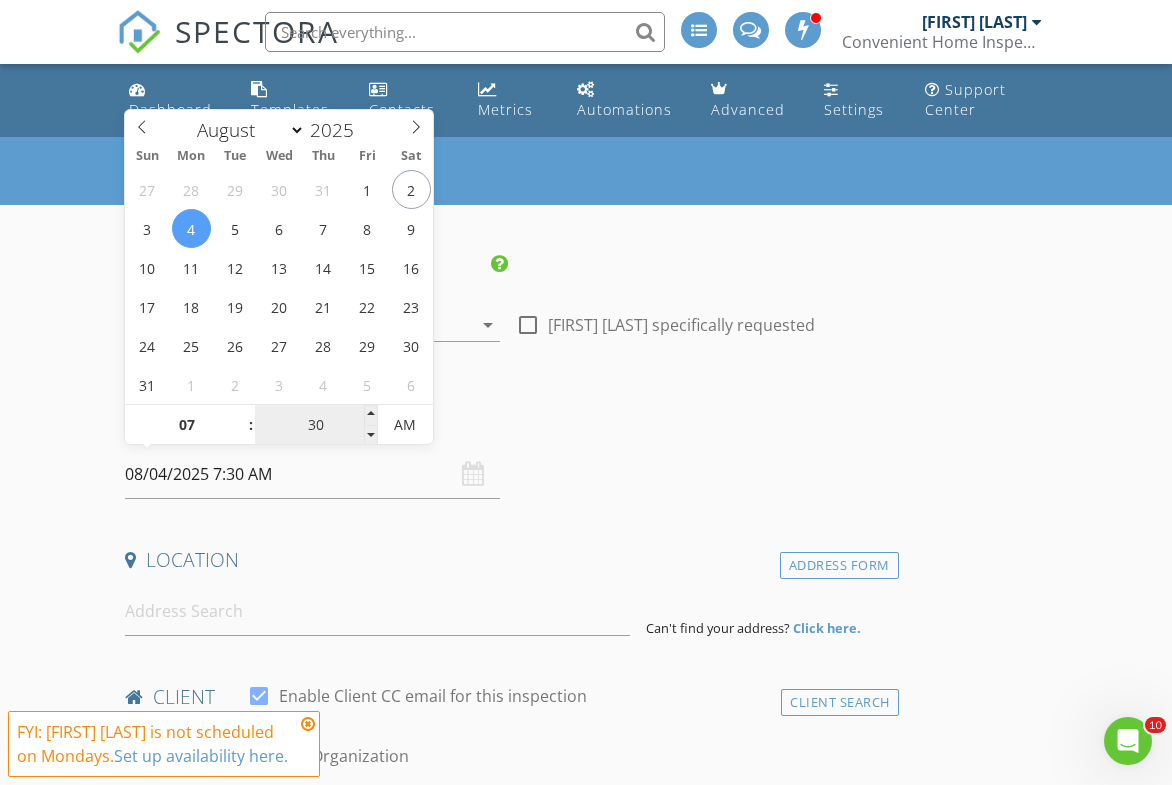 click on "30" at bounding box center (316, 426) 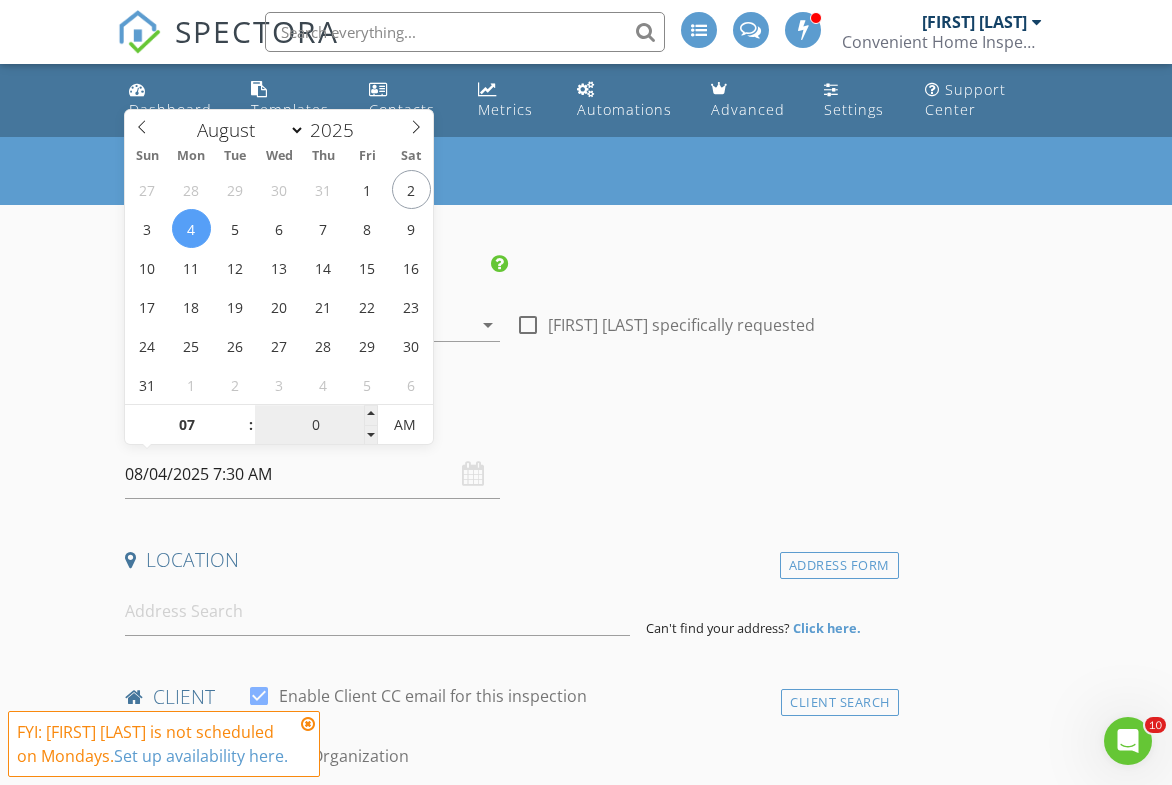 type on "00" 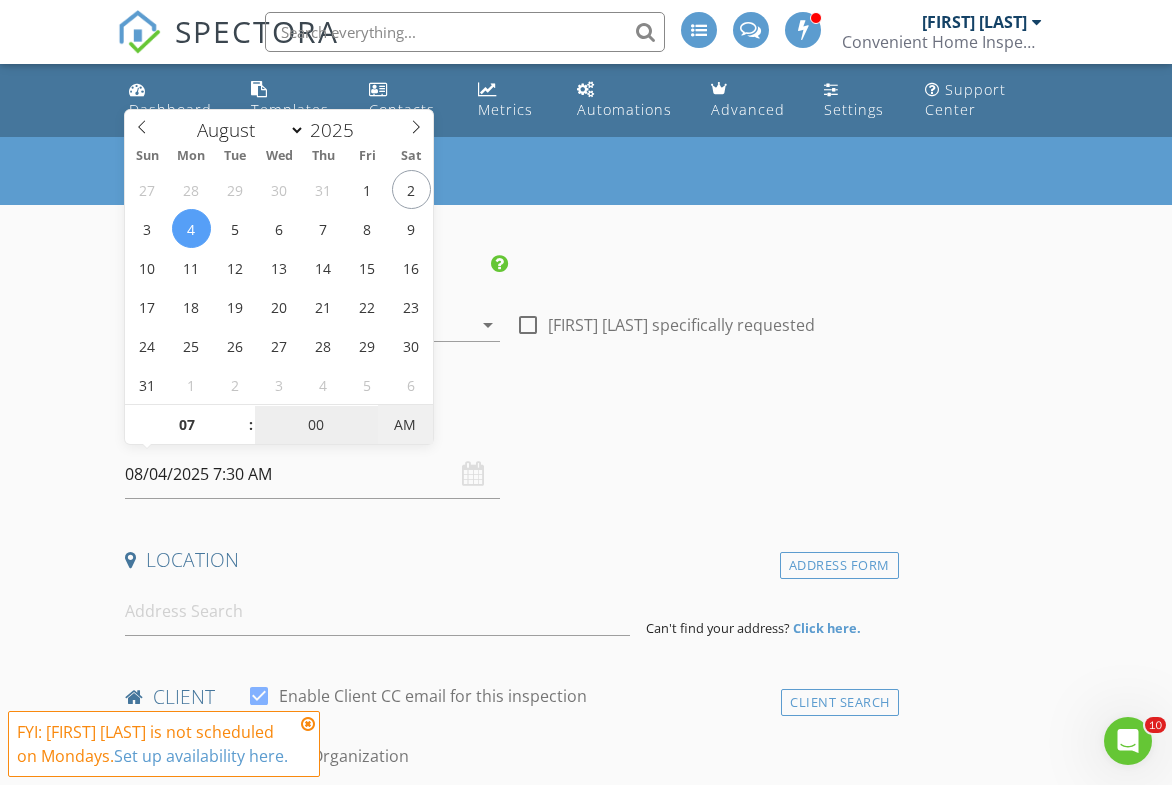type on "08/04/2025 7:00 PM" 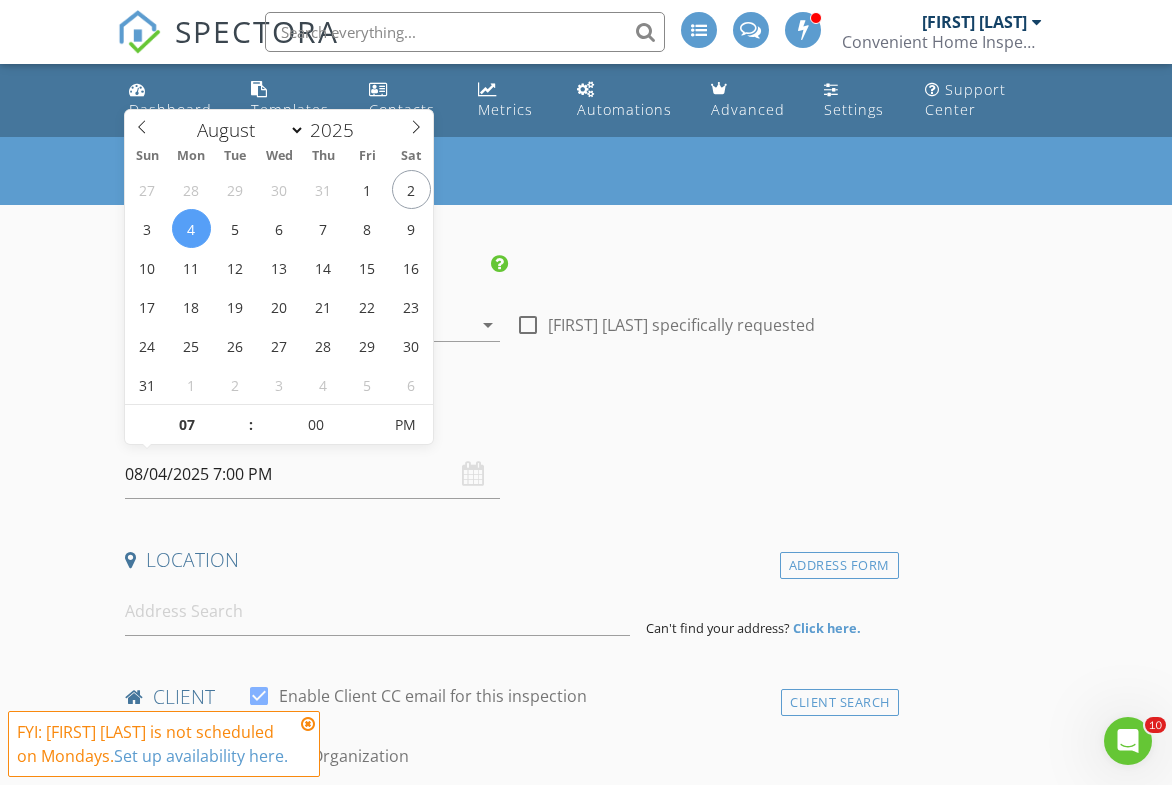 click on "Date/Time" at bounding box center (507, 423) 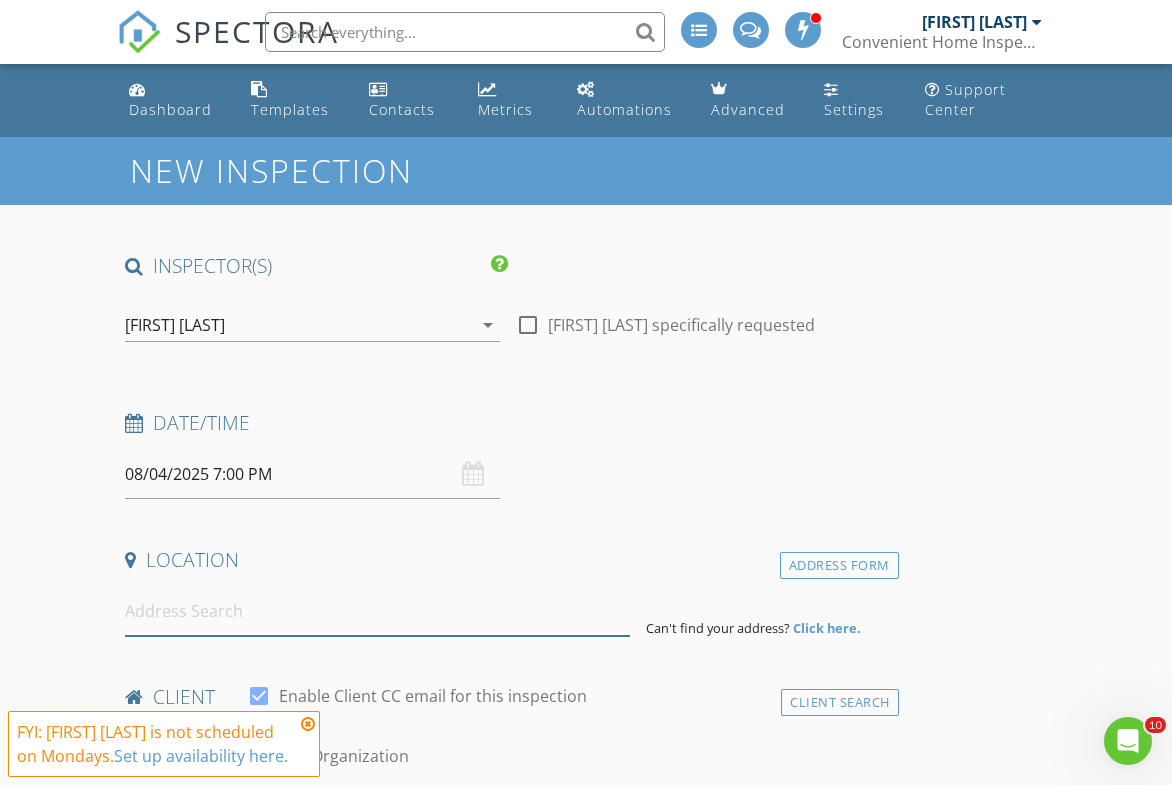 click at bounding box center [377, 611] 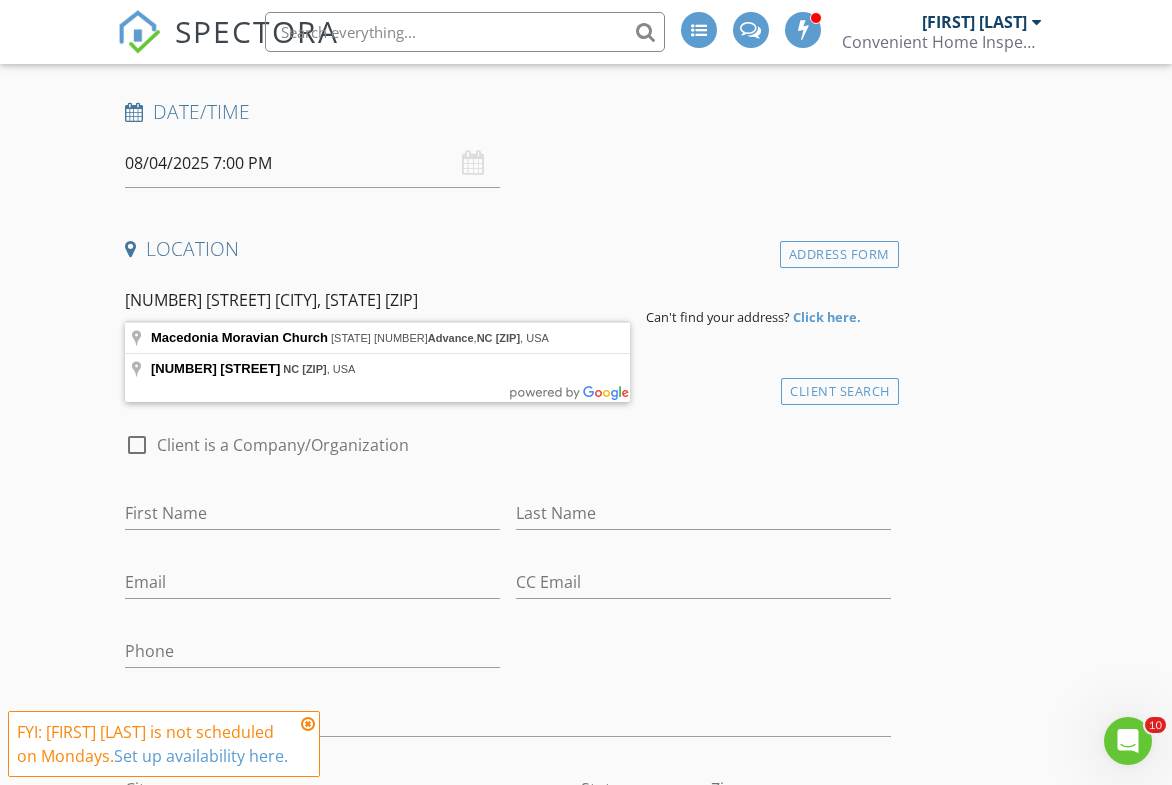 scroll, scrollTop: 312, scrollLeft: 0, axis: vertical 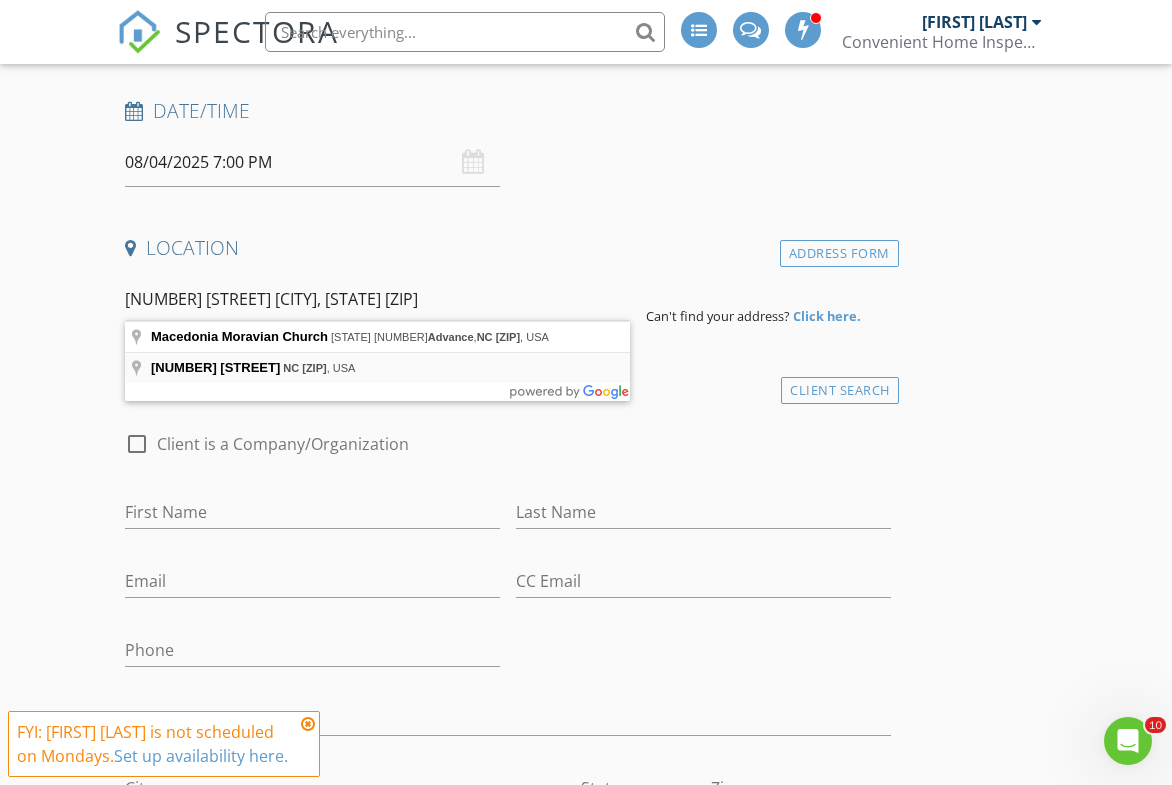 type on "172 Moravian, NC 27006, USA" 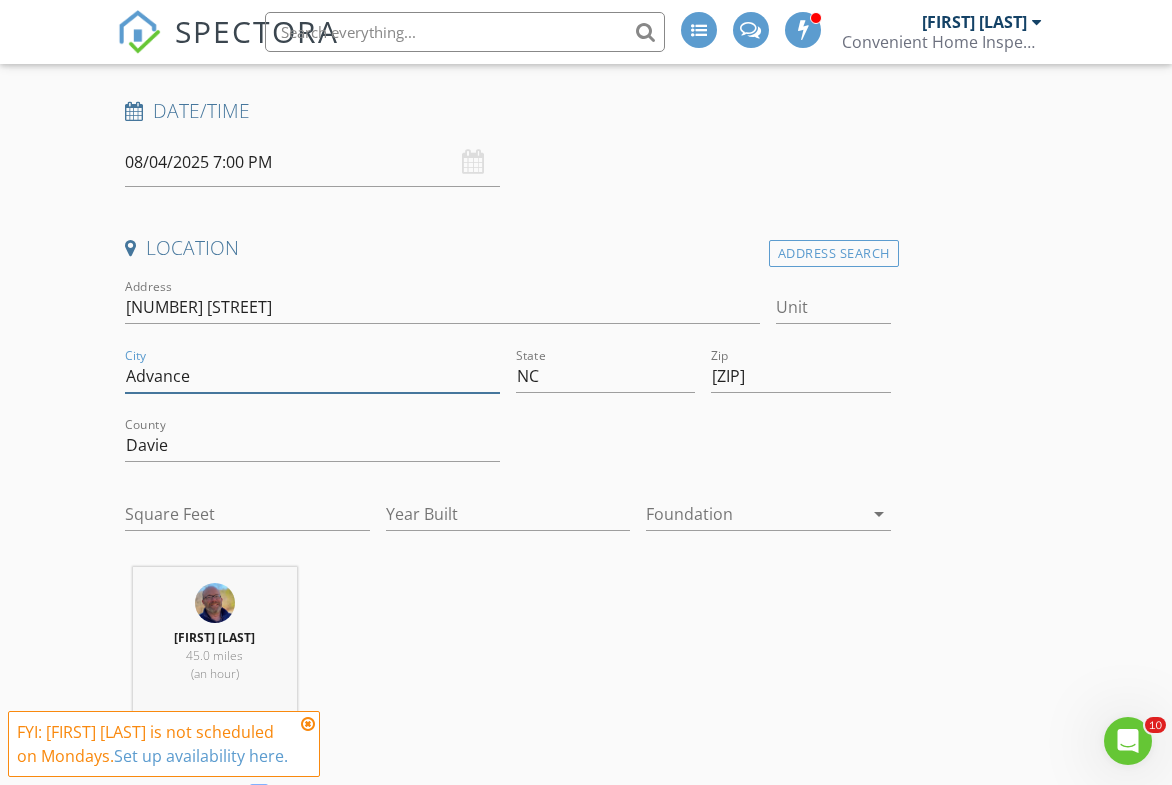 type on "Advance" 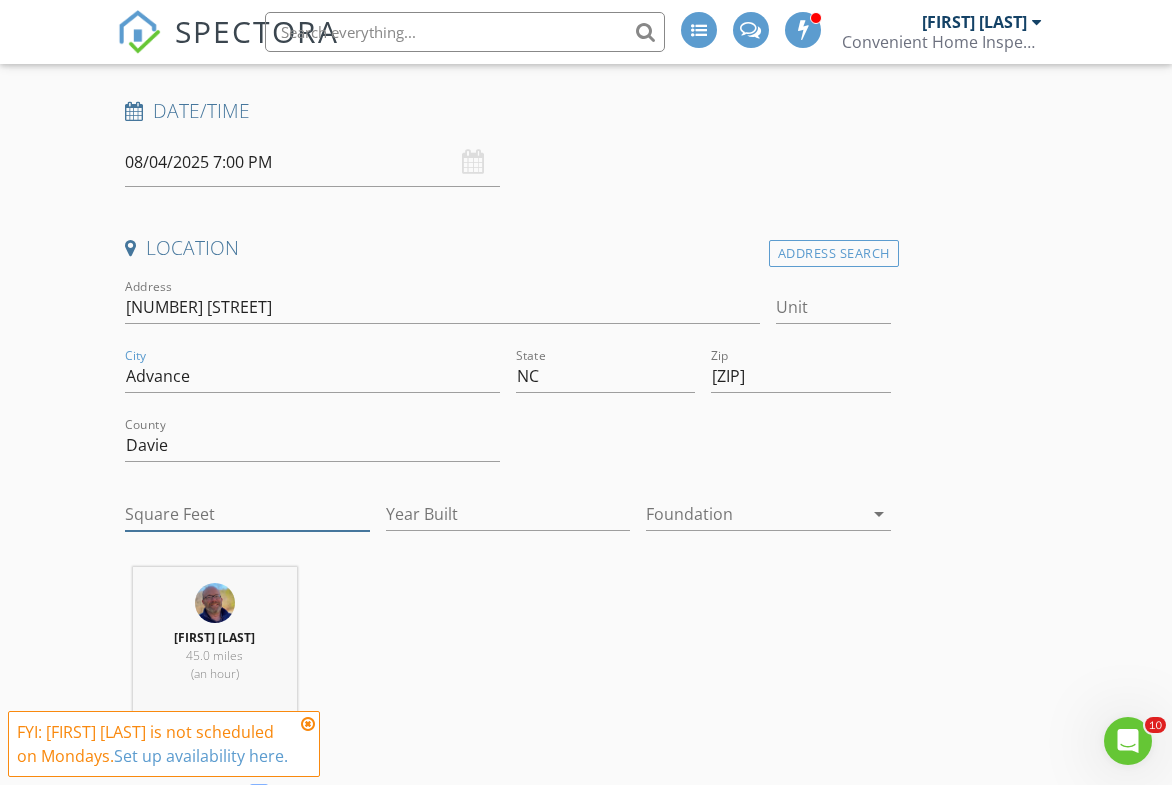click on "Square Feet" at bounding box center (247, 514) 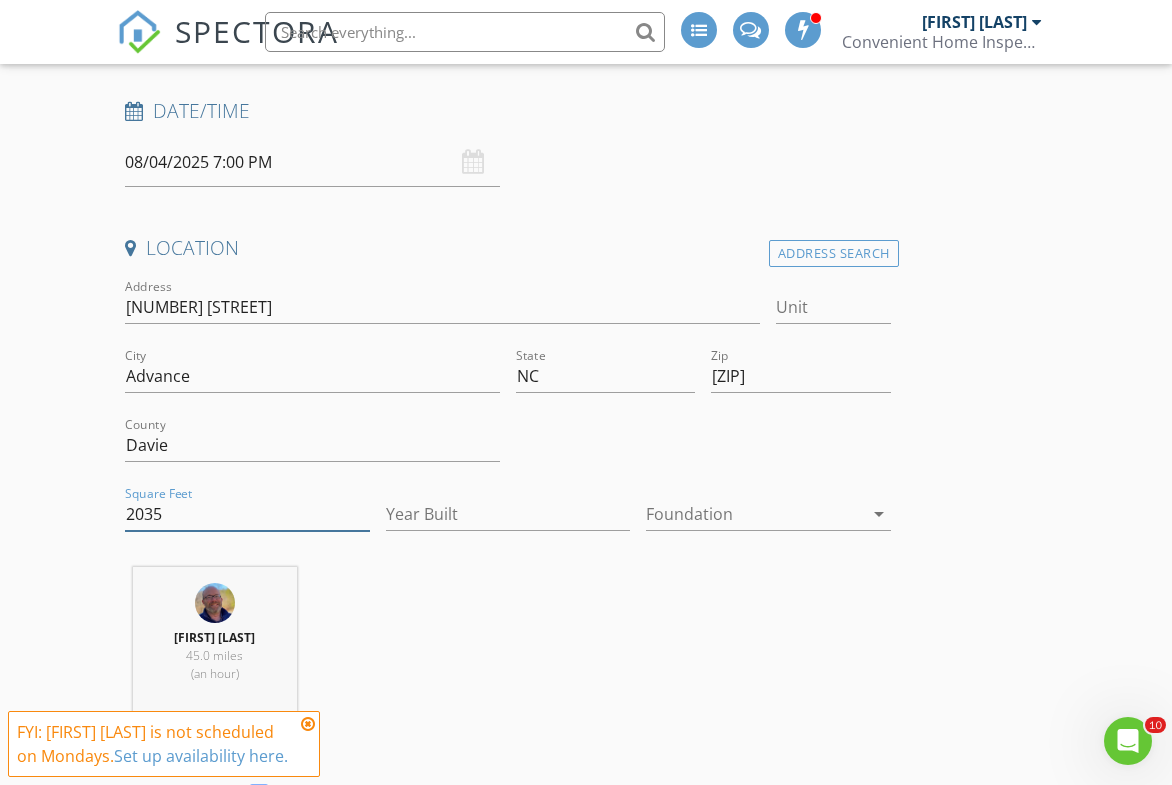 type on "2035" 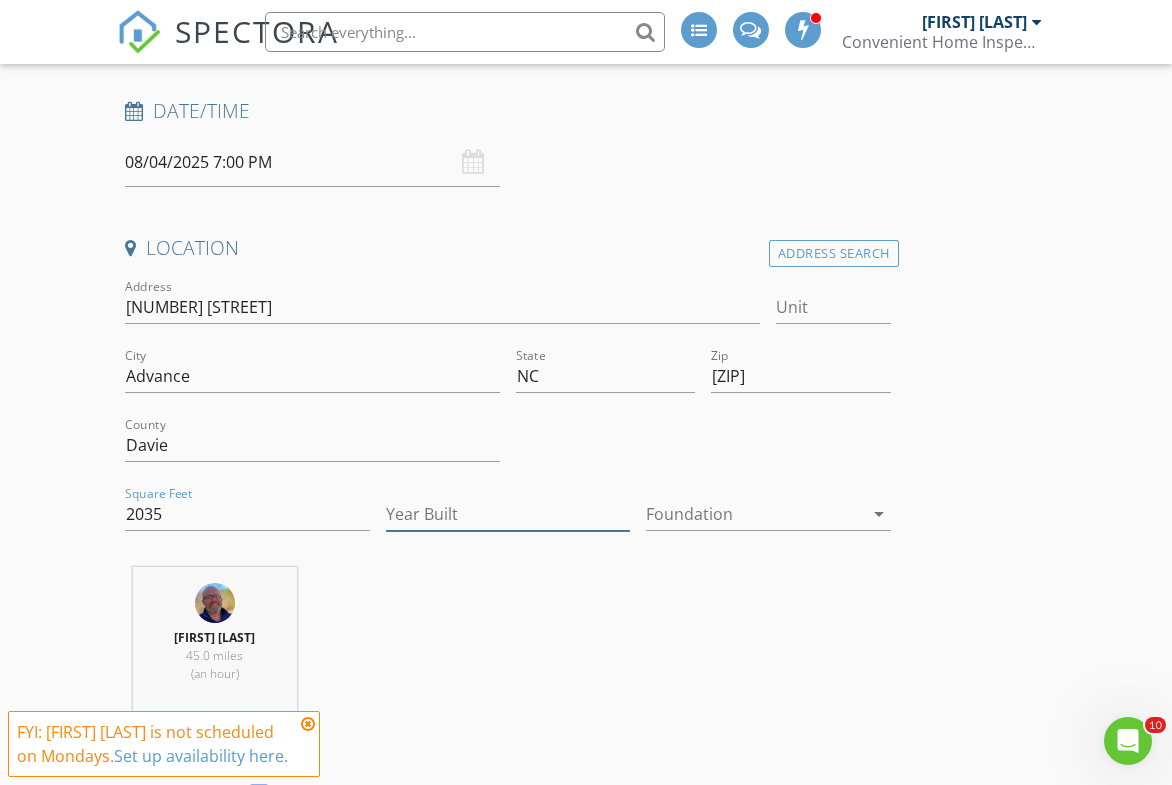 click on "Year Built" at bounding box center [508, 514] 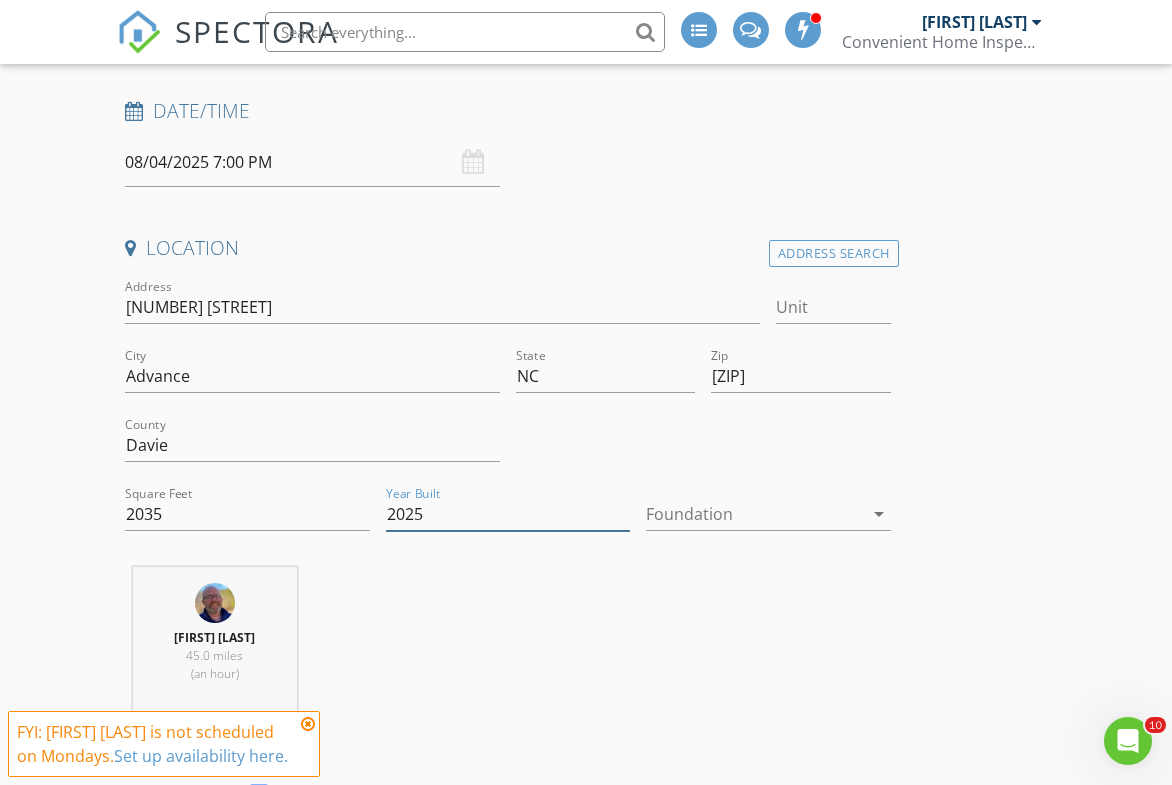 type on "2025" 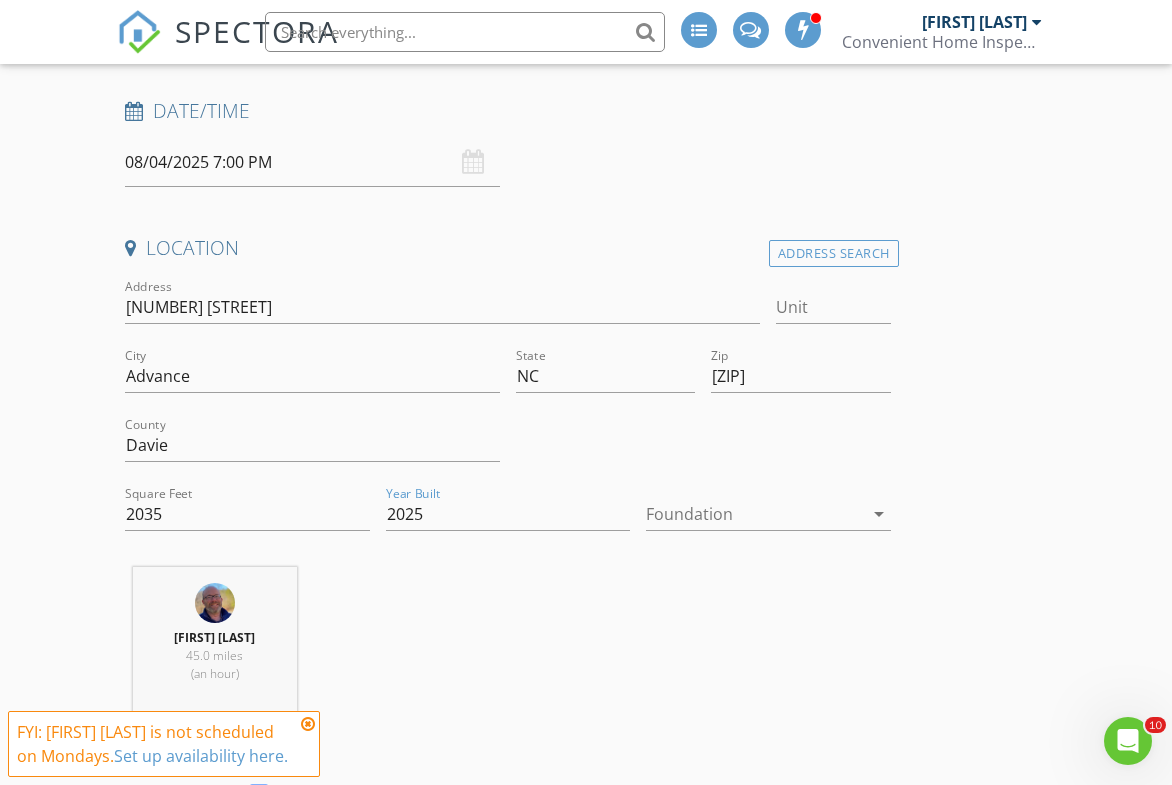 click at bounding box center (754, 514) 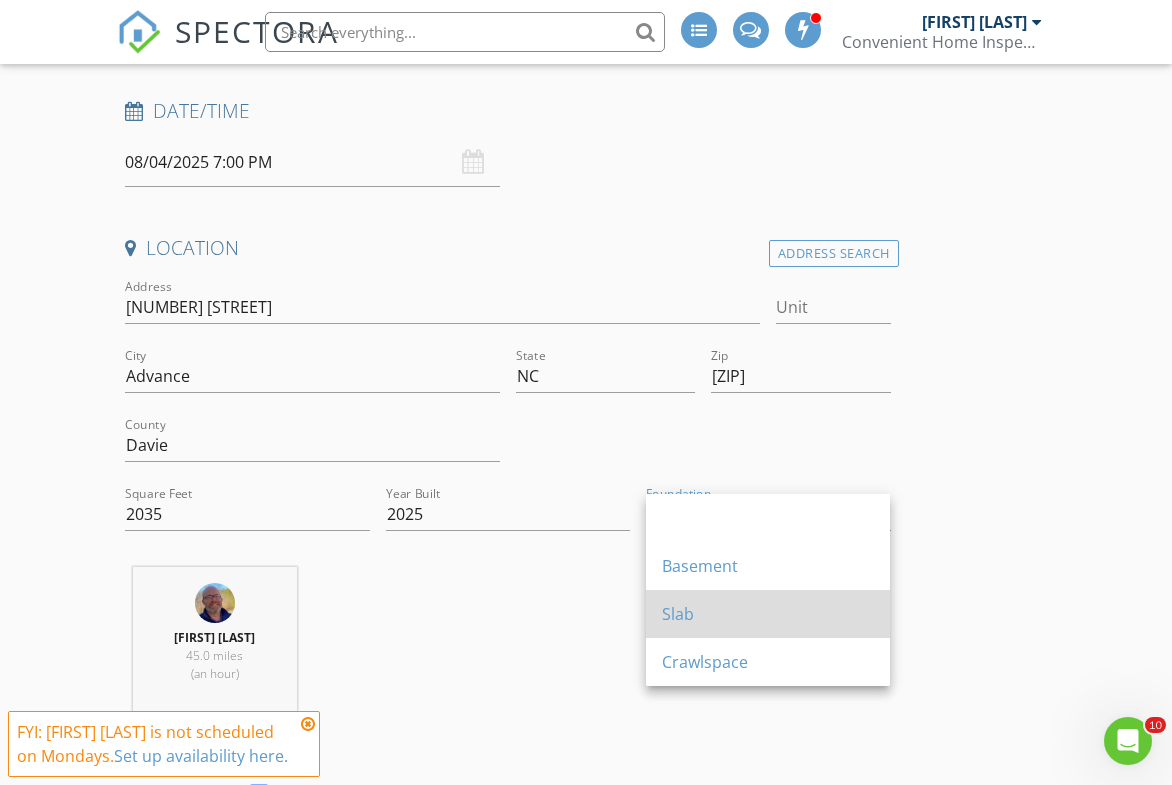 click on "Slab" at bounding box center [768, 614] 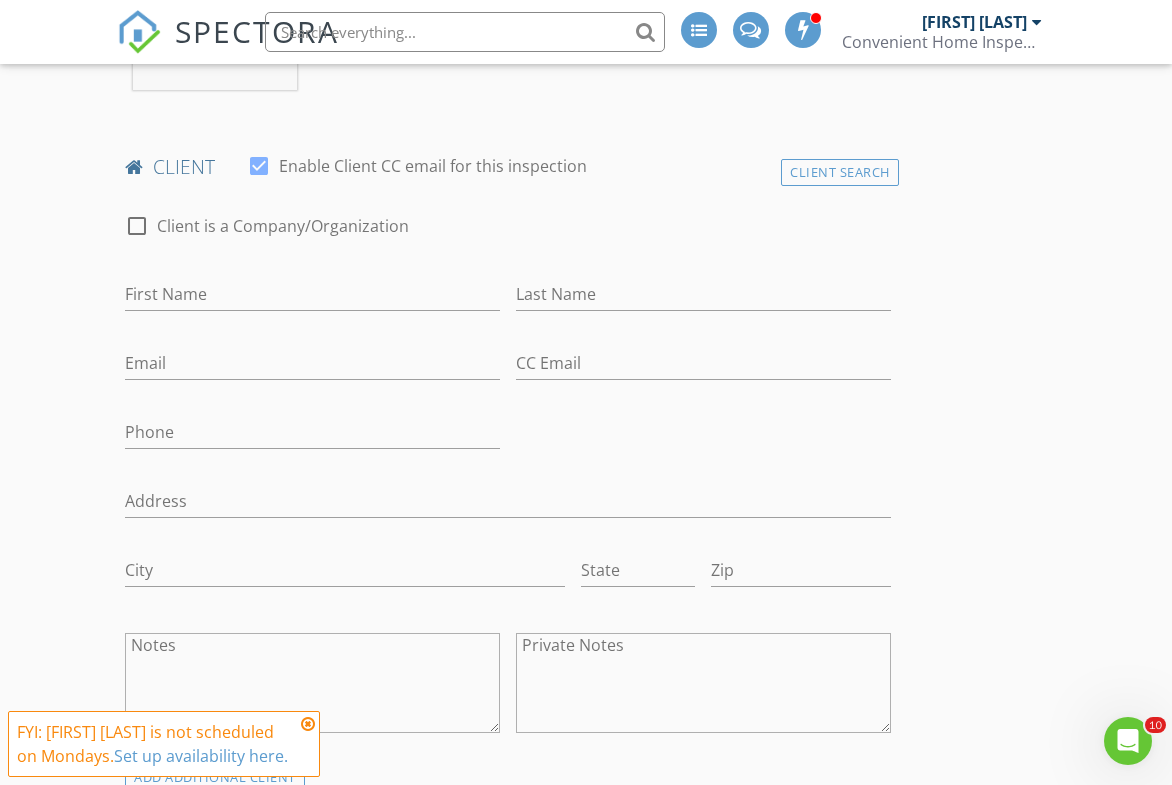 scroll, scrollTop: 943, scrollLeft: 0, axis: vertical 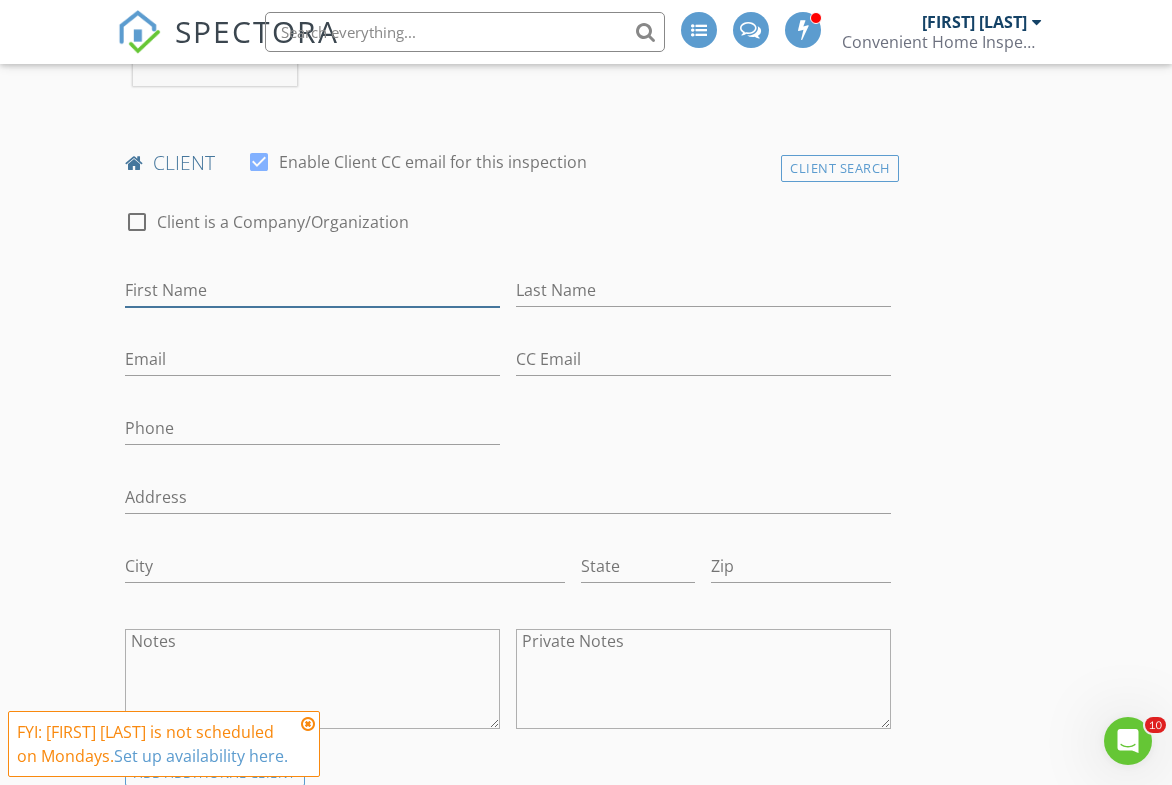 click on "First Name" at bounding box center [312, 290] 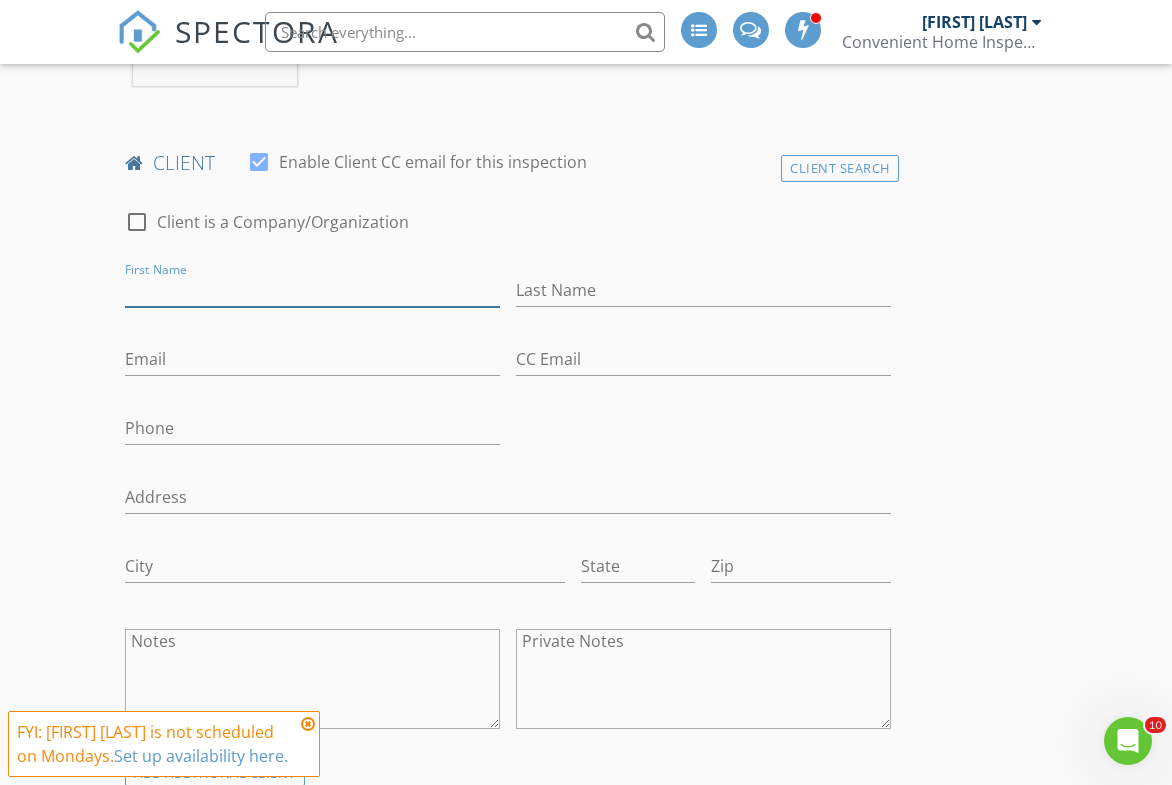 paste on "Laura" 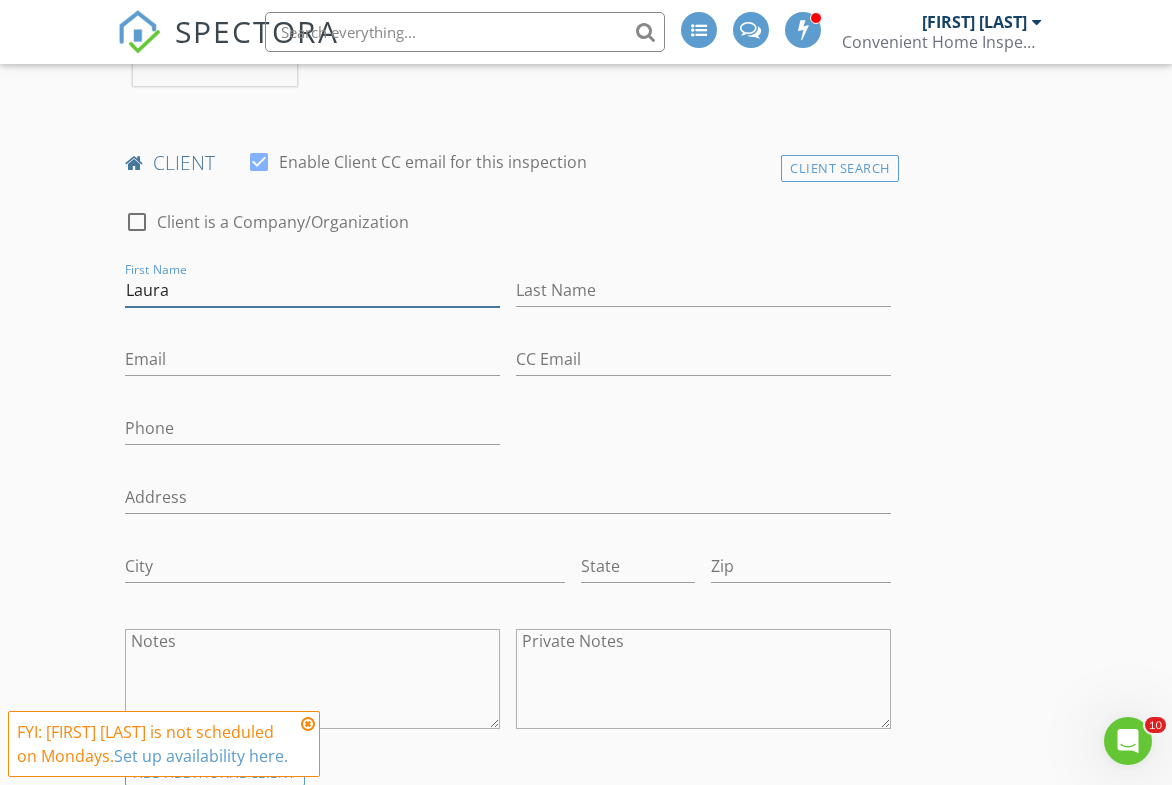 type on "Laura" 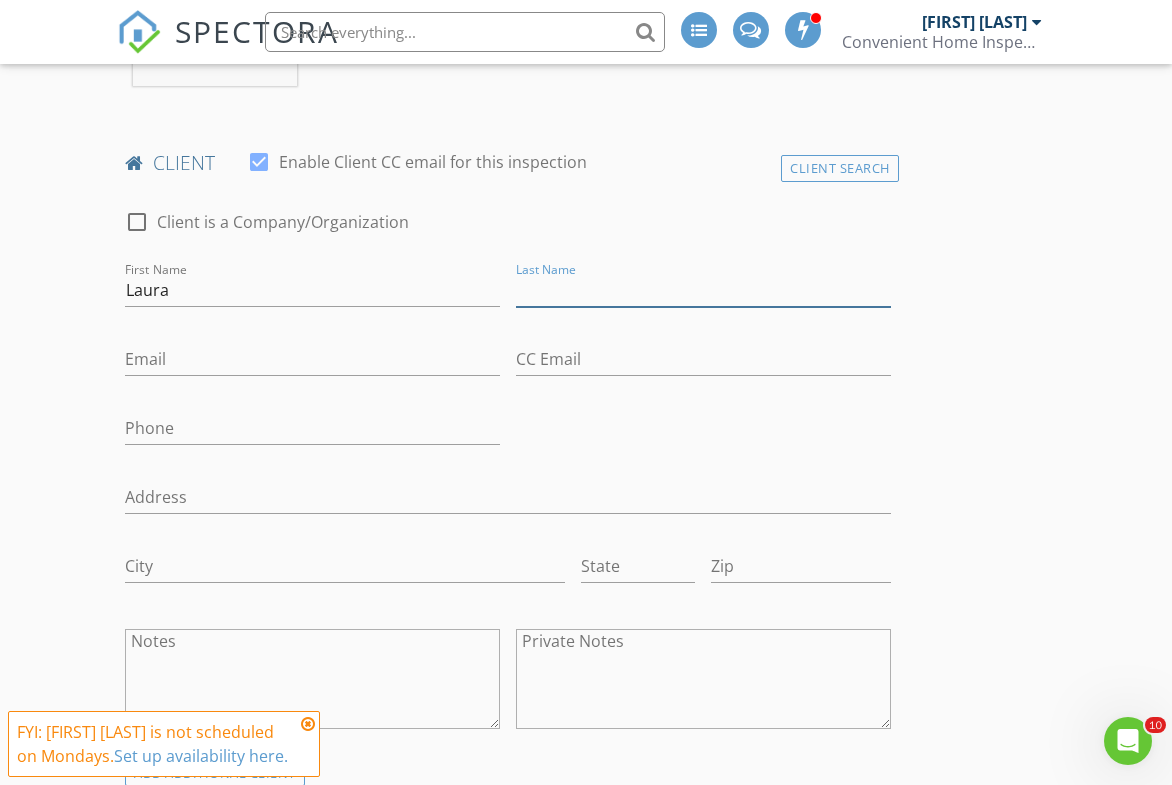 click on "Last Name" at bounding box center (703, 290) 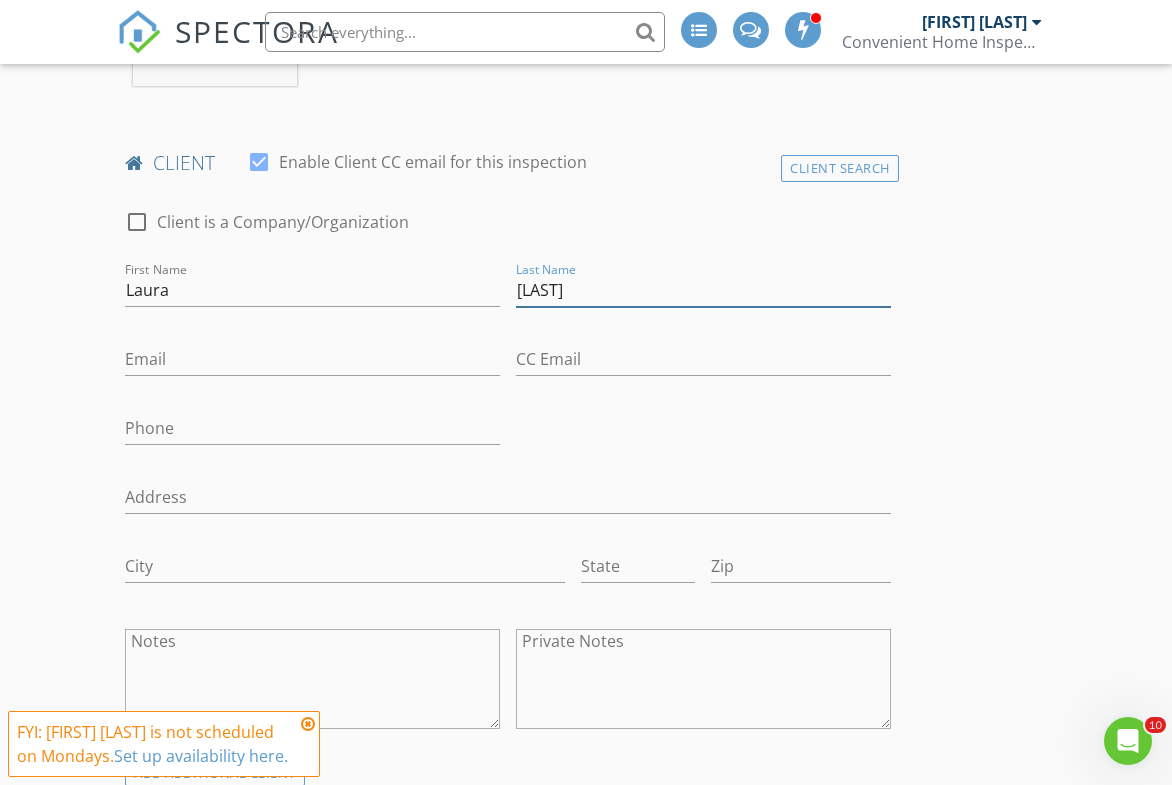 type on "Travison" 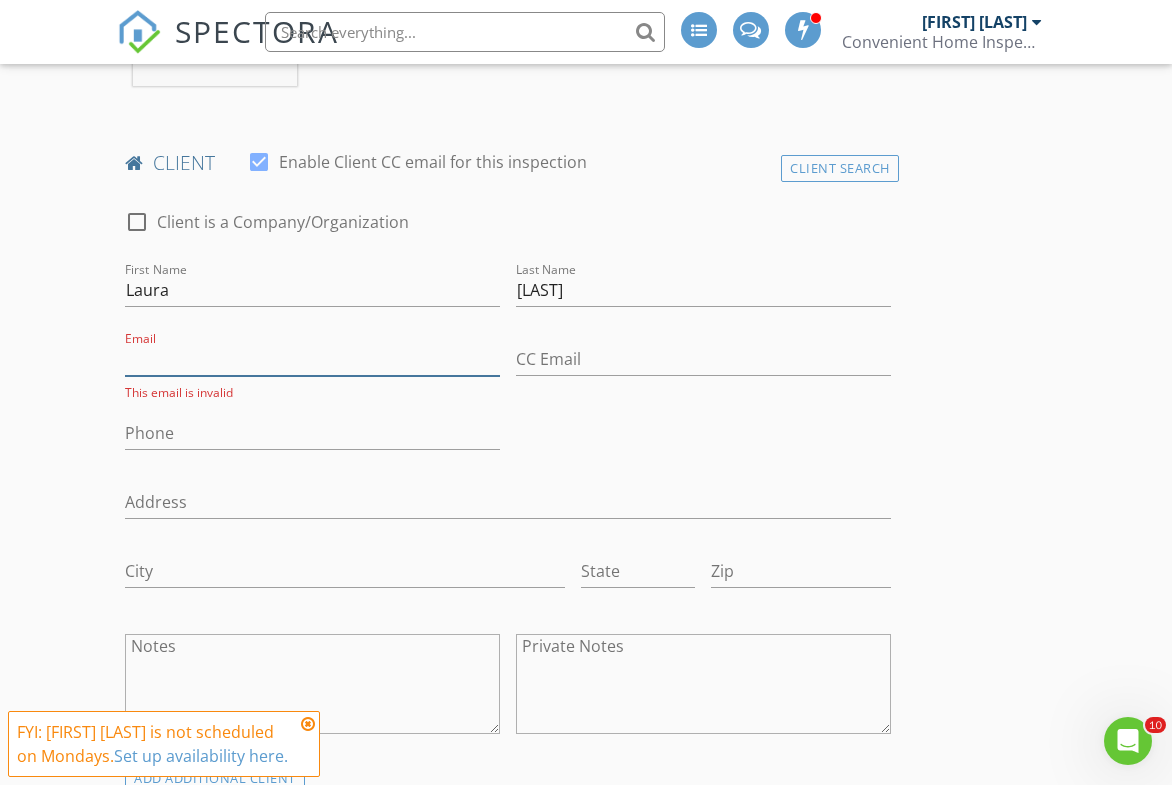 paste on "lauratravison@gmail.com" 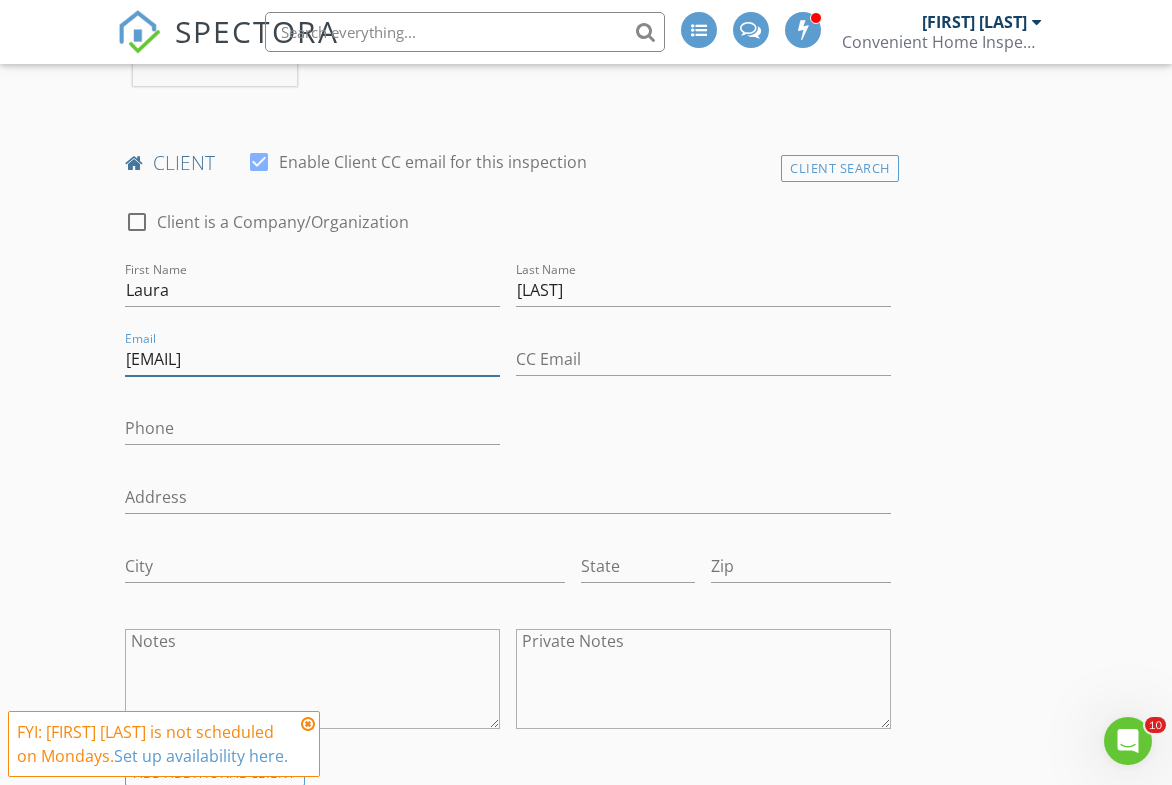 type on "lauratravison@gmail.com" 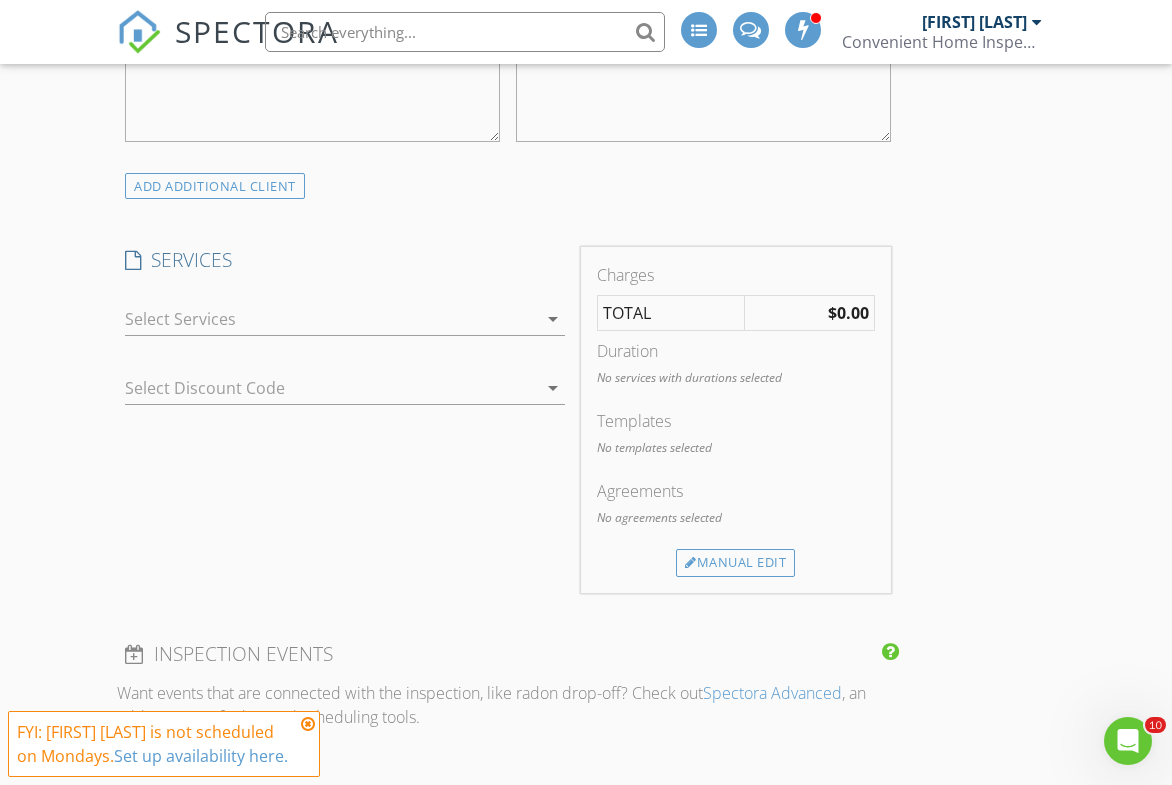 scroll, scrollTop: 1531, scrollLeft: 0, axis: vertical 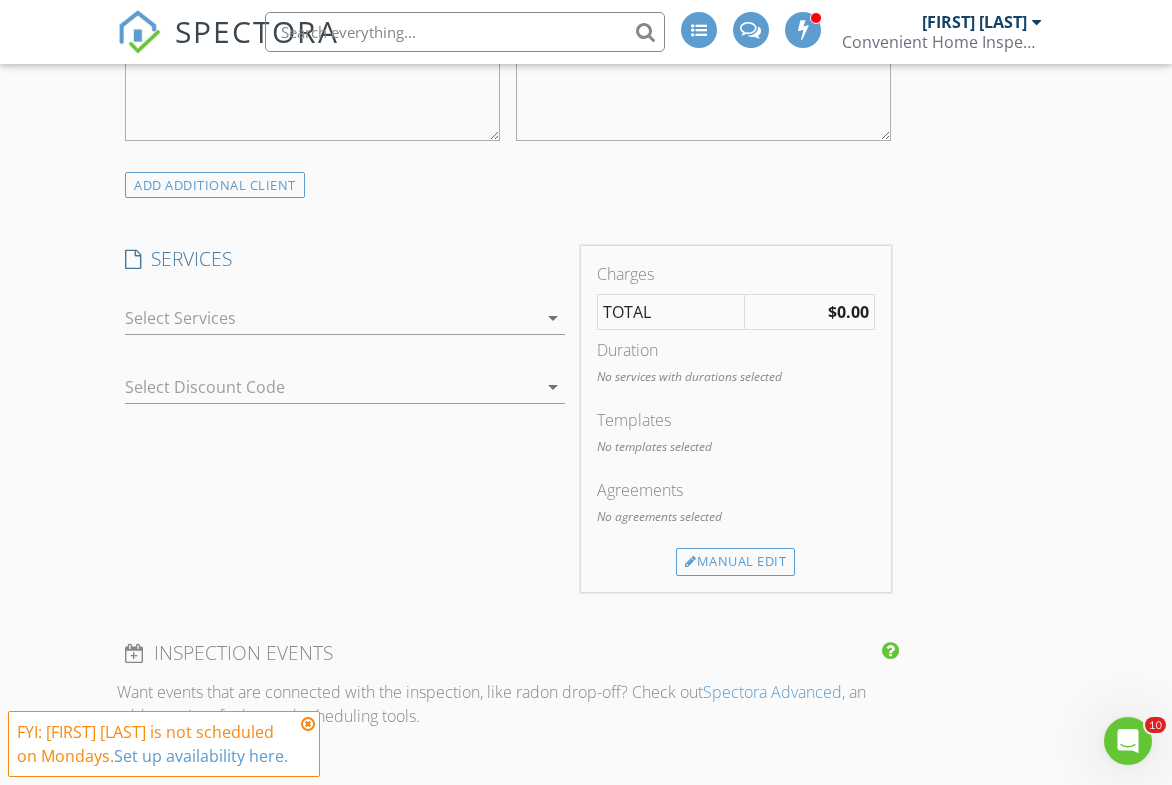 type on "336-749-0876" 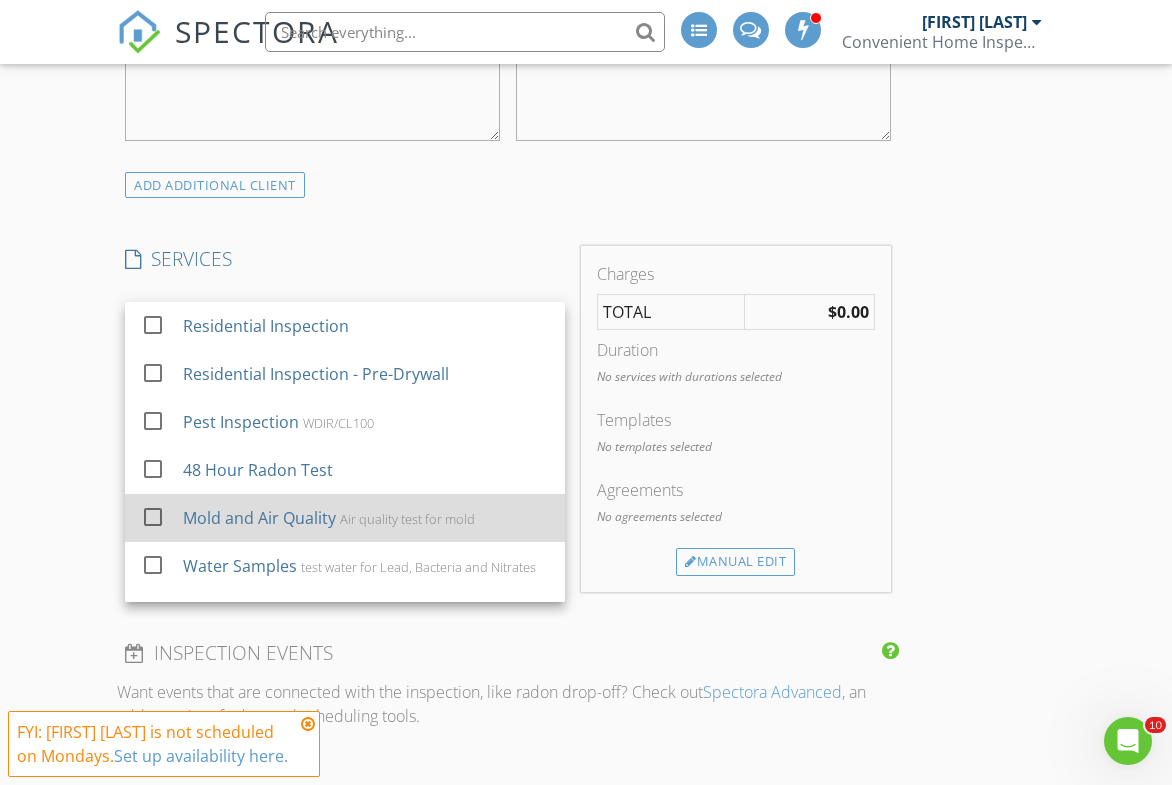 click on "Mold and Air Quality" at bounding box center (259, 518) 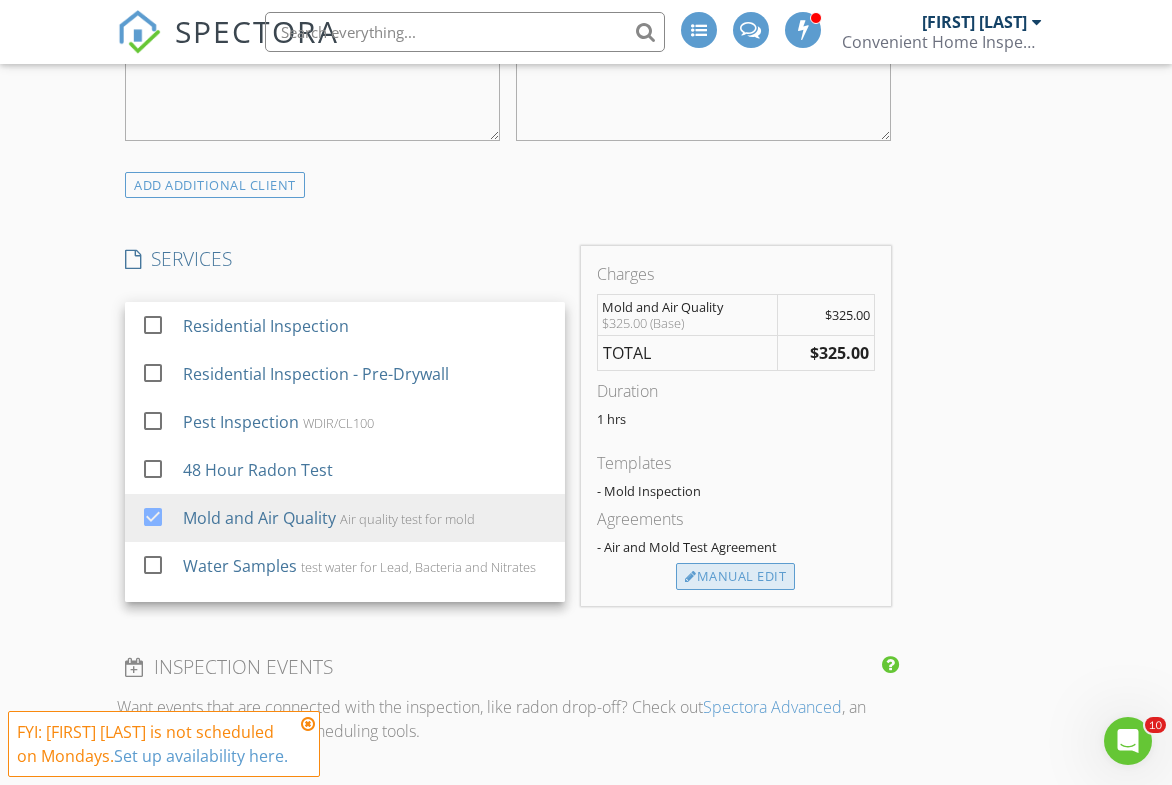 click on "Manual Edit" at bounding box center [735, 577] 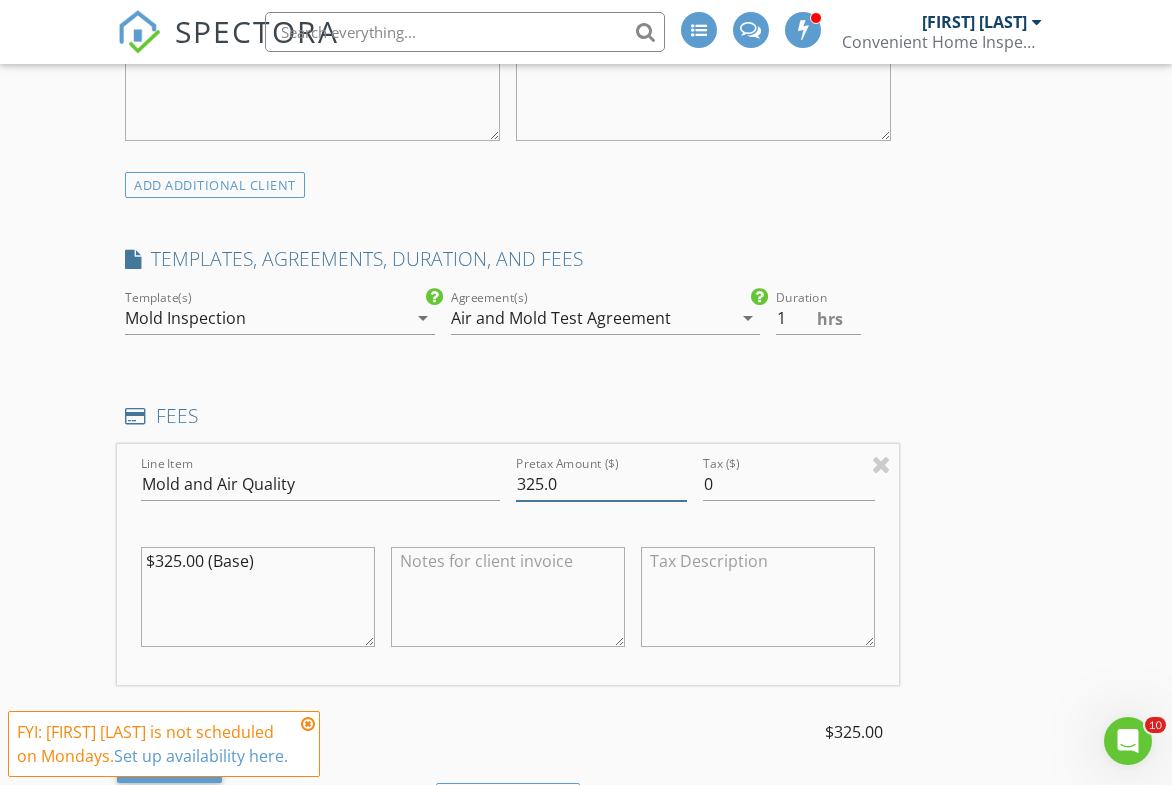 click on "325.0" at bounding box center [601, 484] 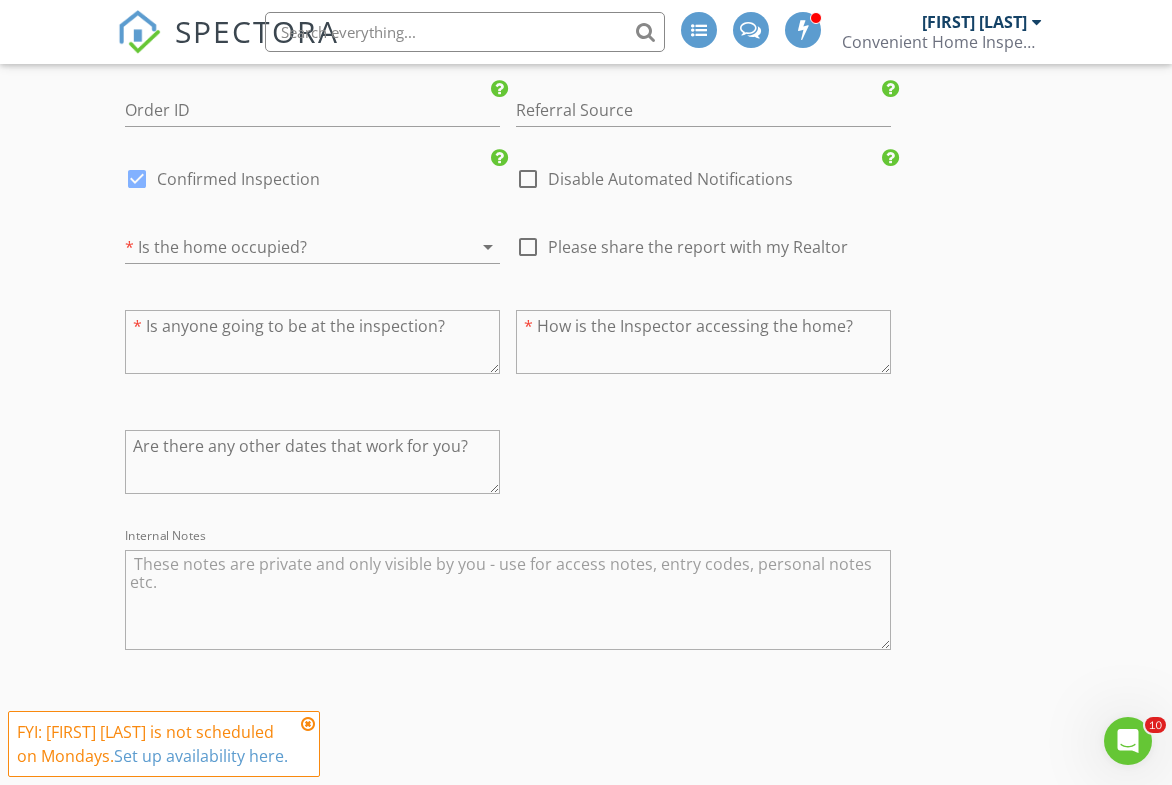 scroll, scrollTop: 3326, scrollLeft: 0, axis: vertical 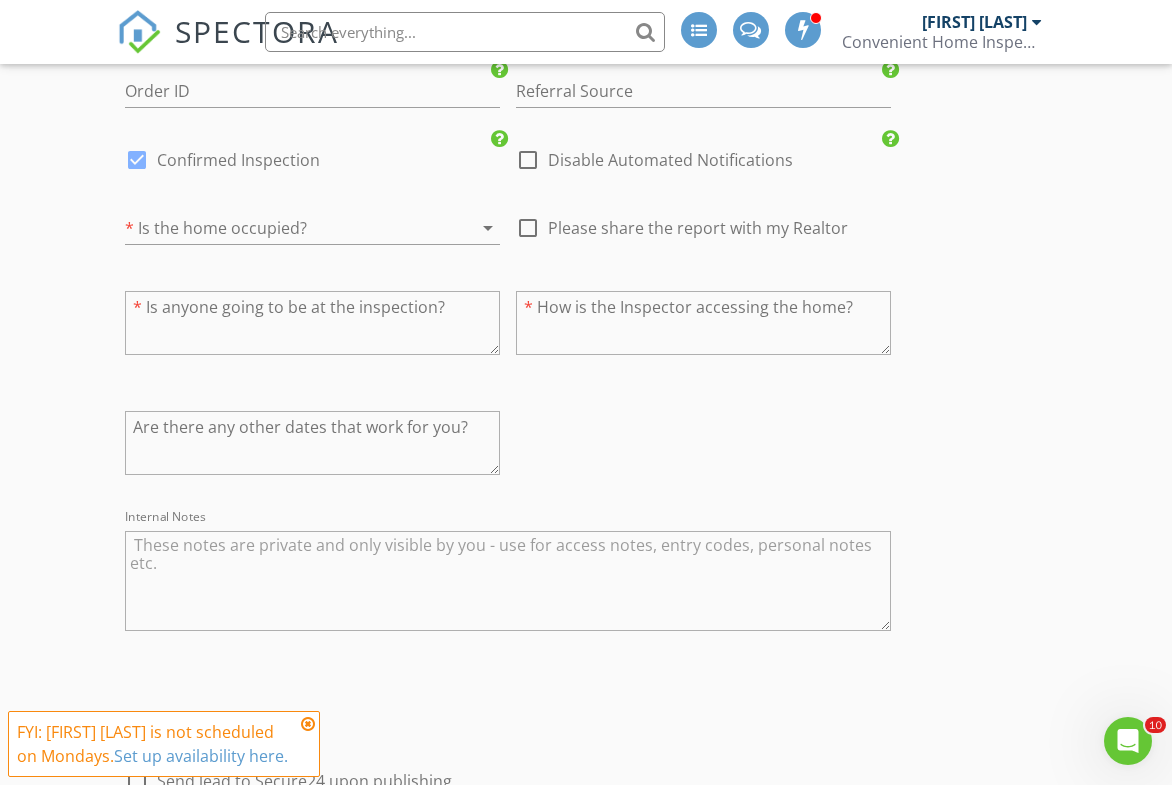 type on "375.0" 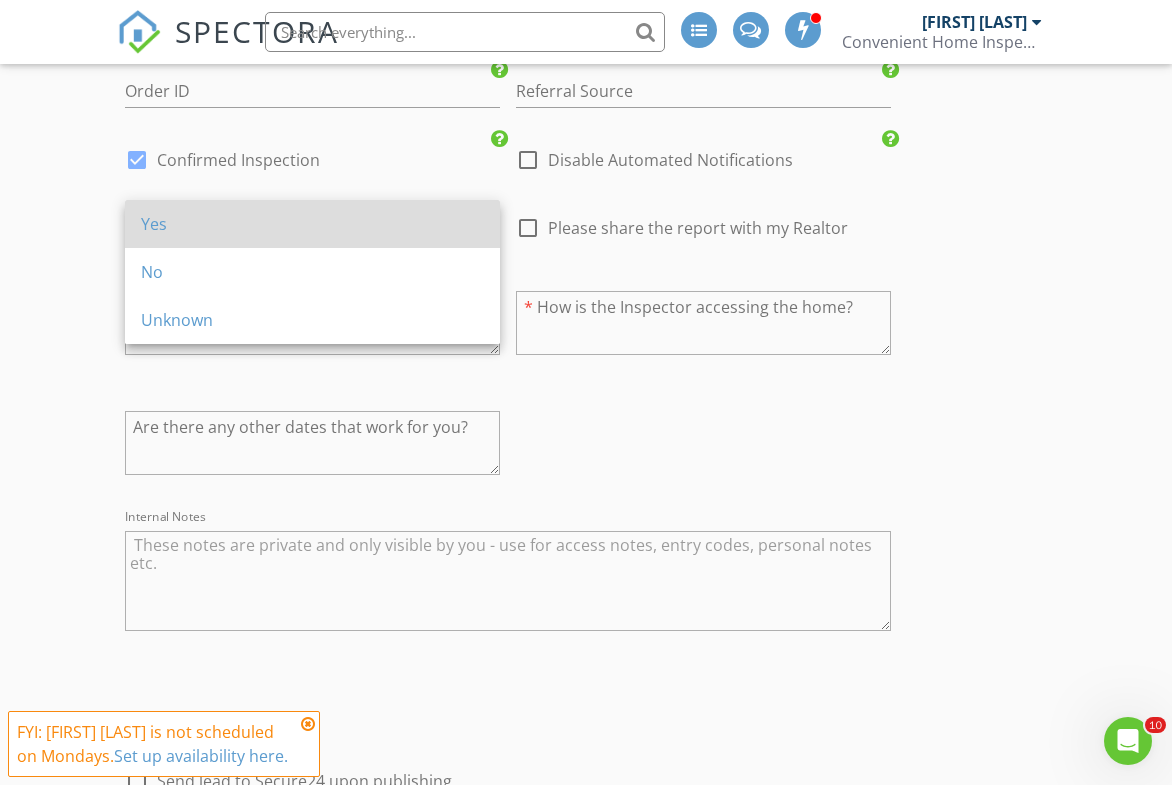 click on "Yes" at bounding box center (312, 224) 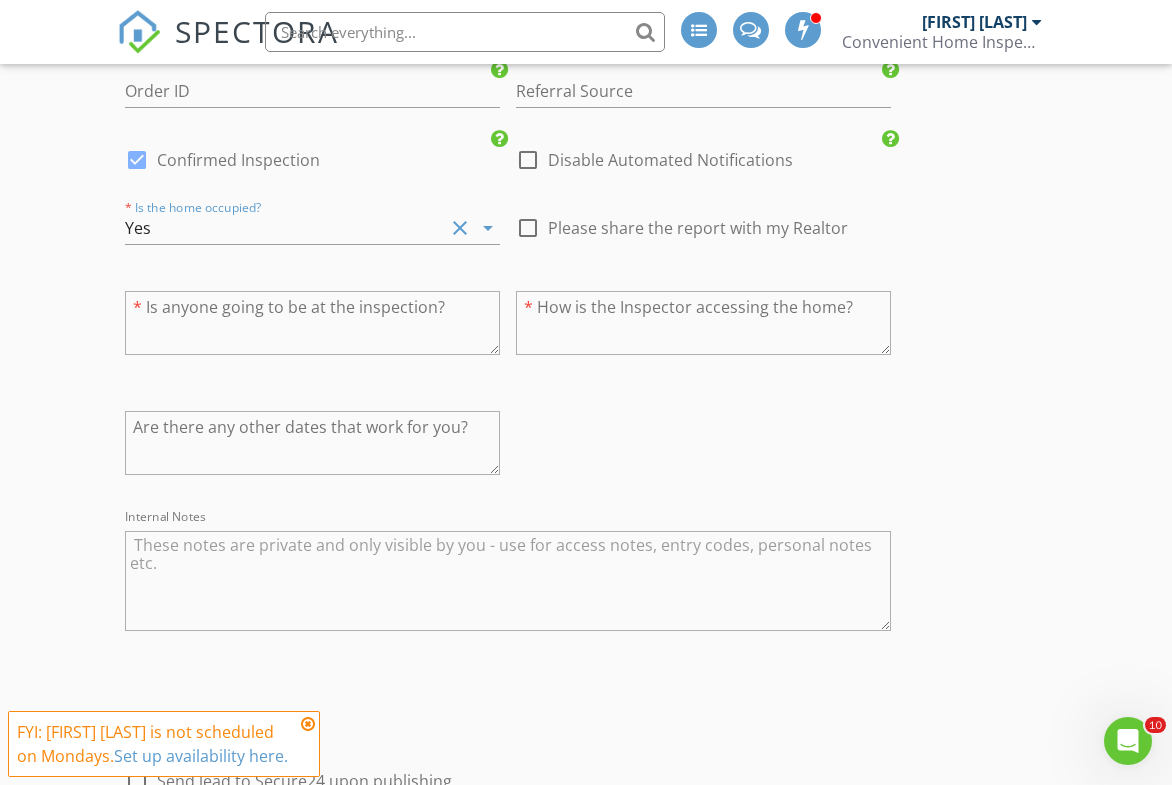 click at bounding box center [312, 323] 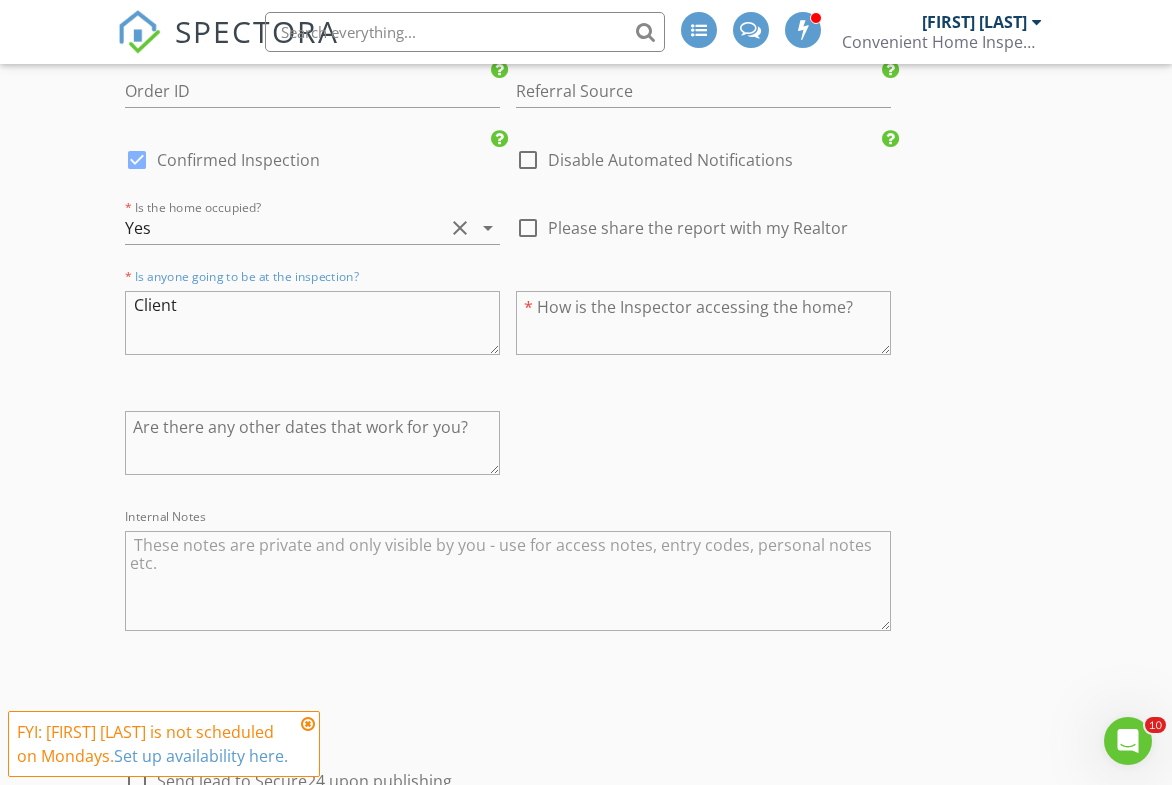 type on "Client" 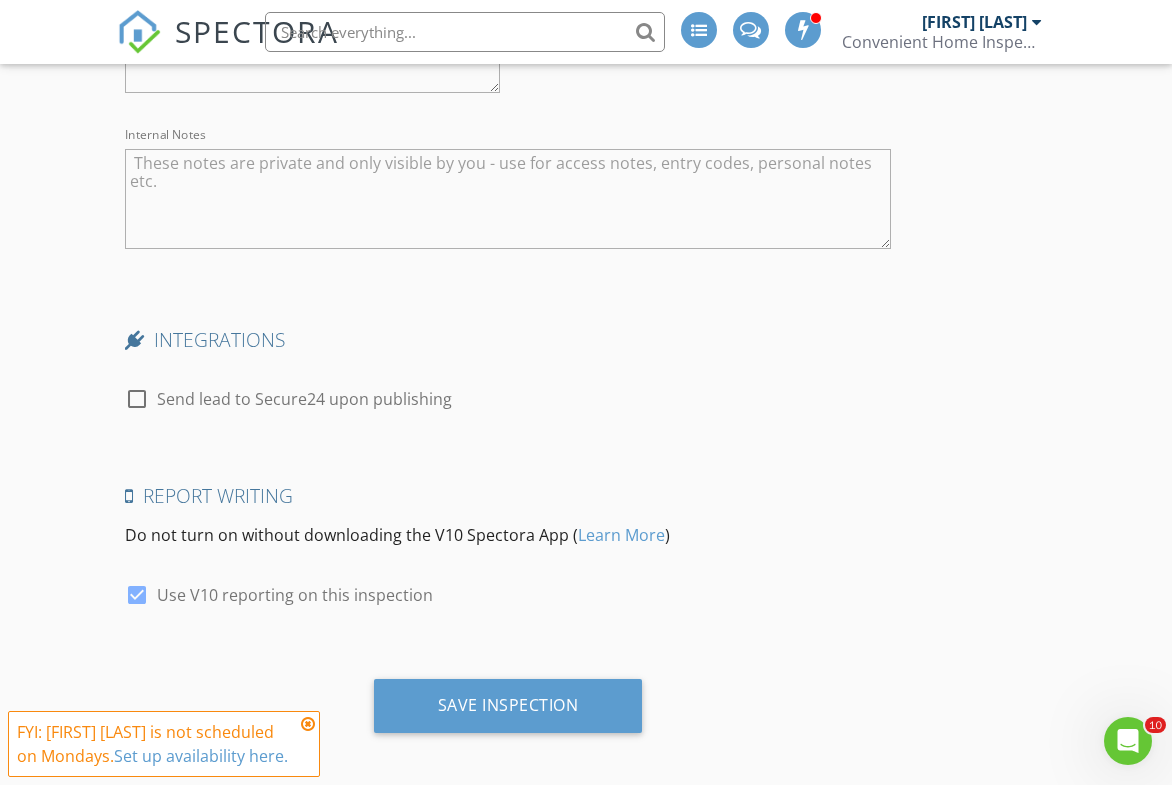 scroll, scrollTop: 3706, scrollLeft: 0, axis: vertical 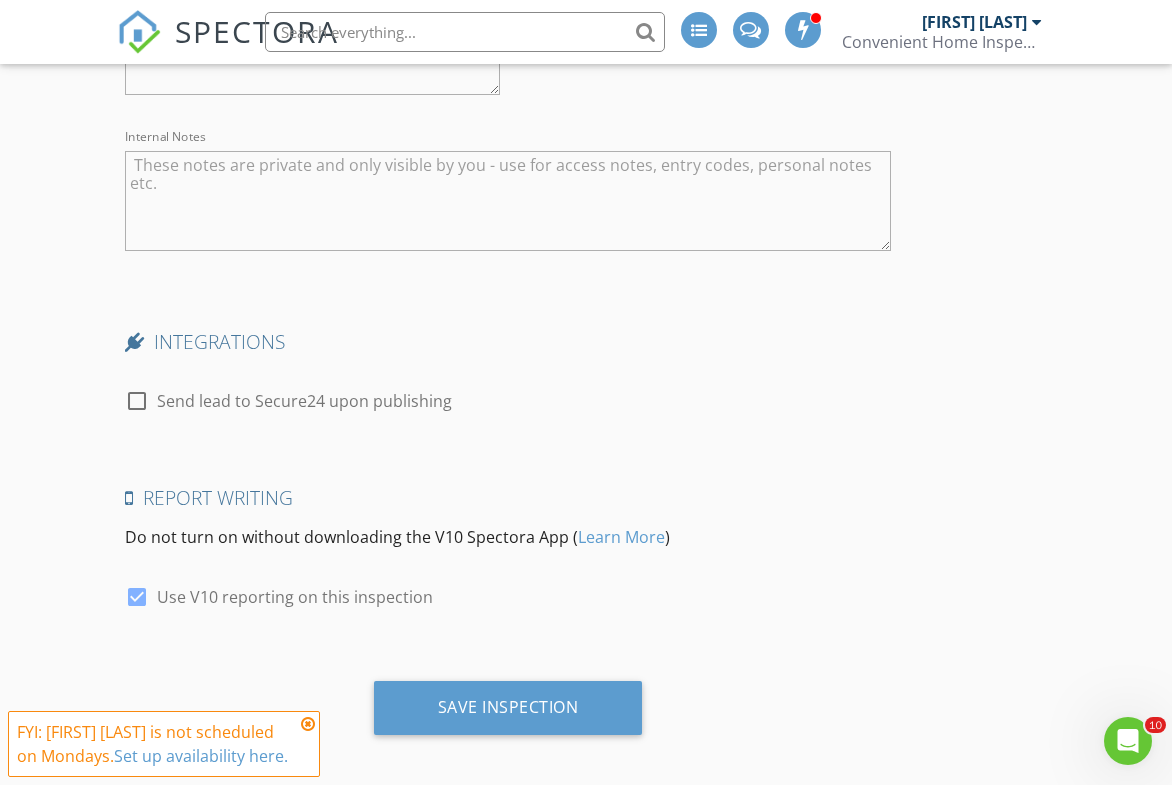 type on "Client" 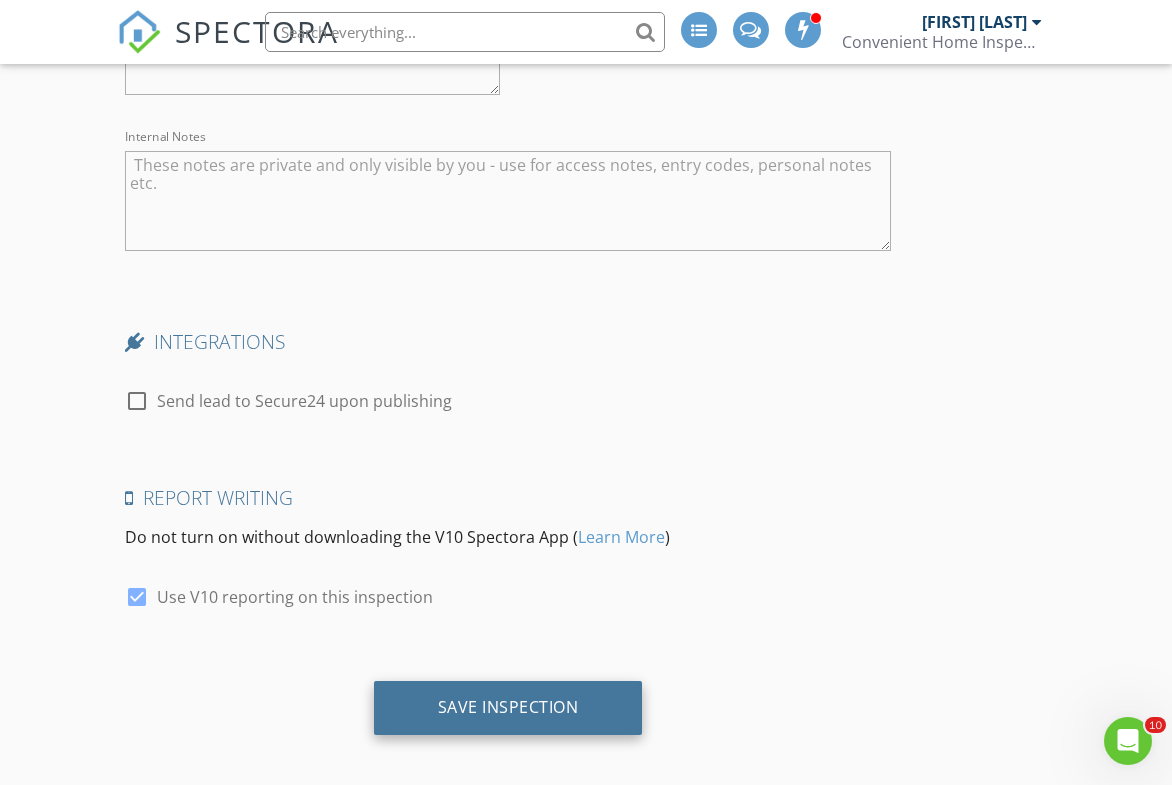 click on "Save Inspection" at bounding box center (508, 707) 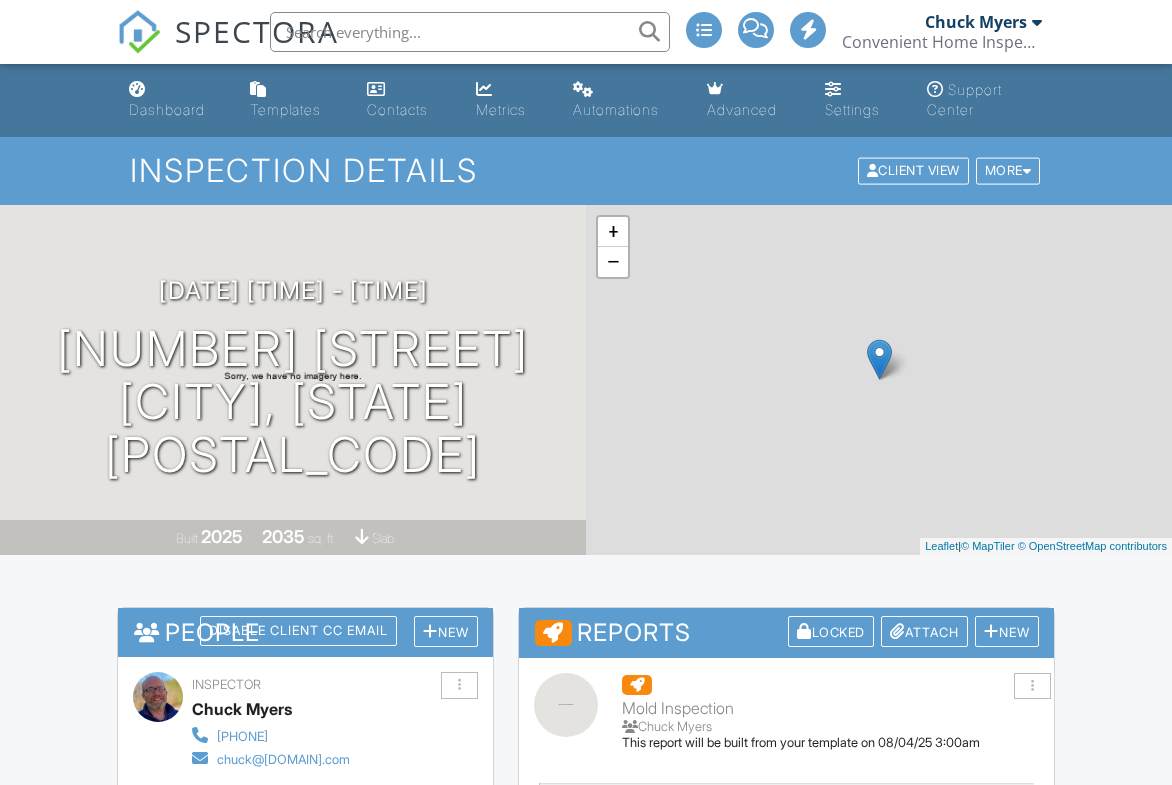 scroll, scrollTop: 0, scrollLeft: 0, axis: both 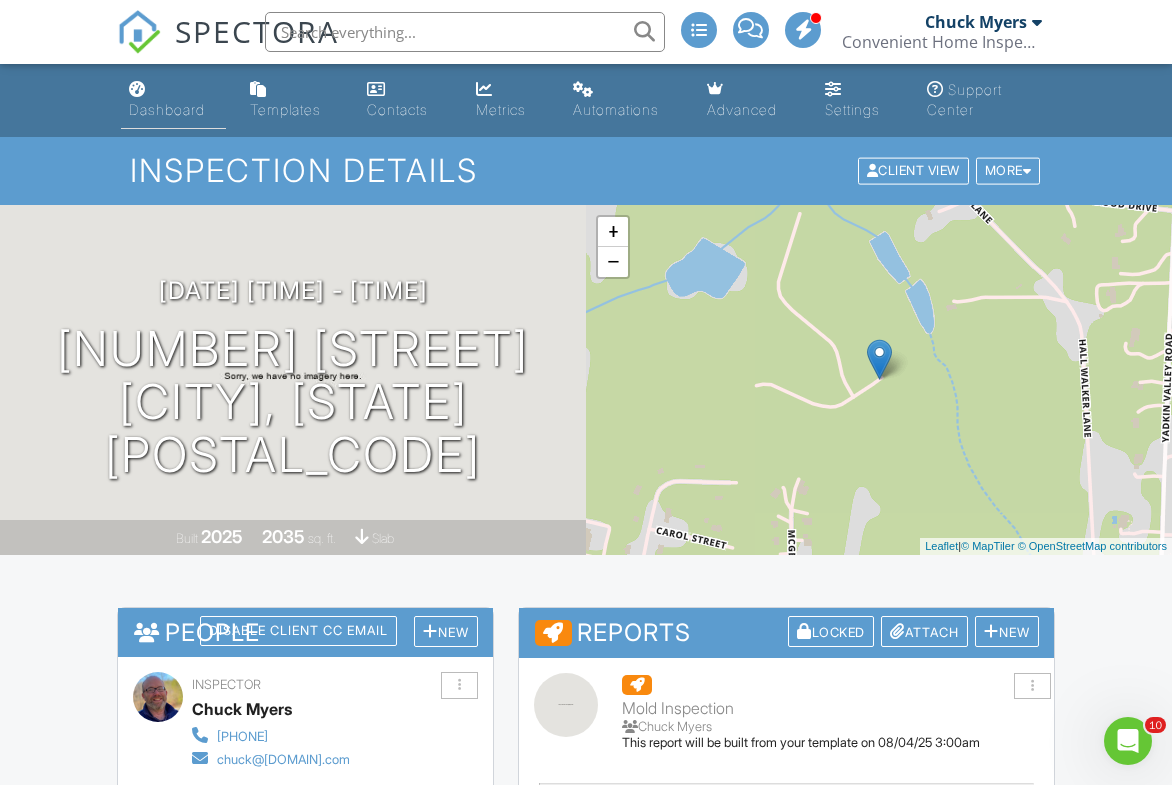 click on "Dashboard" at bounding box center (167, 109) 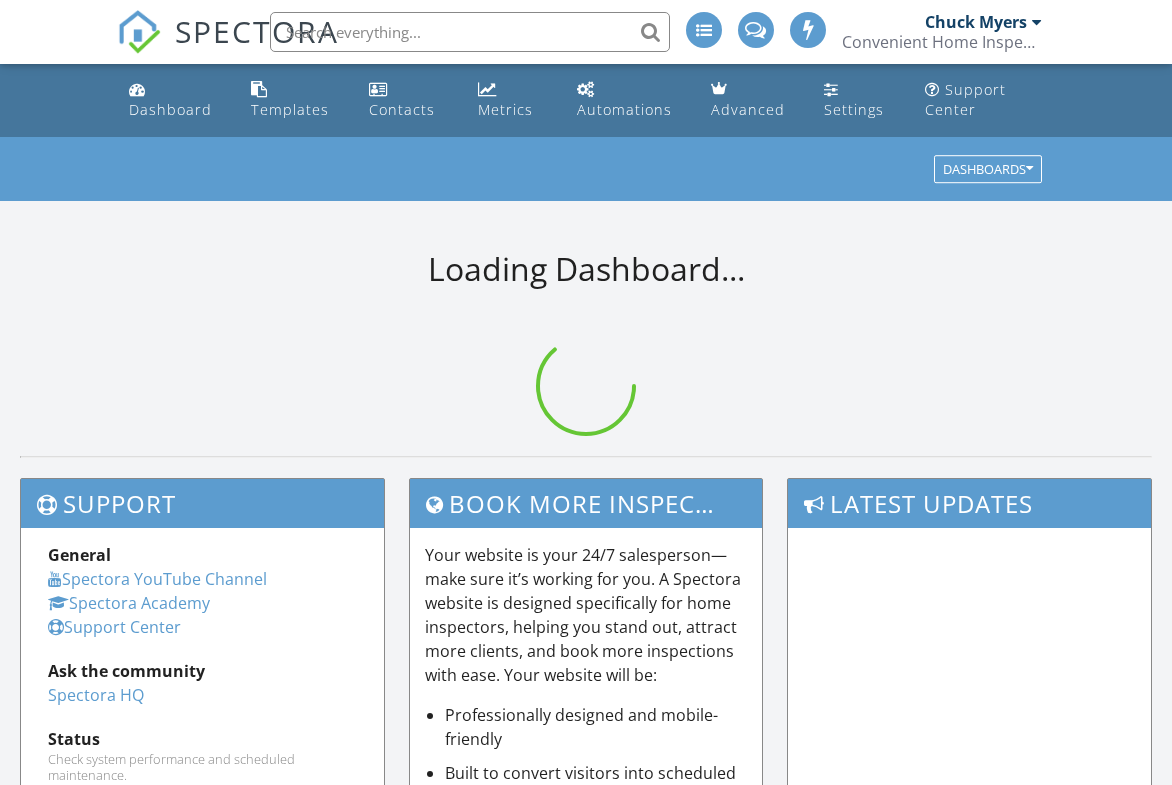 scroll, scrollTop: 0, scrollLeft: 0, axis: both 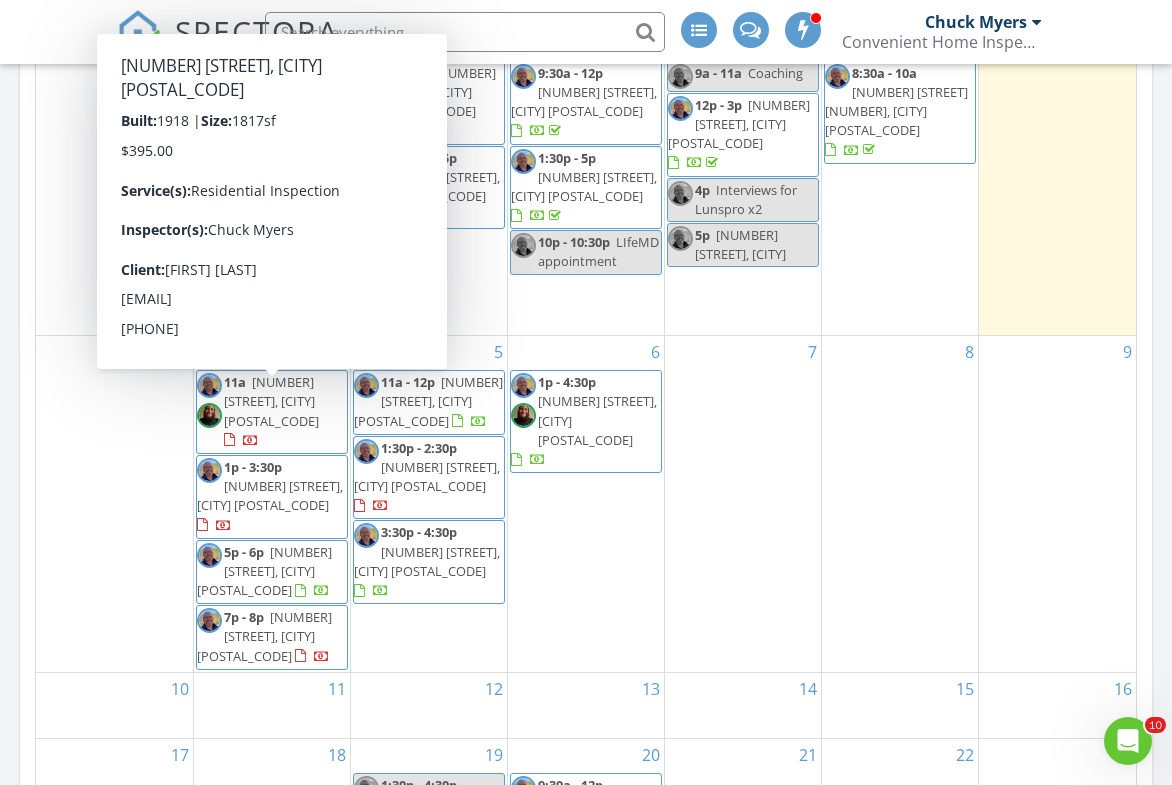click on "8" at bounding box center (900, 504) 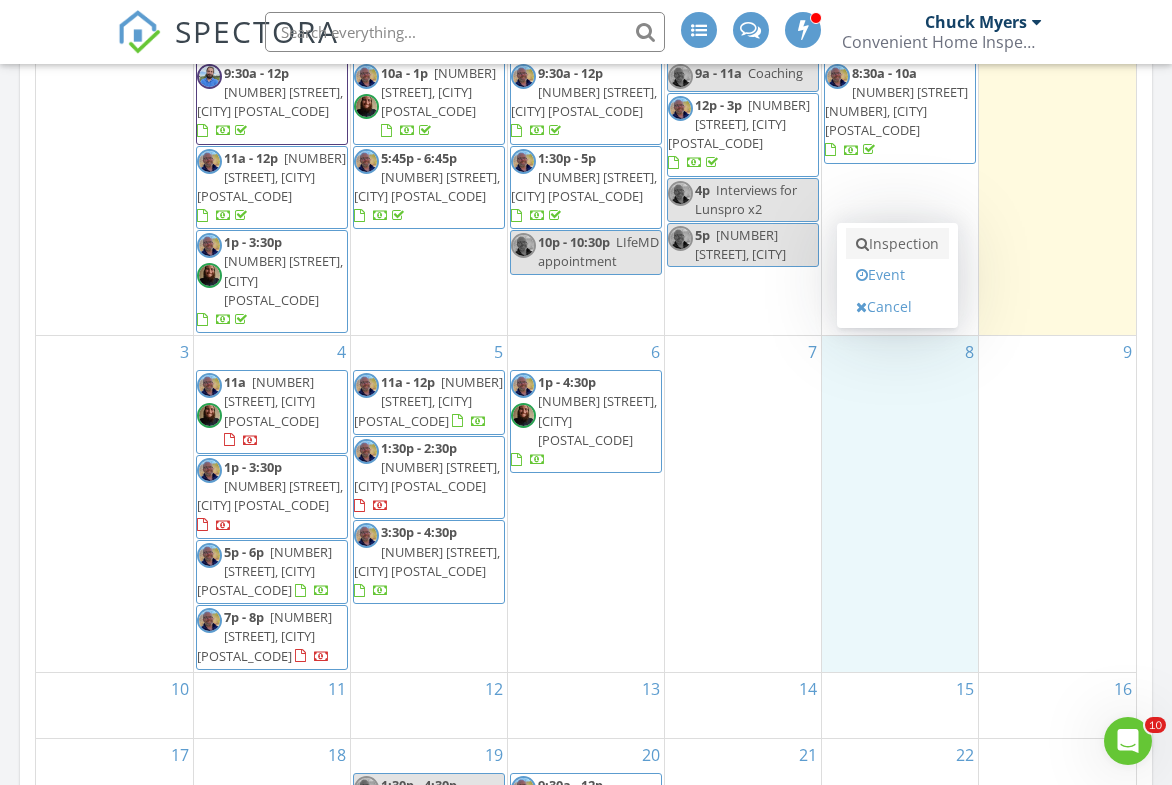 click on "Inspection" at bounding box center (897, 244) 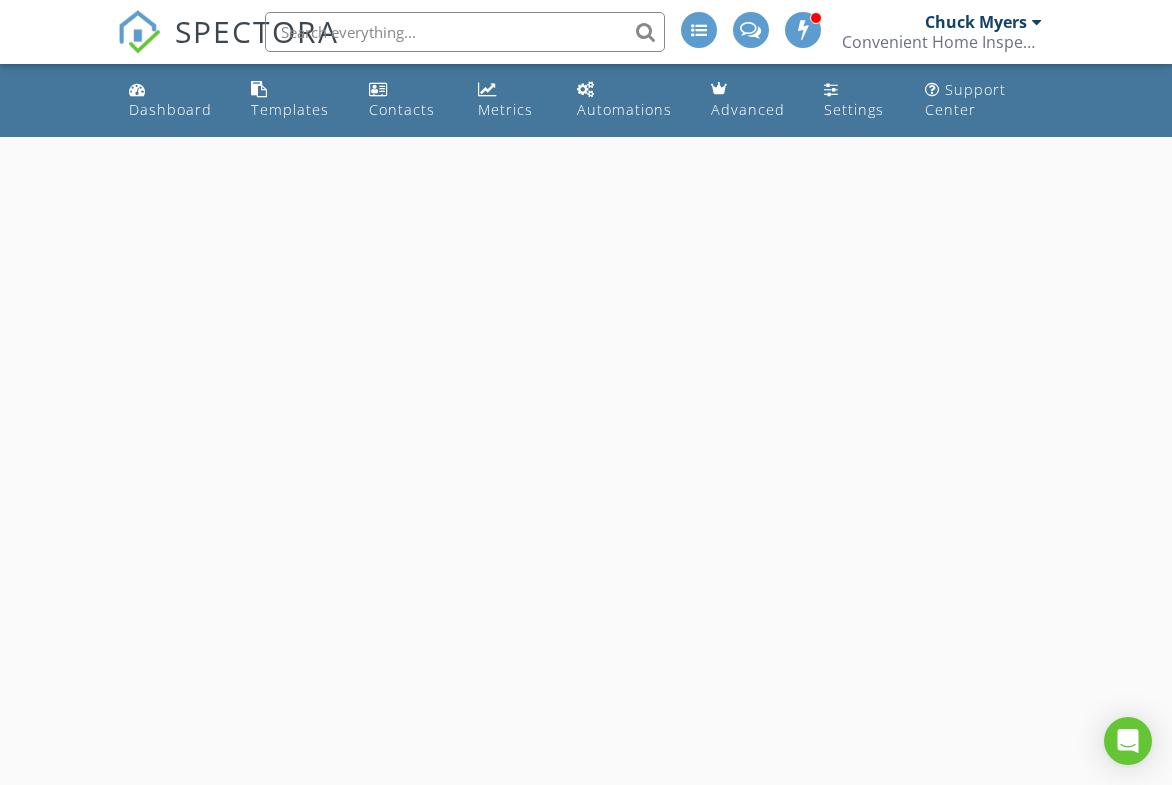 scroll, scrollTop: 0, scrollLeft: 0, axis: both 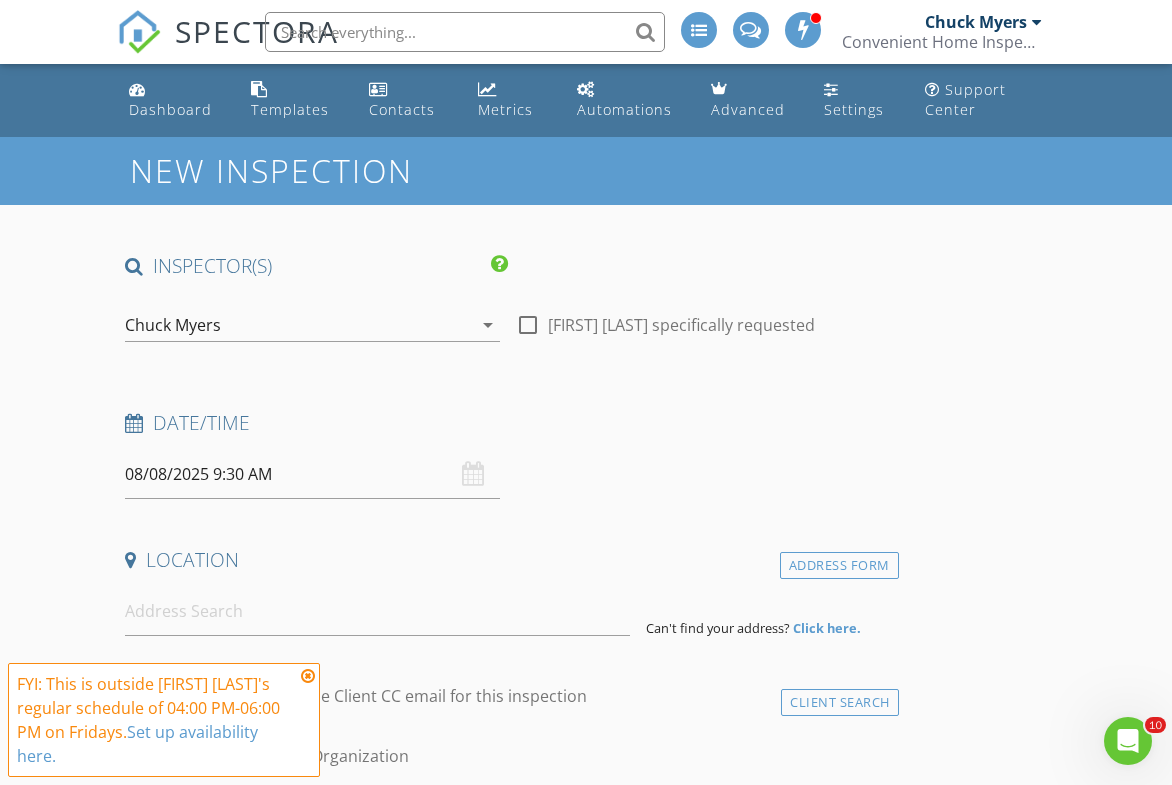 click on "Chuck Myers" at bounding box center (298, 325) 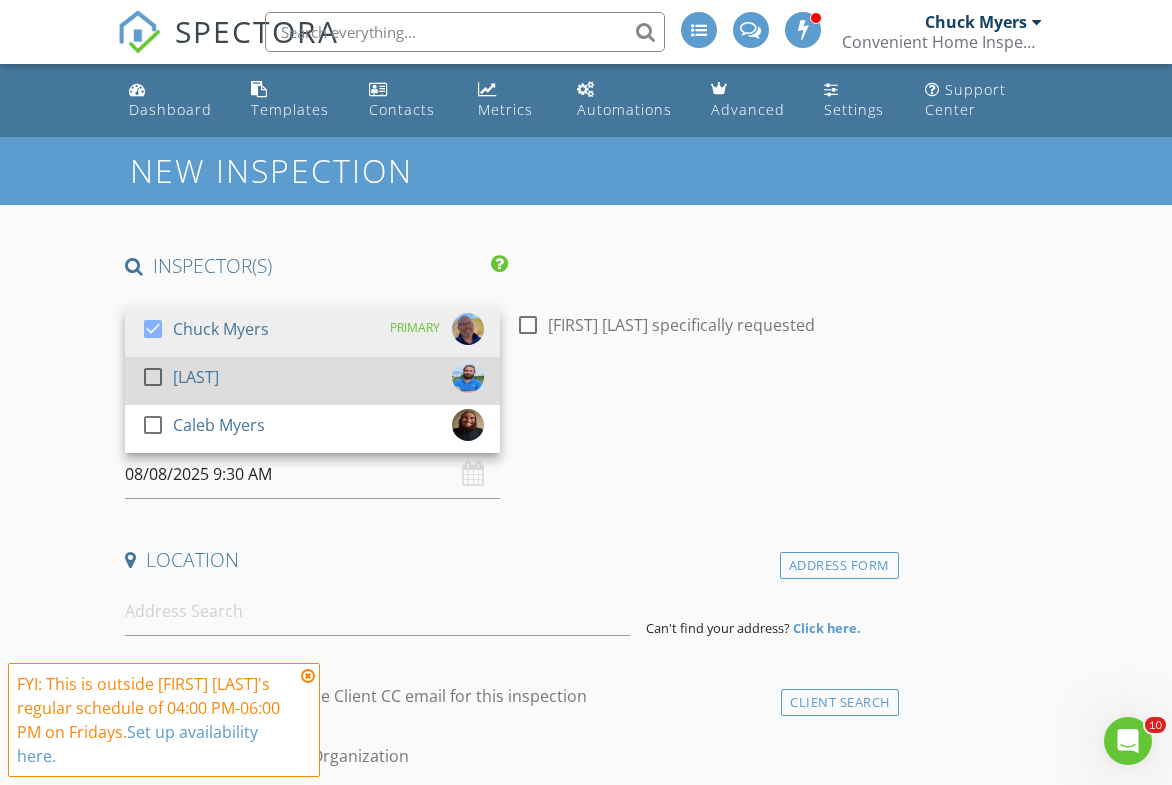 click on "[LAST]" at bounding box center (196, 377) 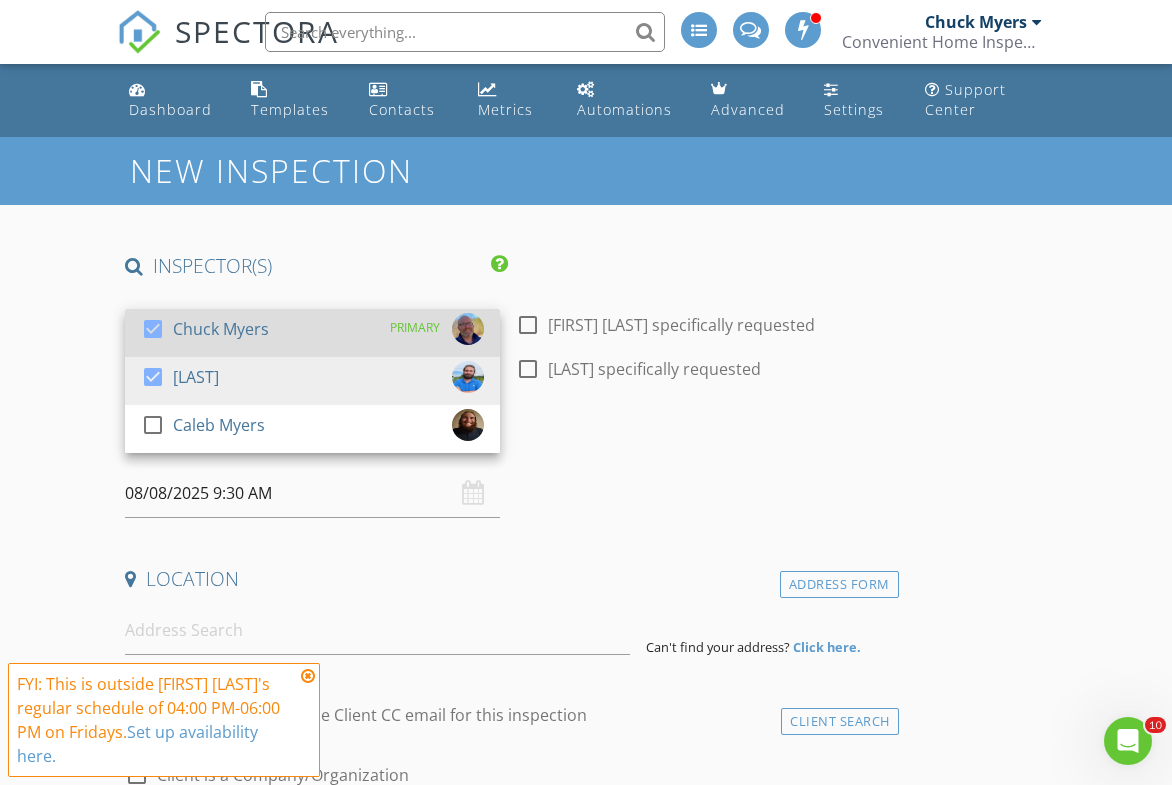click on "Chuck Myers" at bounding box center (221, 329) 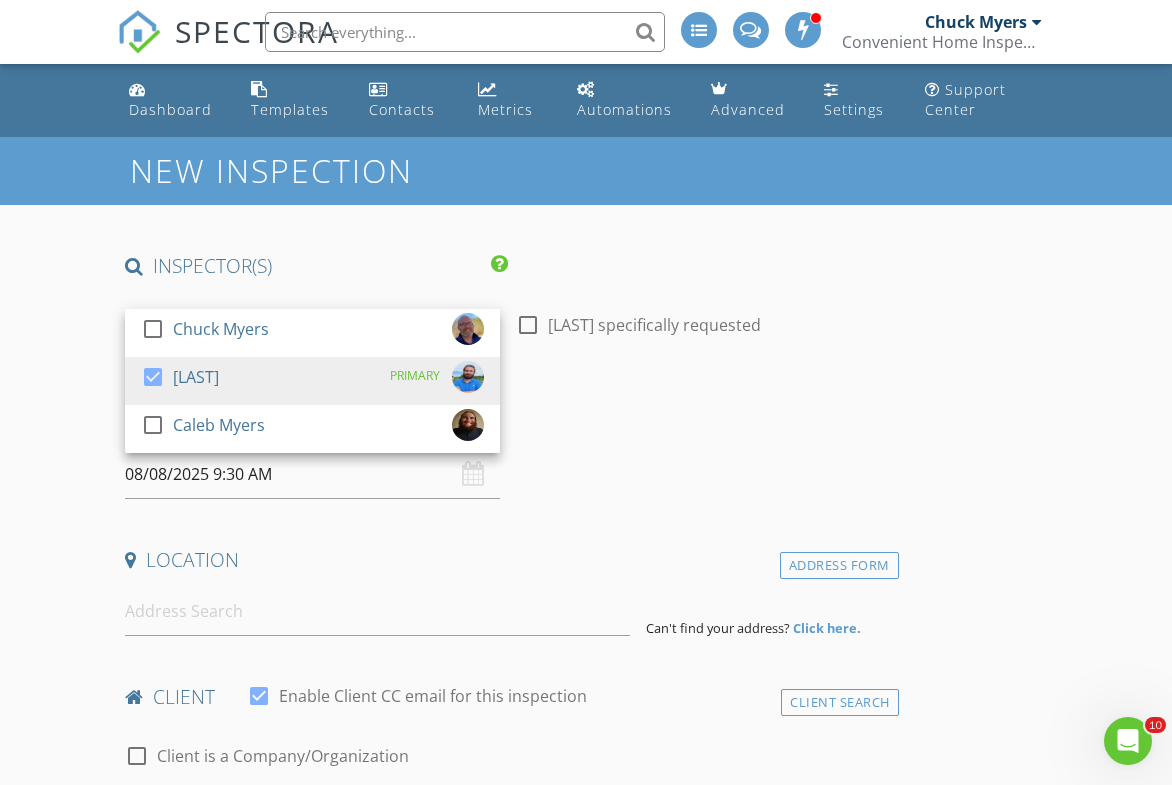 click on "New Inspection
INSPECTOR(S)
check_box_outline_blank   Chuck Myers     check_box   COLE HARTZLER   PRIMARY   check_box_outline_blank   Caleb Myers     COLE HARTZLER arrow_drop_down   check_box_outline_blank COLE HARTZLER specifically requested
Date/Time
08/08/2025 9:30 AM
Location
Address Form       Can't find your address?   Click here.
client
check_box Enable Client CC email for this inspection   Client Search     check_box_outline_blank Client is a Company/Organization     First Name   Last Name   Email   CC Email   Phone   Address   City   State   Zip       Notes   Private Notes
ADD ADDITIONAL client
SERVICES
check_box_outline_blank   Residential Inspection   check_box_outline_blank   Residential Inspection - Pre-Drywall   check_box_outline_blank   Pest Inspection" at bounding box center (586, 2006) 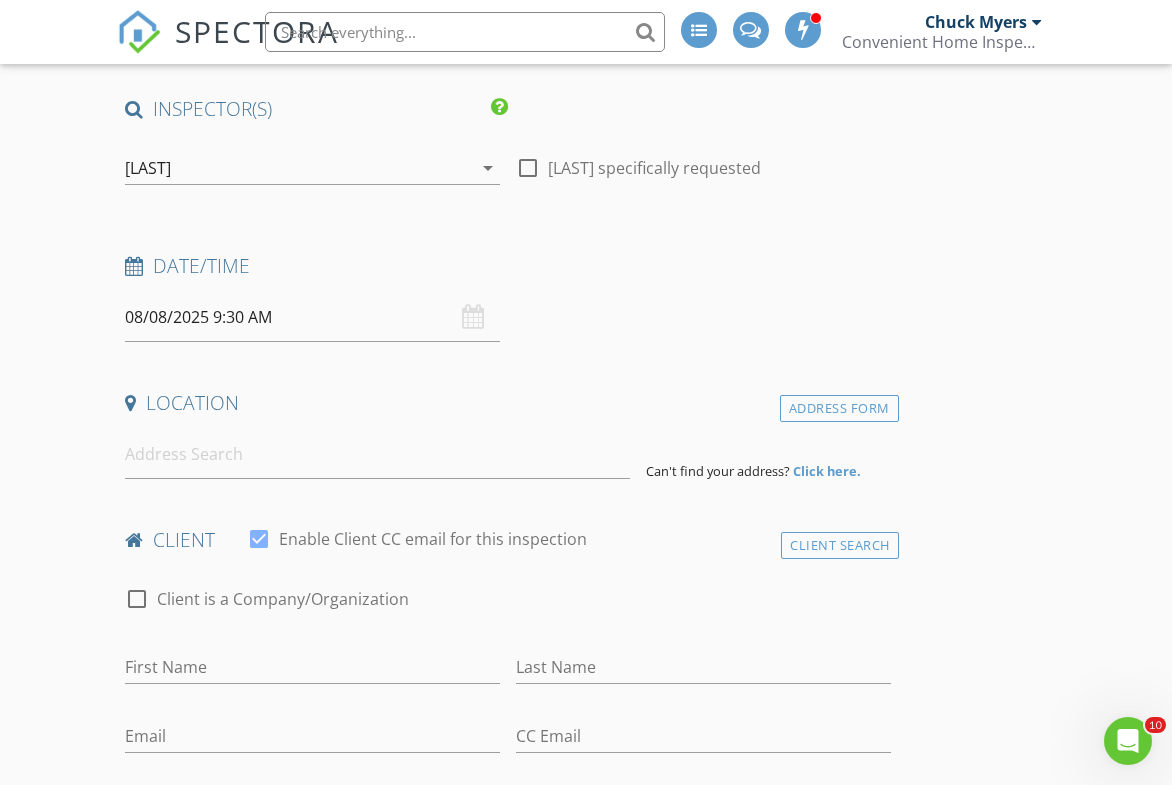 scroll, scrollTop: 160, scrollLeft: 0, axis: vertical 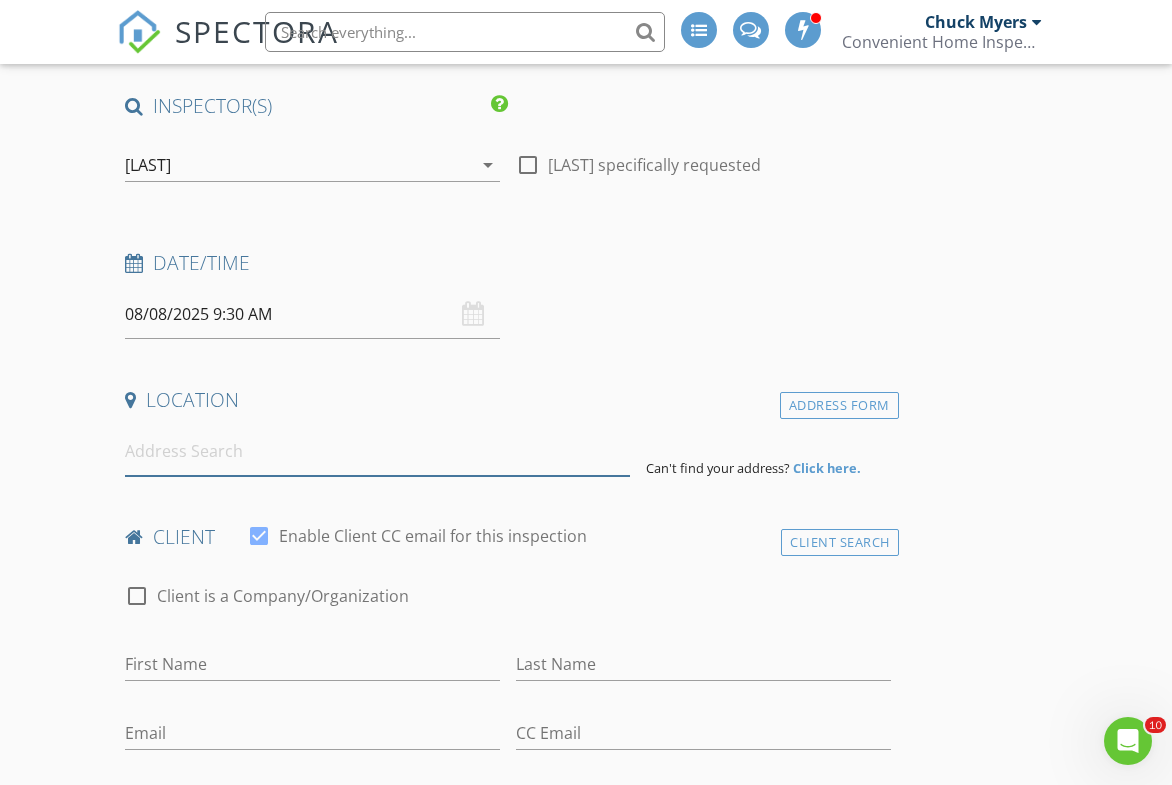 click at bounding box center [377, 451] 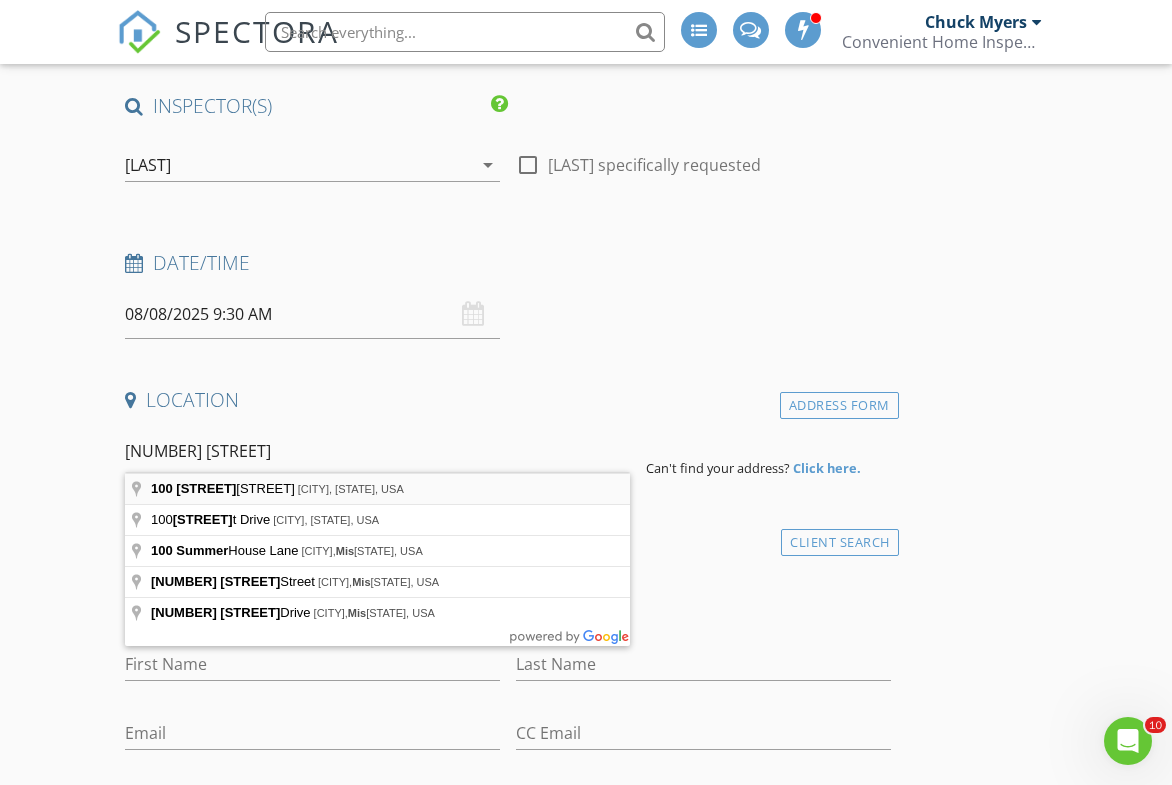 type on "100 Summer Mist Ln, Clayton, NC, USA" 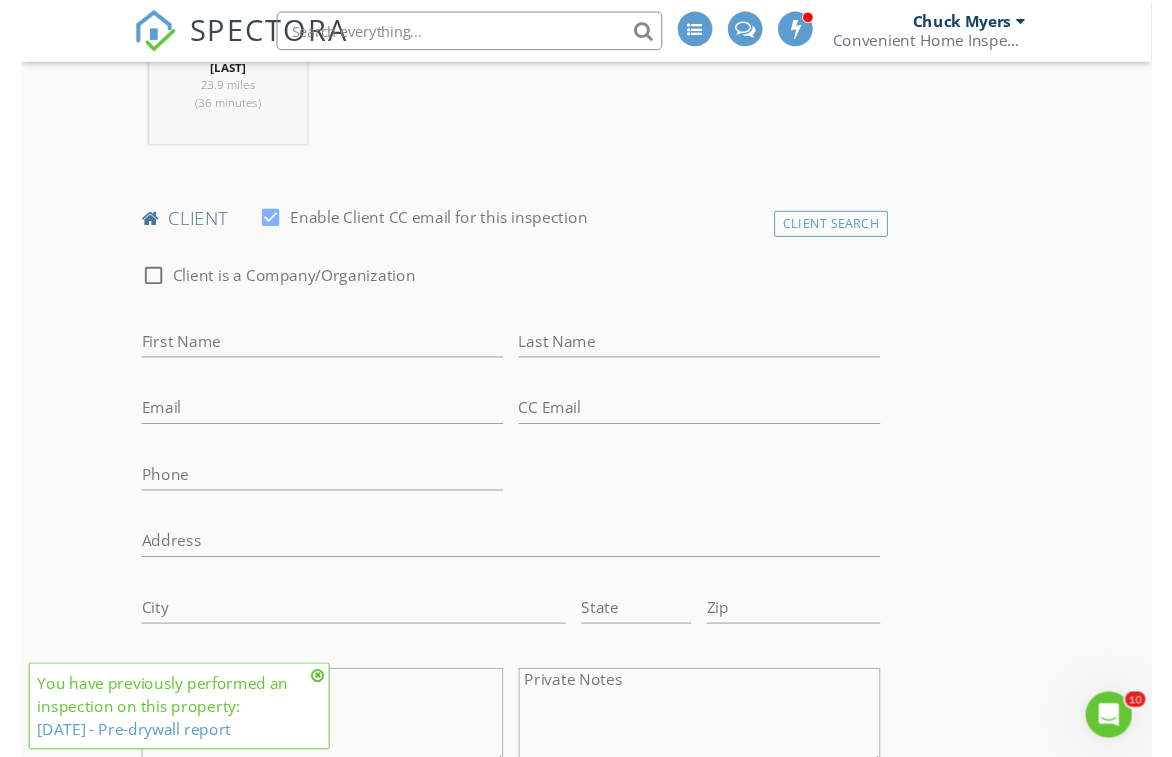 scroll, scrollTop: 929, scrollLeft: 0, axis: vertical 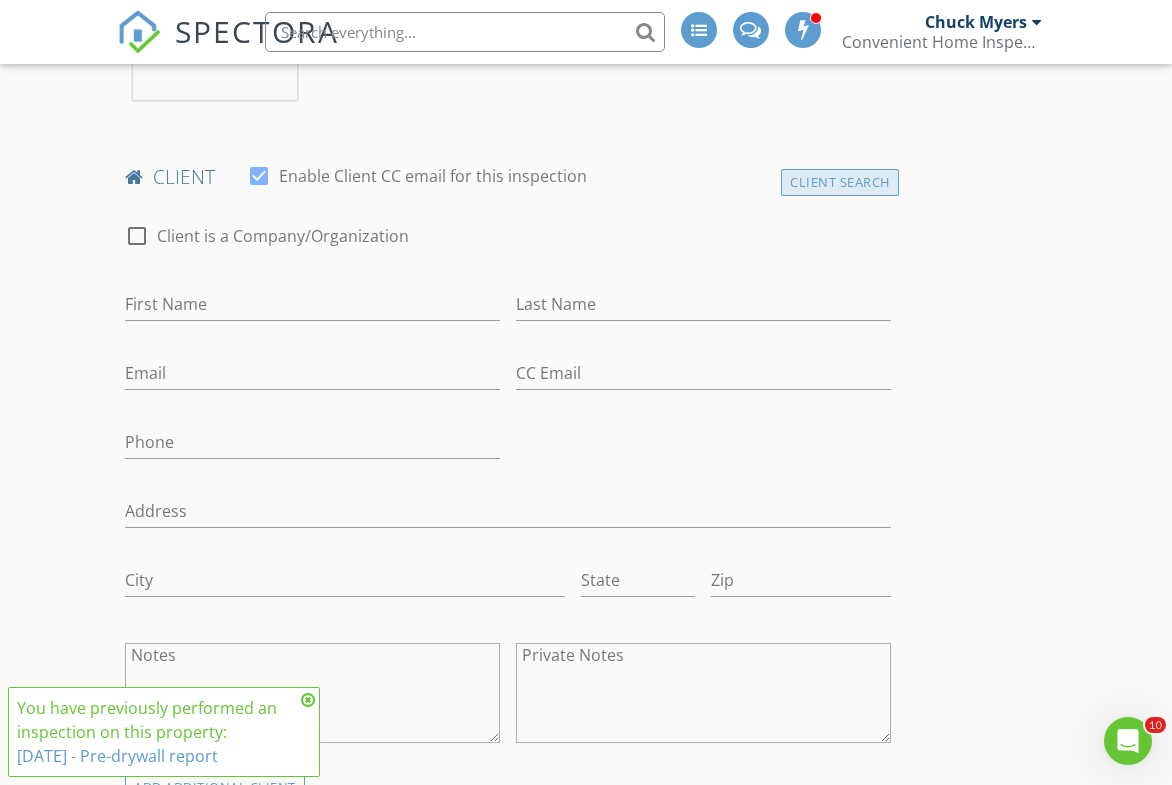 click on "Client Search" at bounding box center [840, 182] 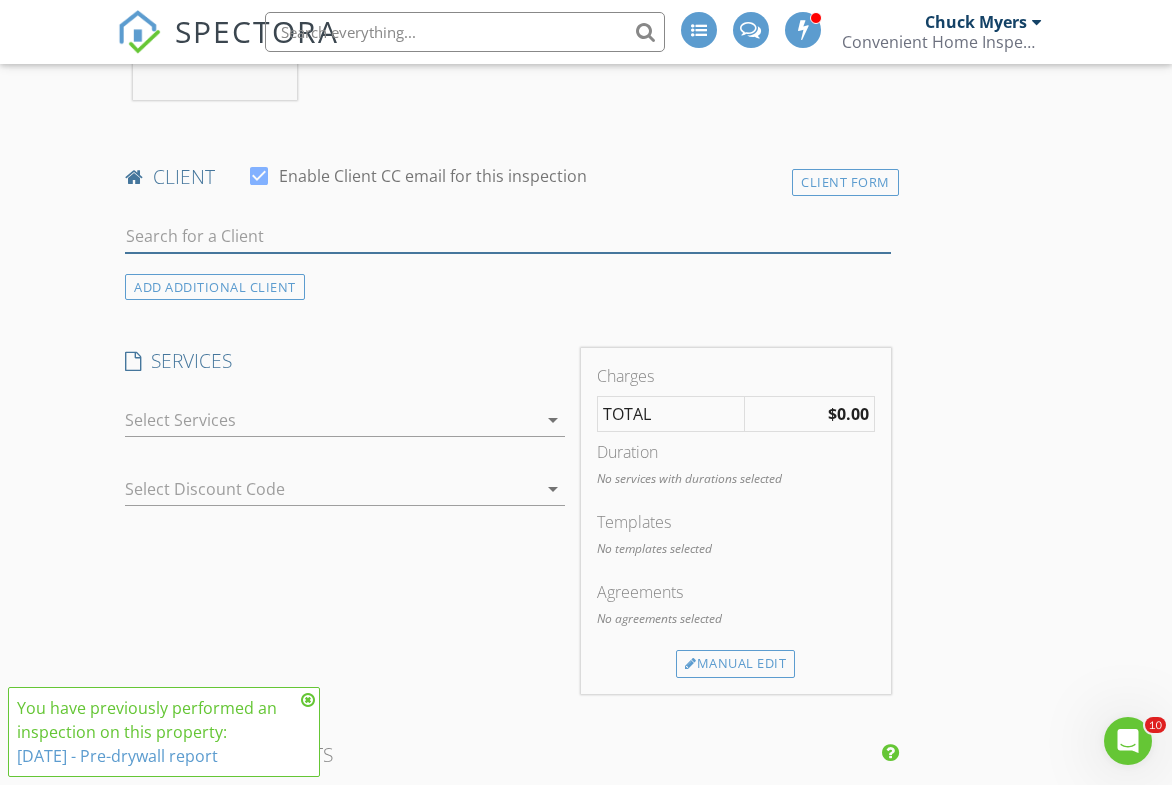 click at bounding box center [507, 236] 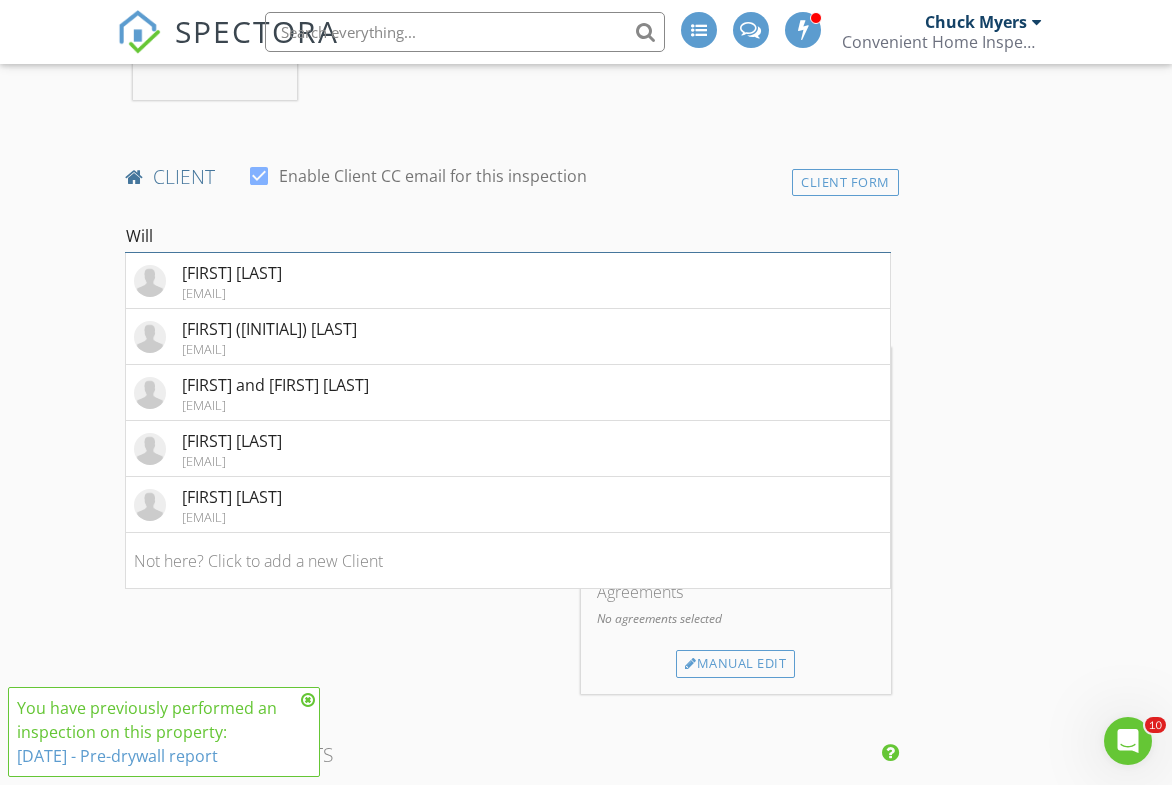 paste on "Goellner" 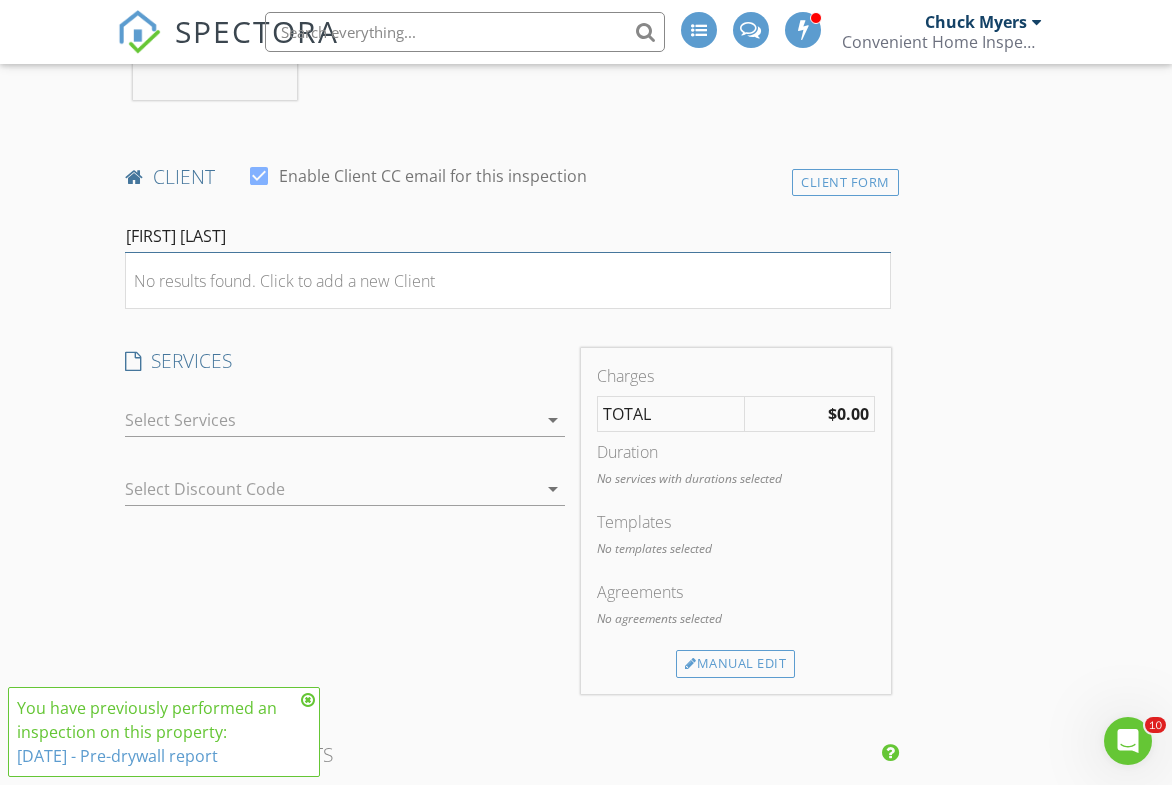 click on "Will Goellner" at bounding box center [507, 236] 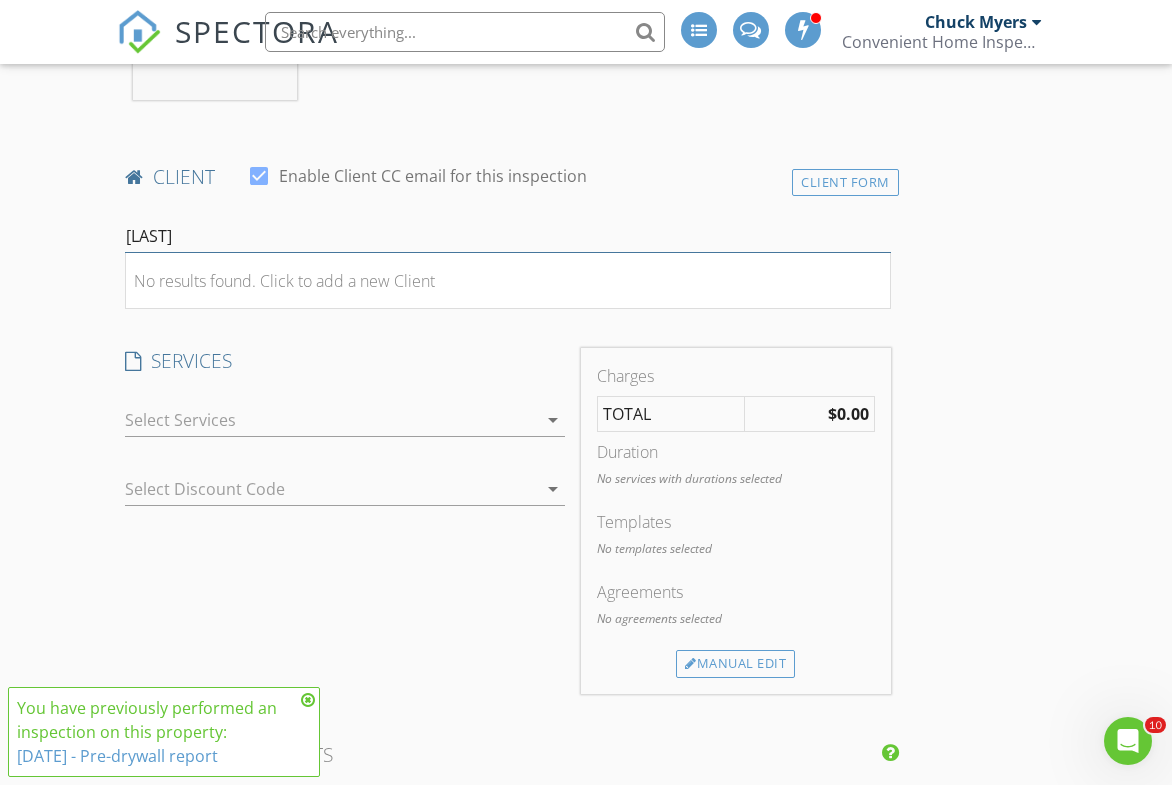 click on "Goellner" at bounding box center (507, 236) 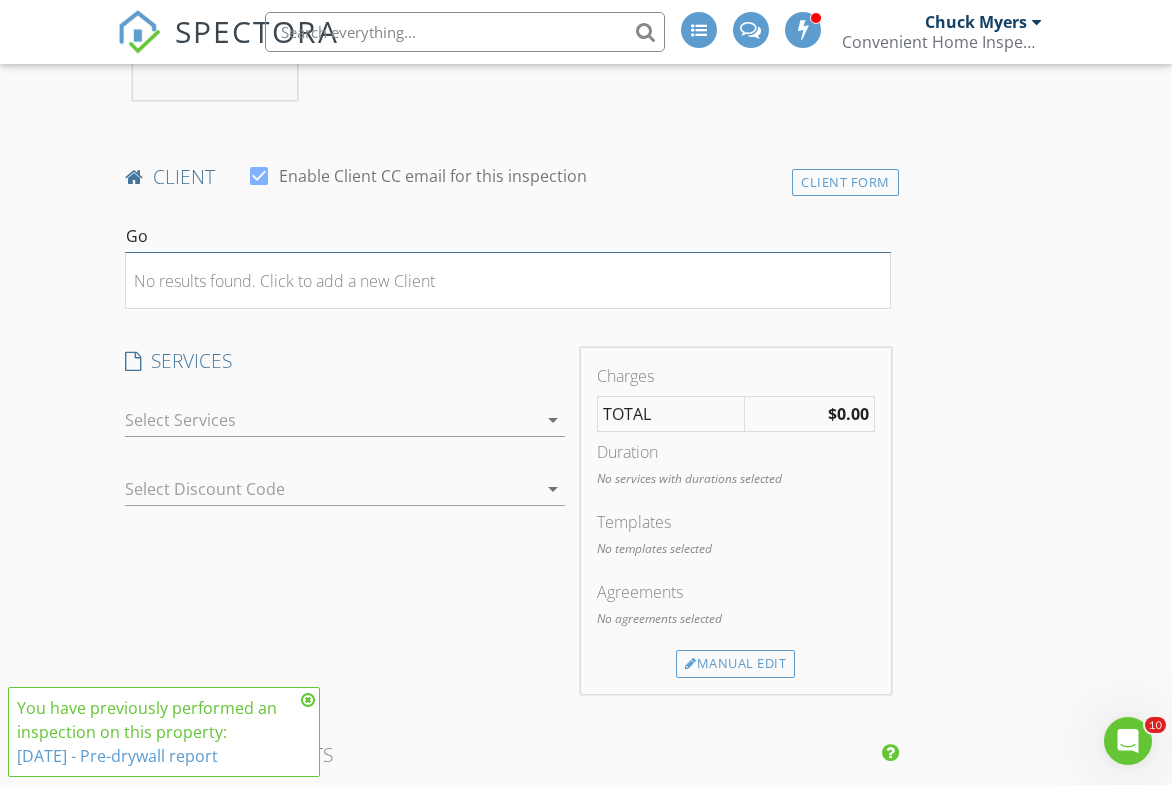 type on "G" 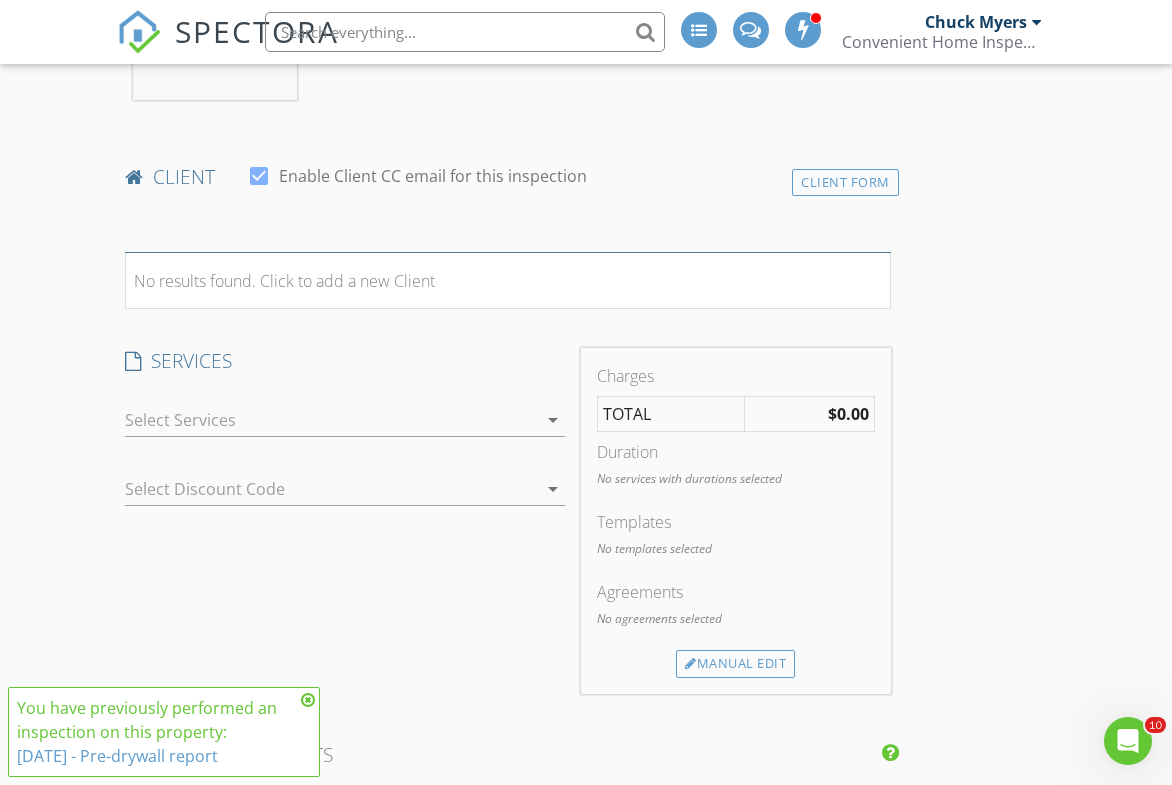 type 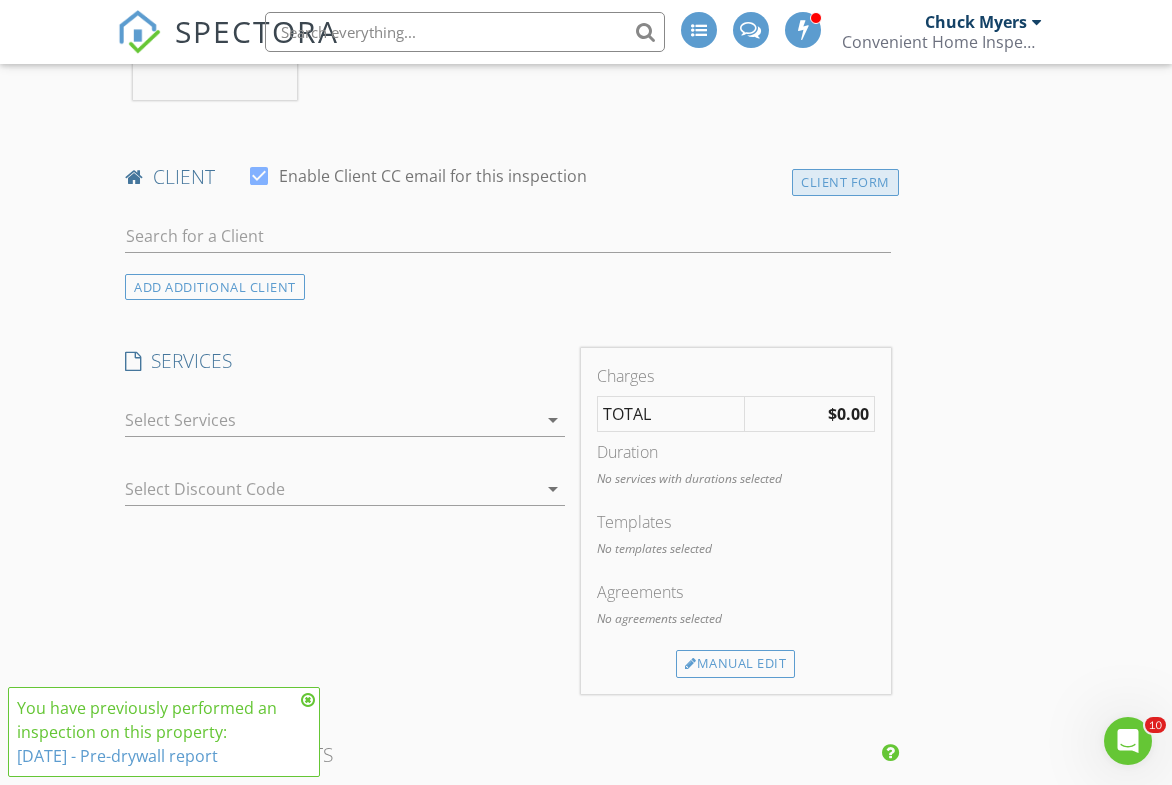 click on "Client Form" at bounding box center [845, 182] 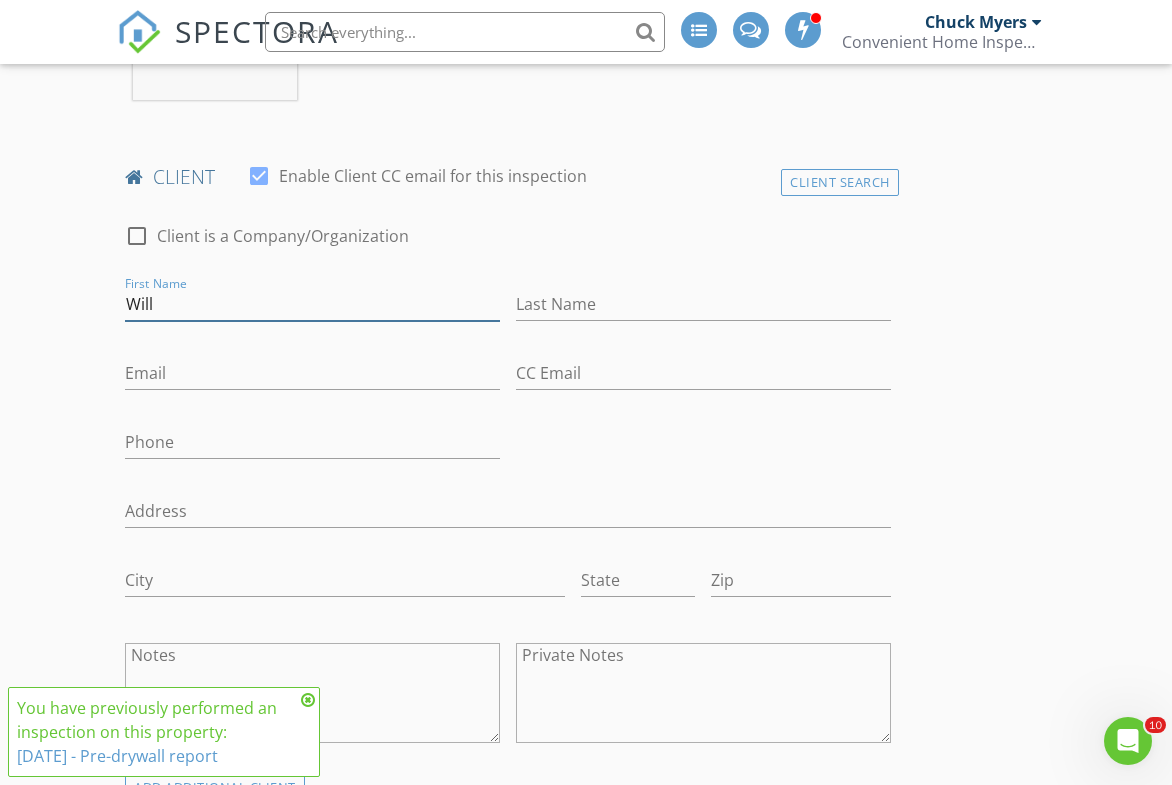 type on "Will" 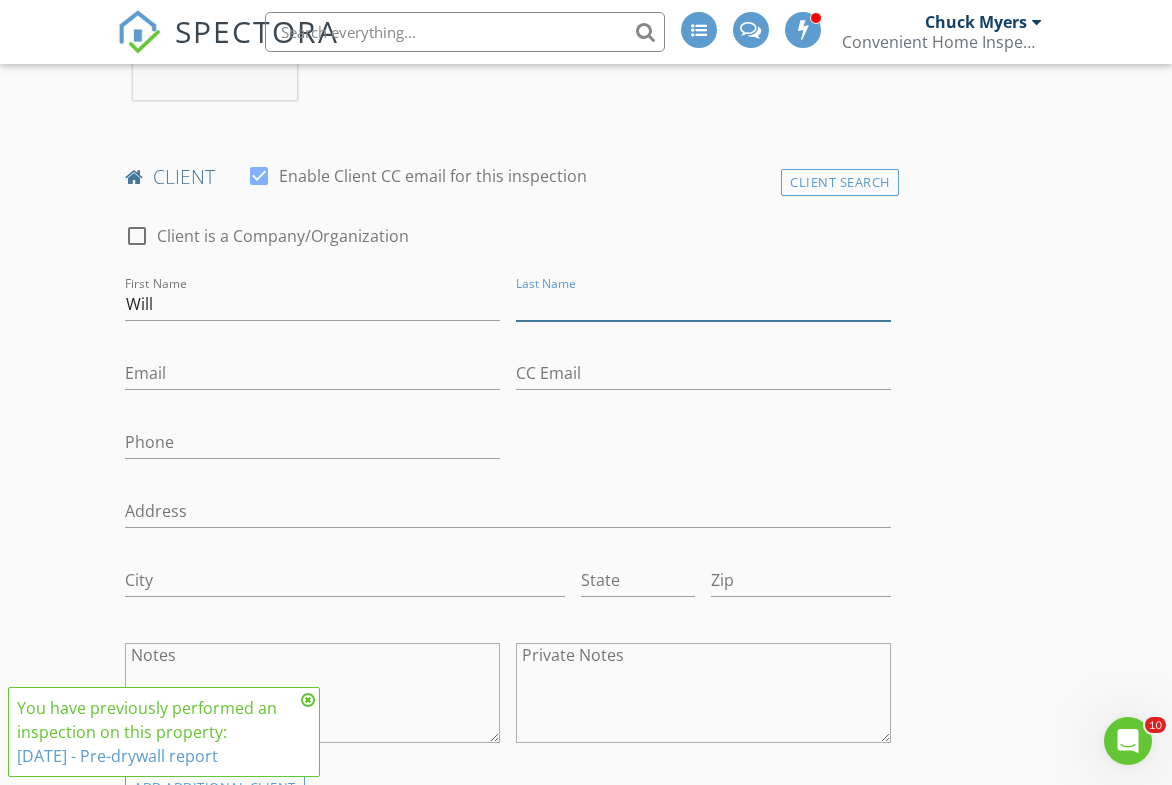 type on "G" 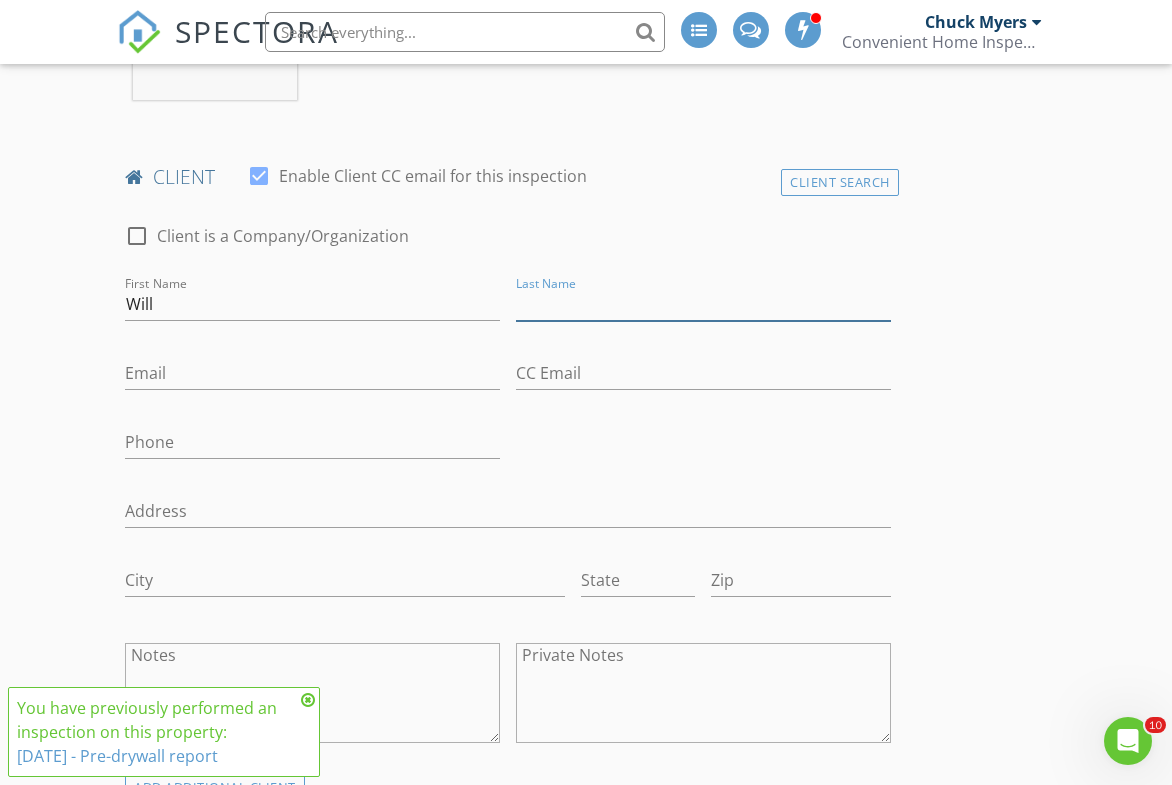 paste on "Goellner" 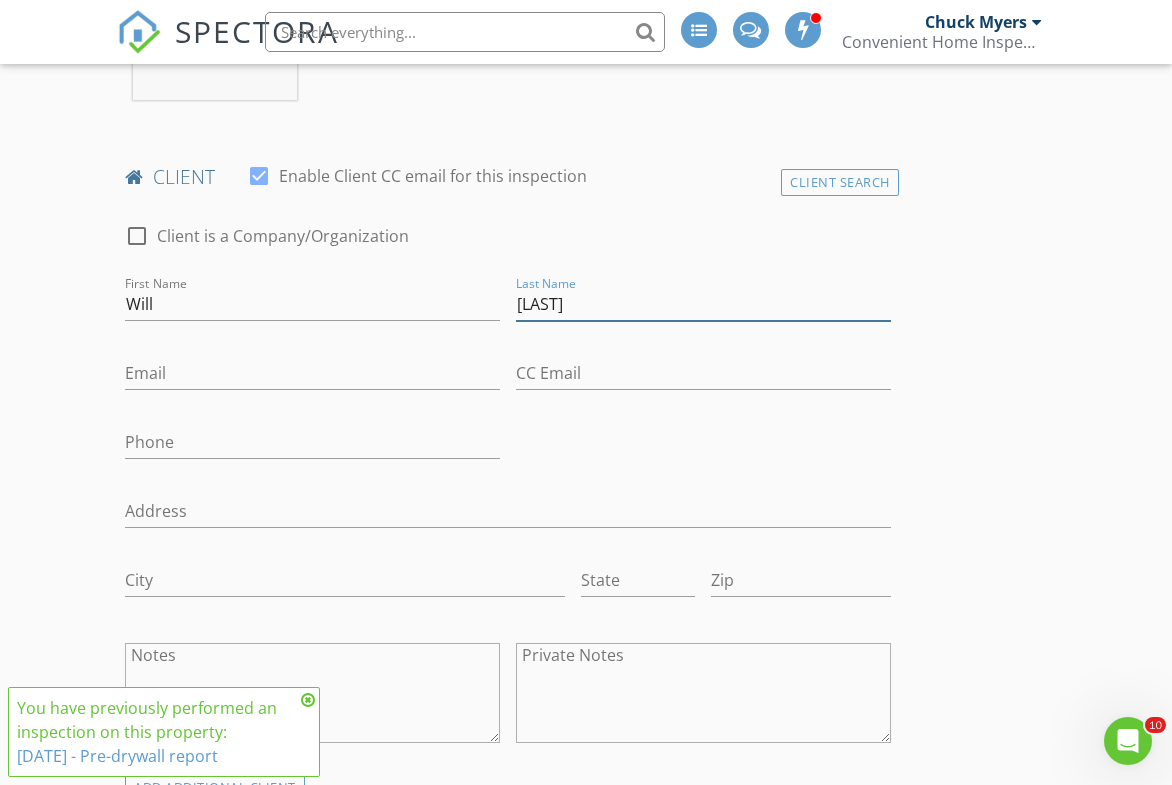 type on "Goellner" 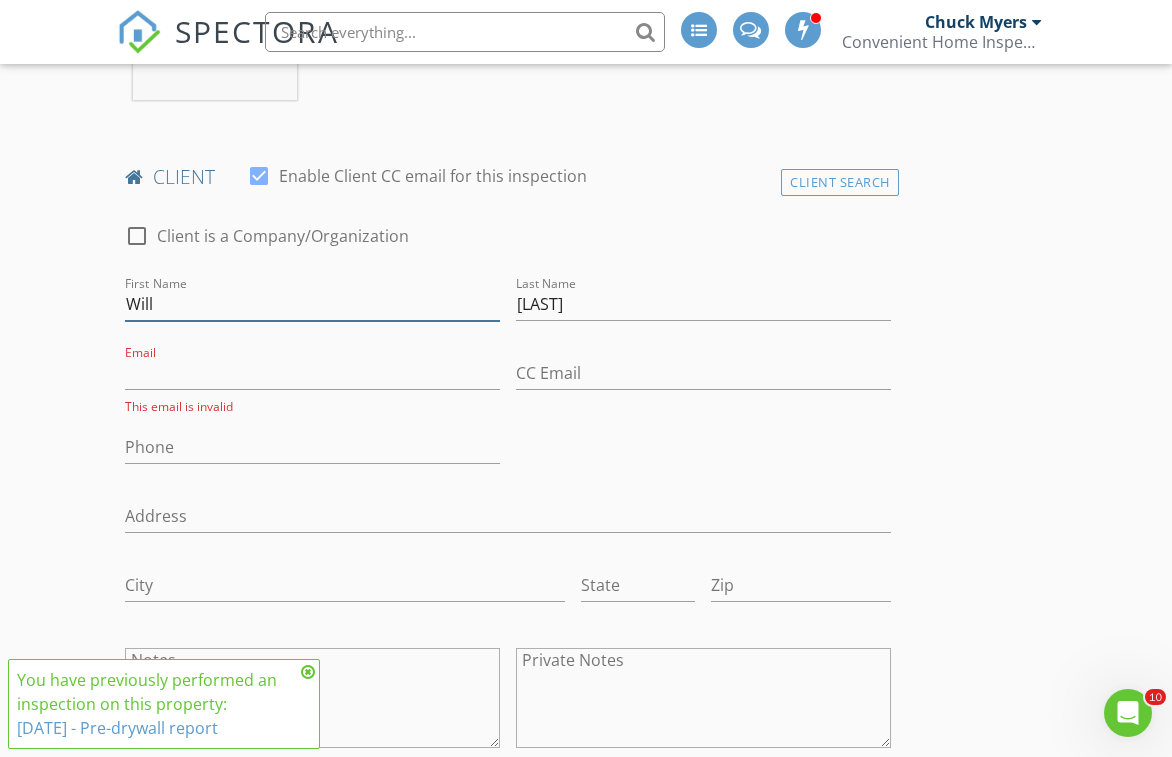 click on "Will" at bounding box center [312, 304] 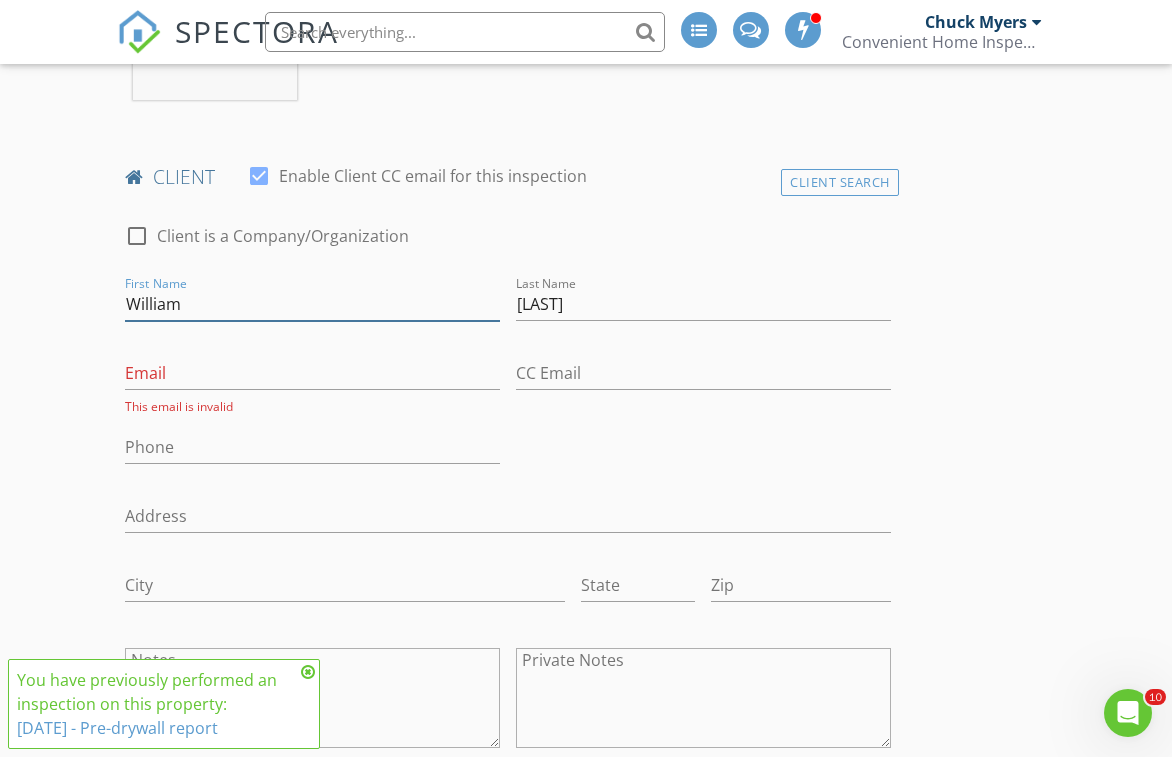 type on "William" 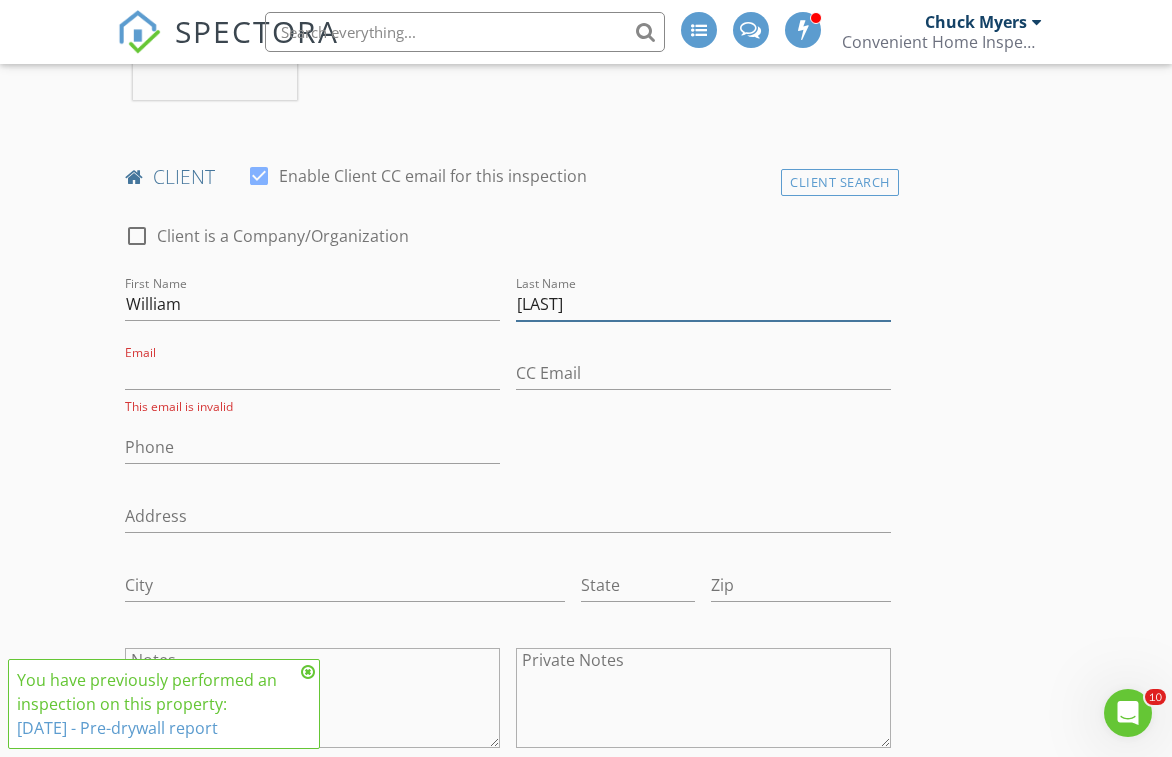 click on "Goelliner" at bounding box center [703, 304] 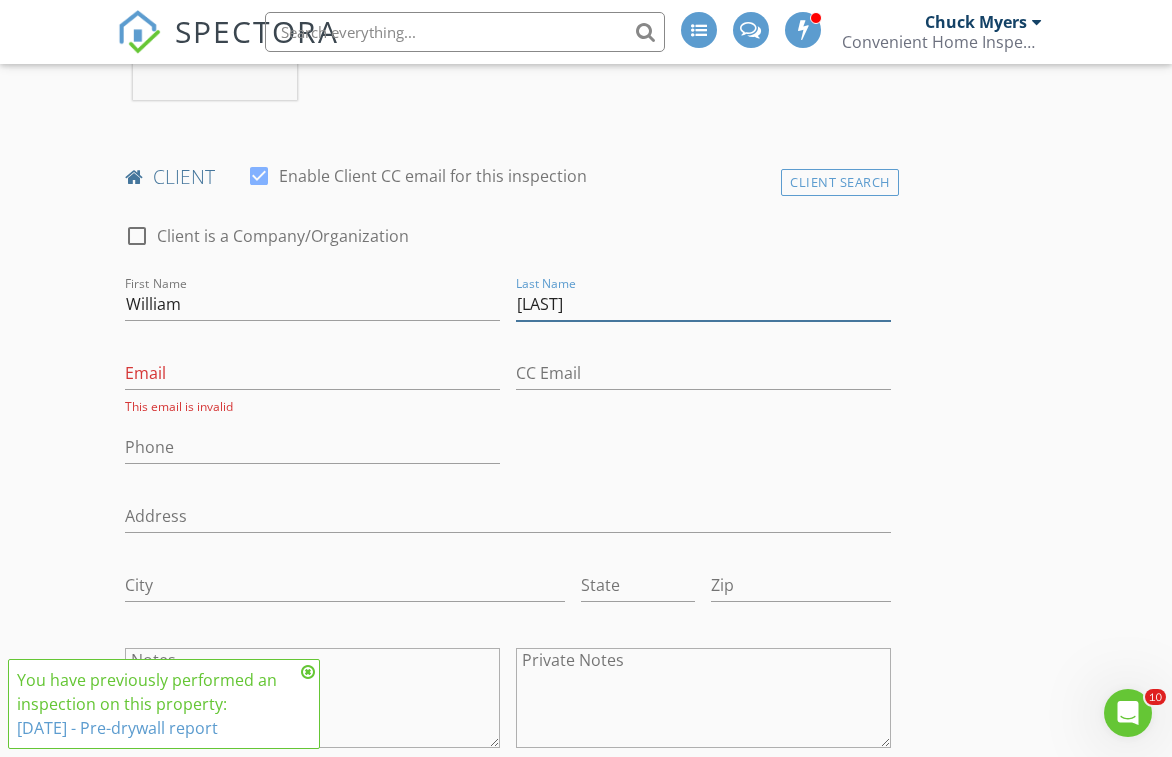 type on "[LAST]" 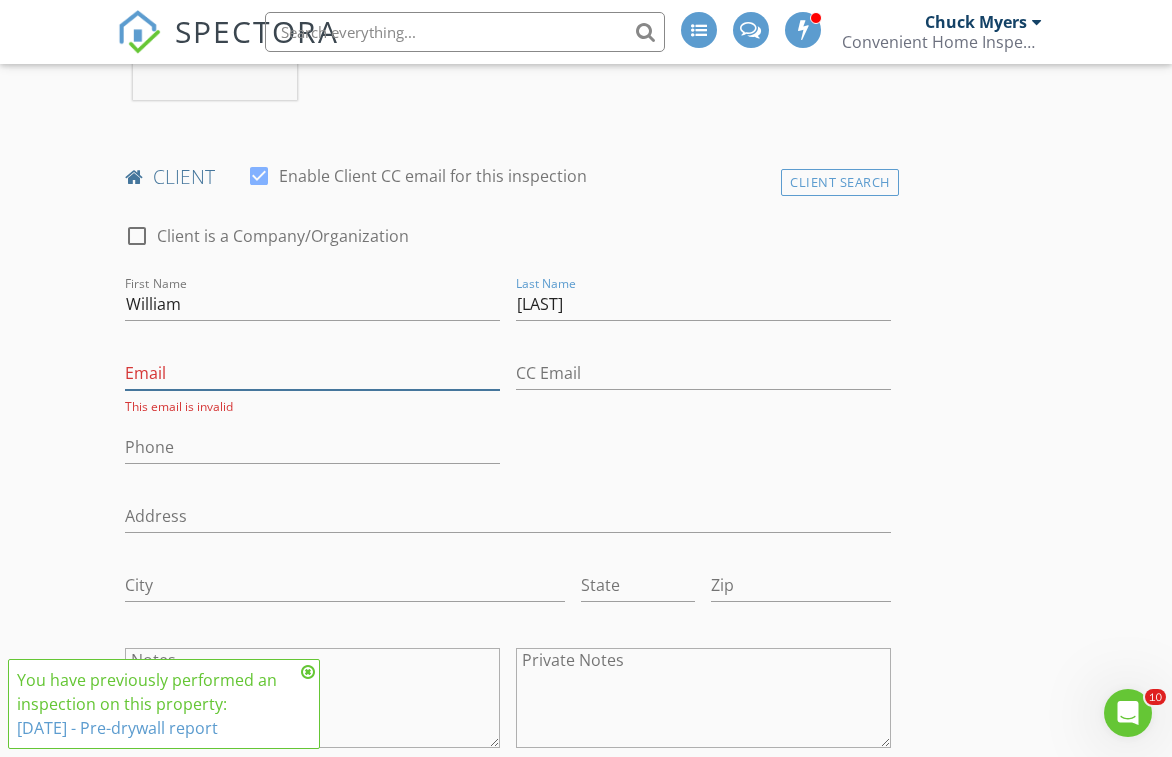 click on "Email" at bounding box center (312, 373) 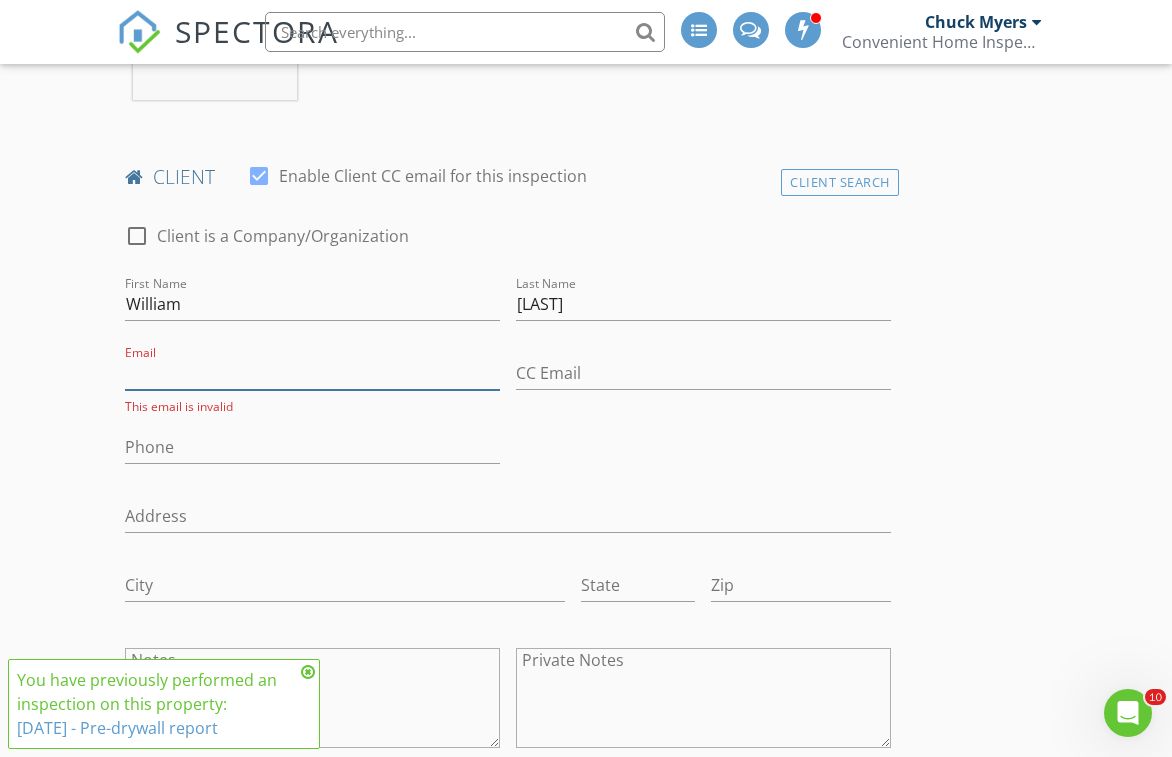 paste on "[EMAIL]" 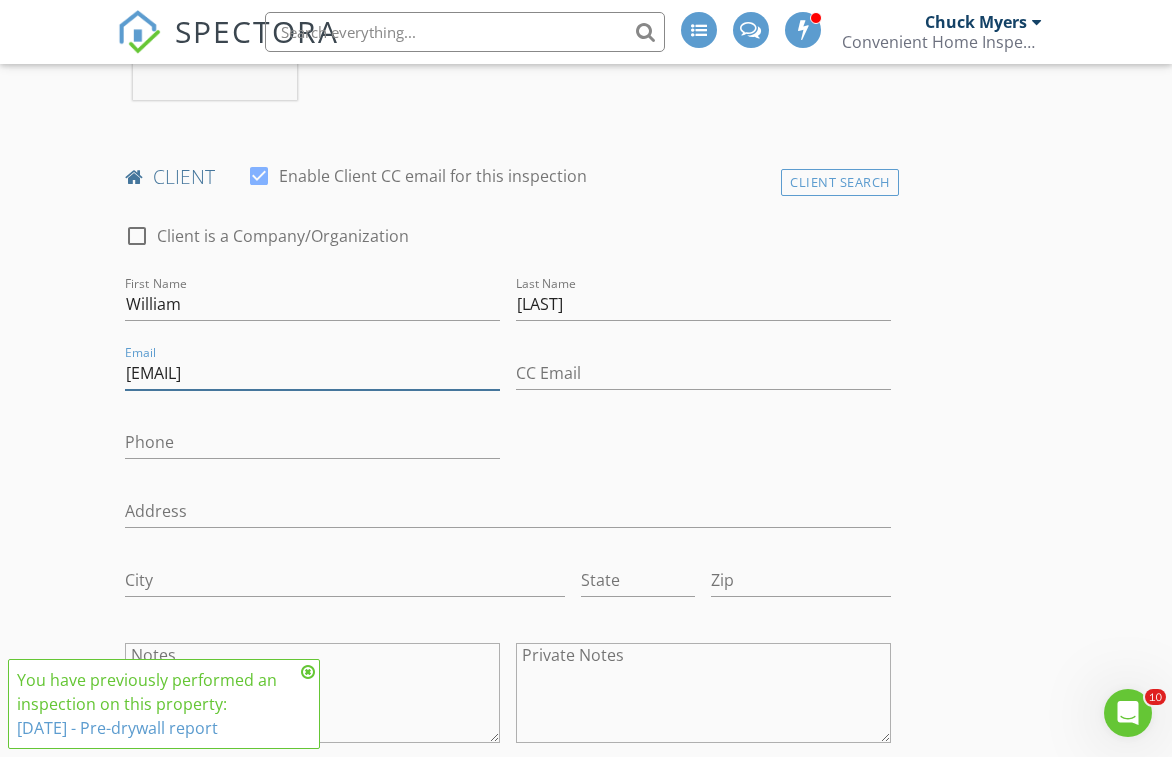 type on "[EMAIL]" 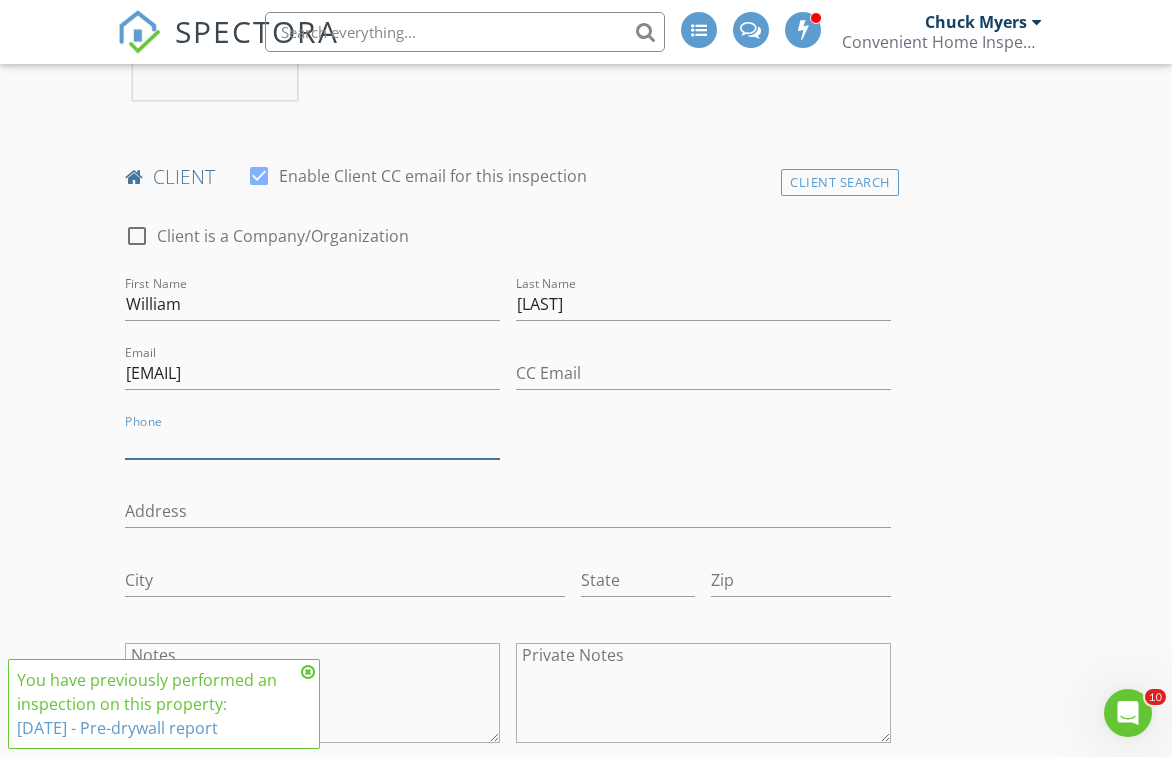 paste on "[PHONE]" 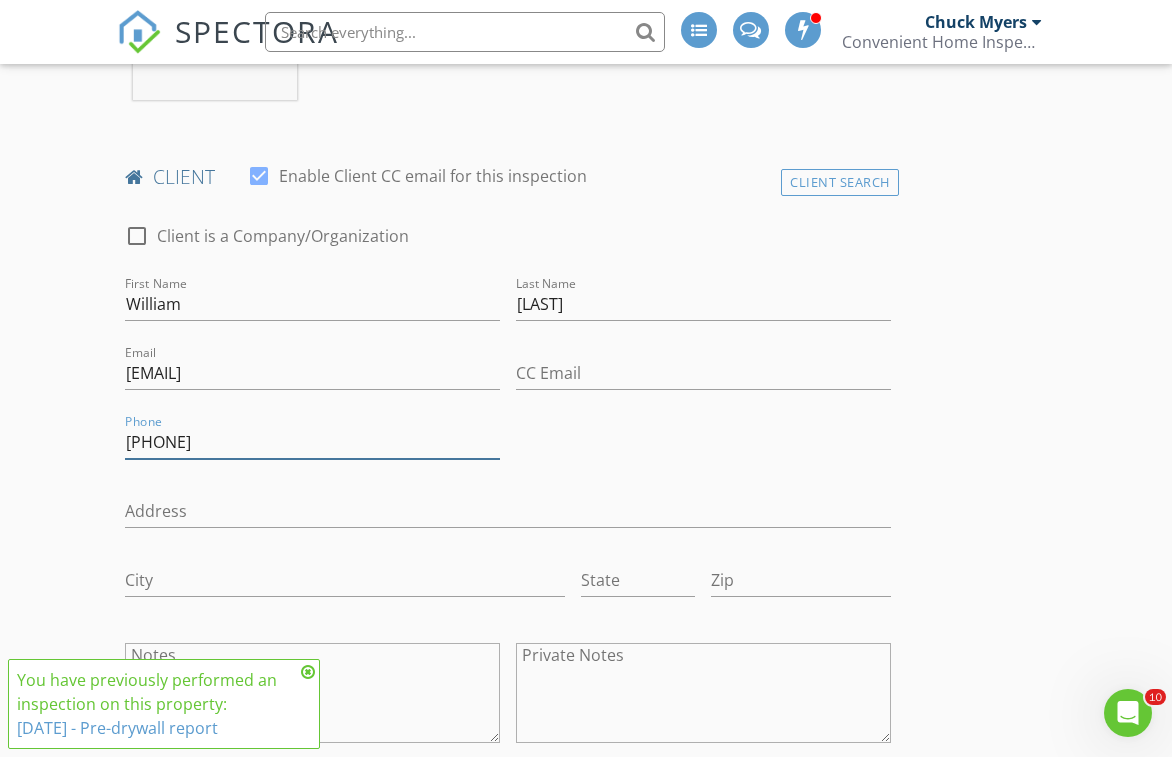 type on "[PHONE]" 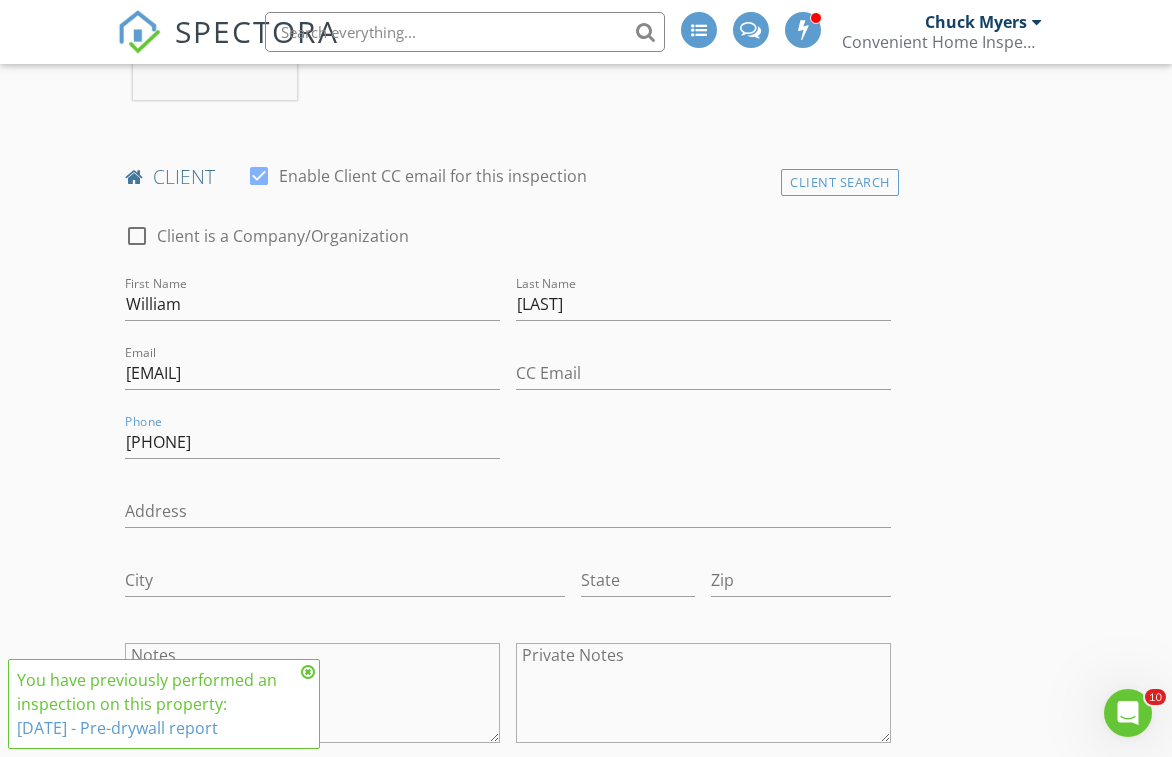 click at bounding box center [308, 672] 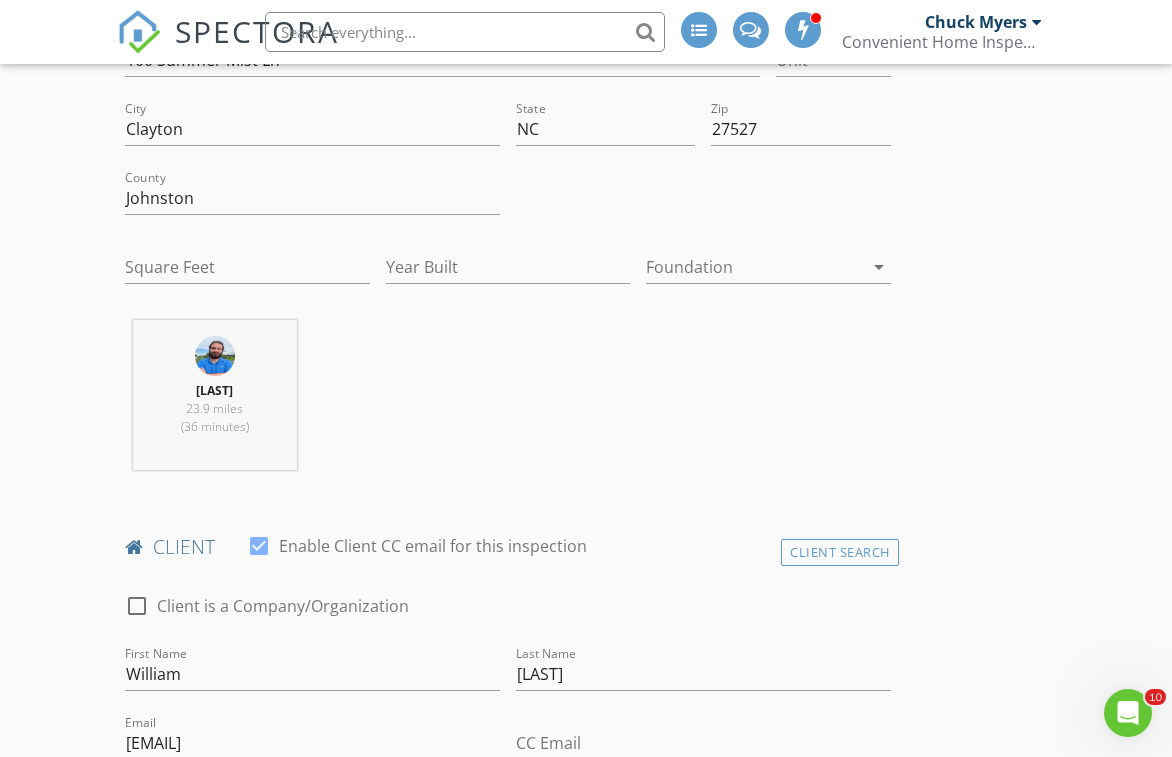 scroll, scrollTop: 558, scrollLeft: 0, axis: vertical 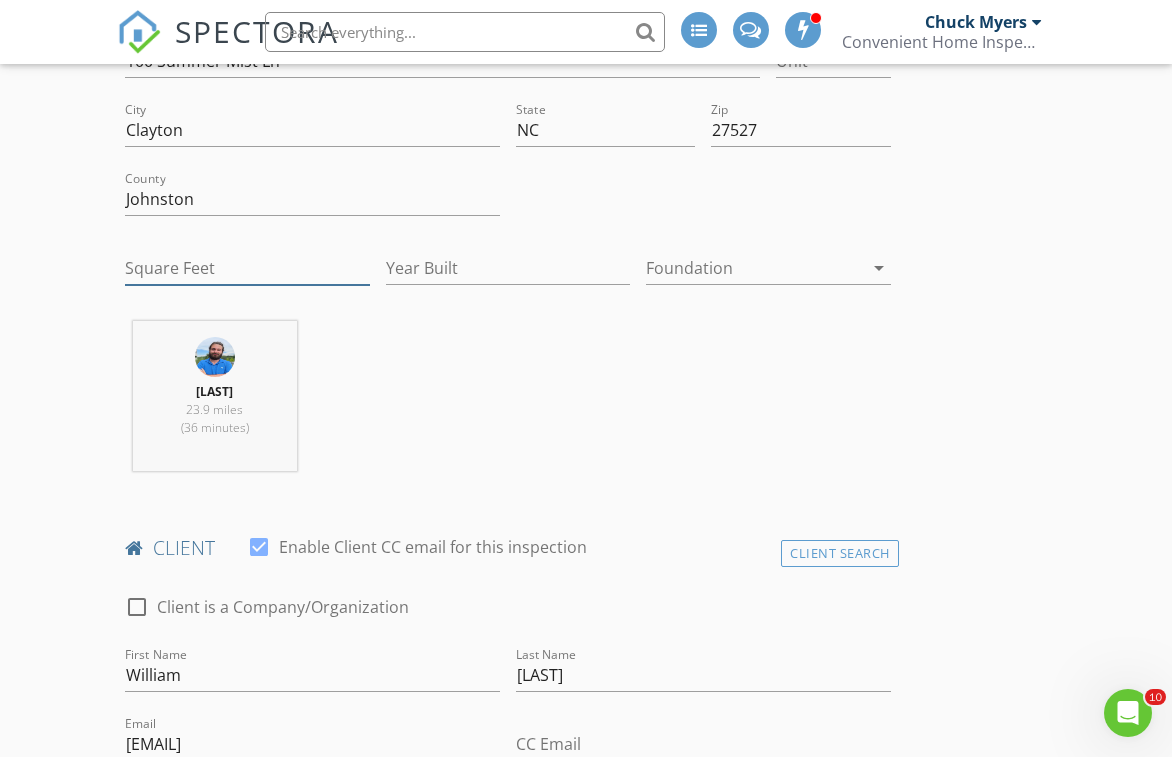 click on "Square Feet" at bounding box center (247, 268) 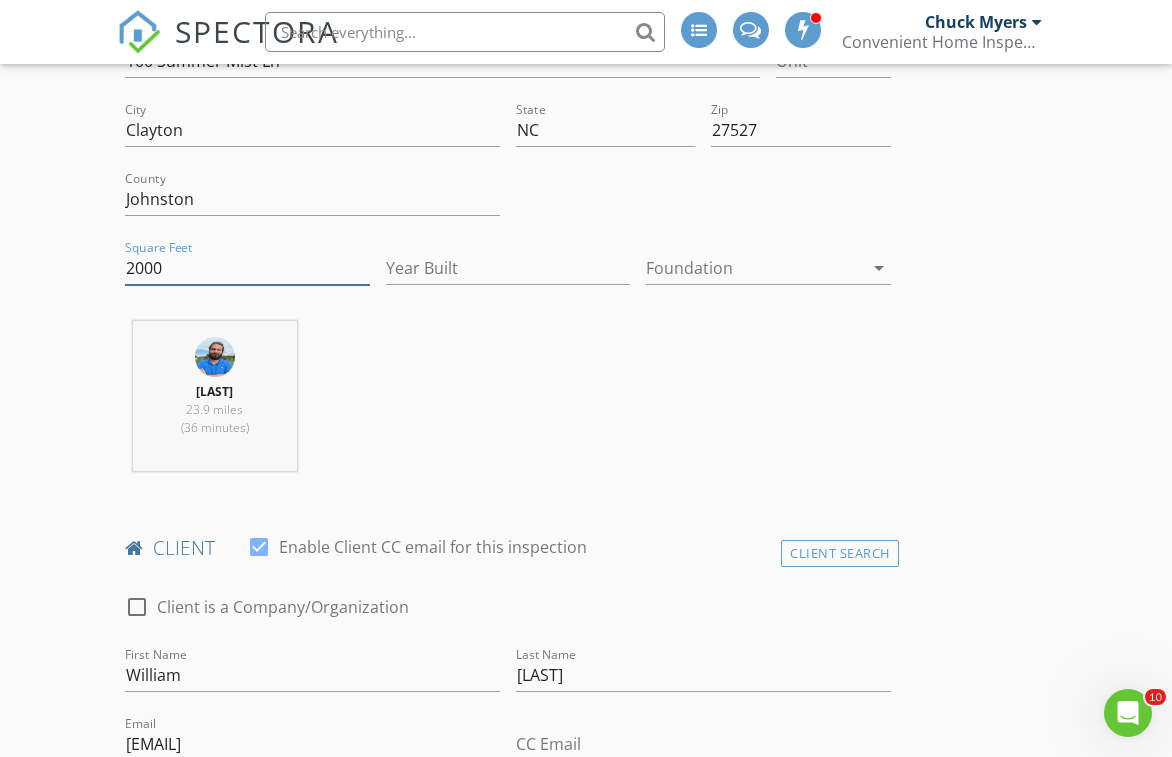 type on "2000" 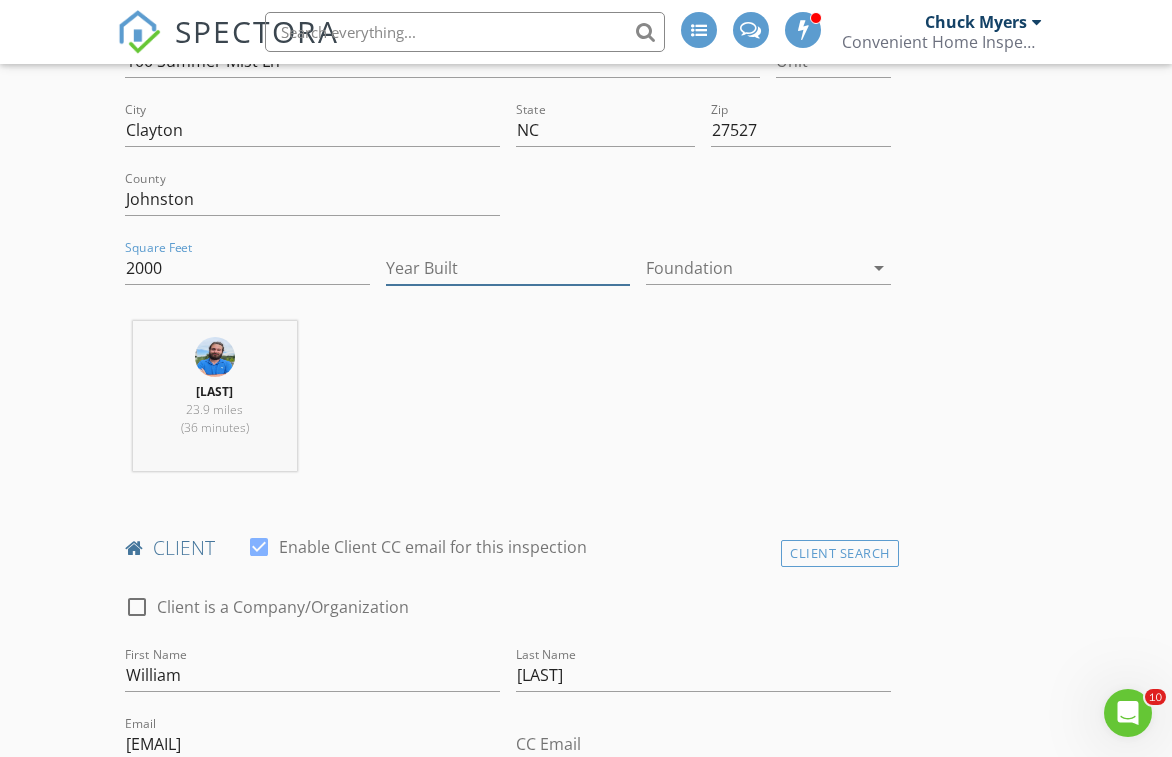 click on "Year Built" at bounding box center [508, 268] 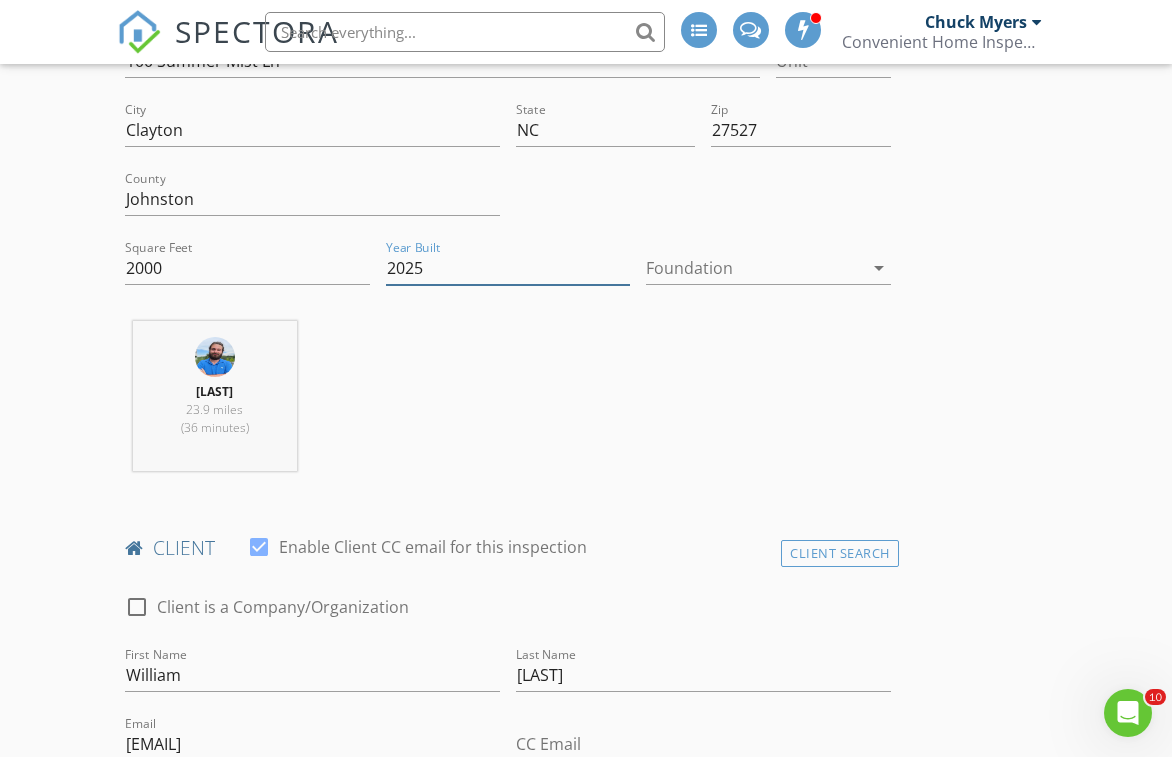 type on "2025" 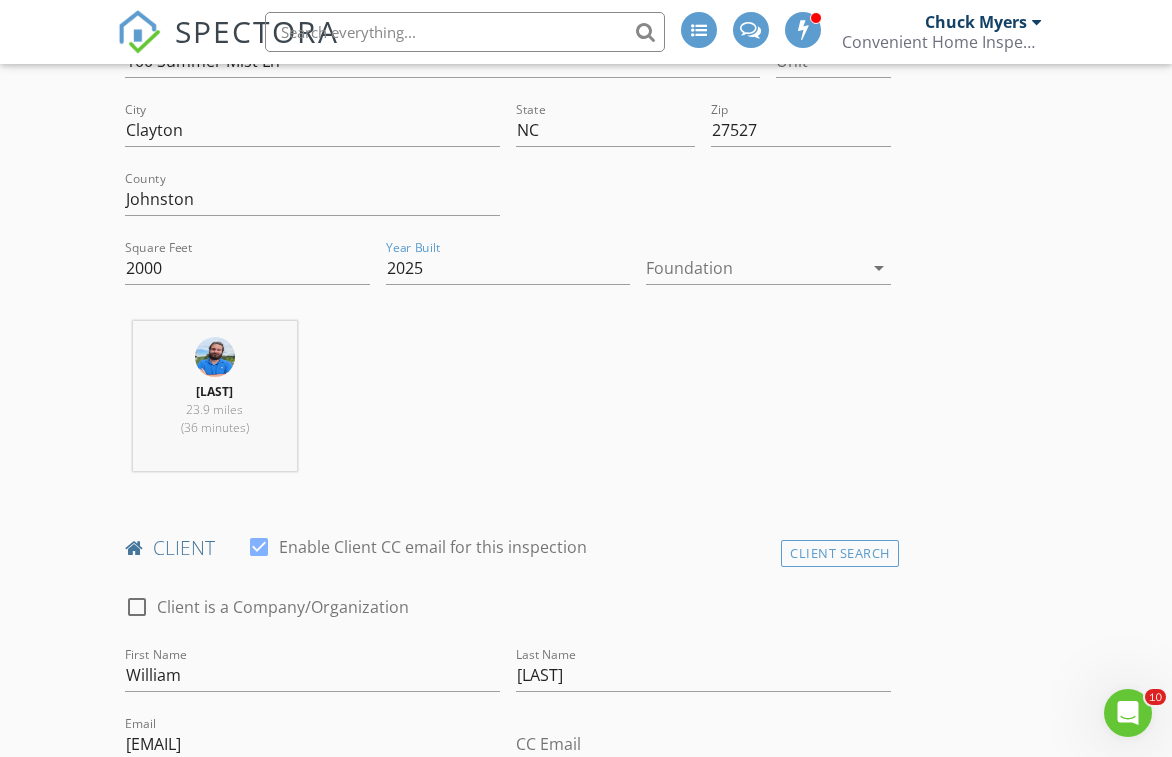 click at bounding box center [754, 268] 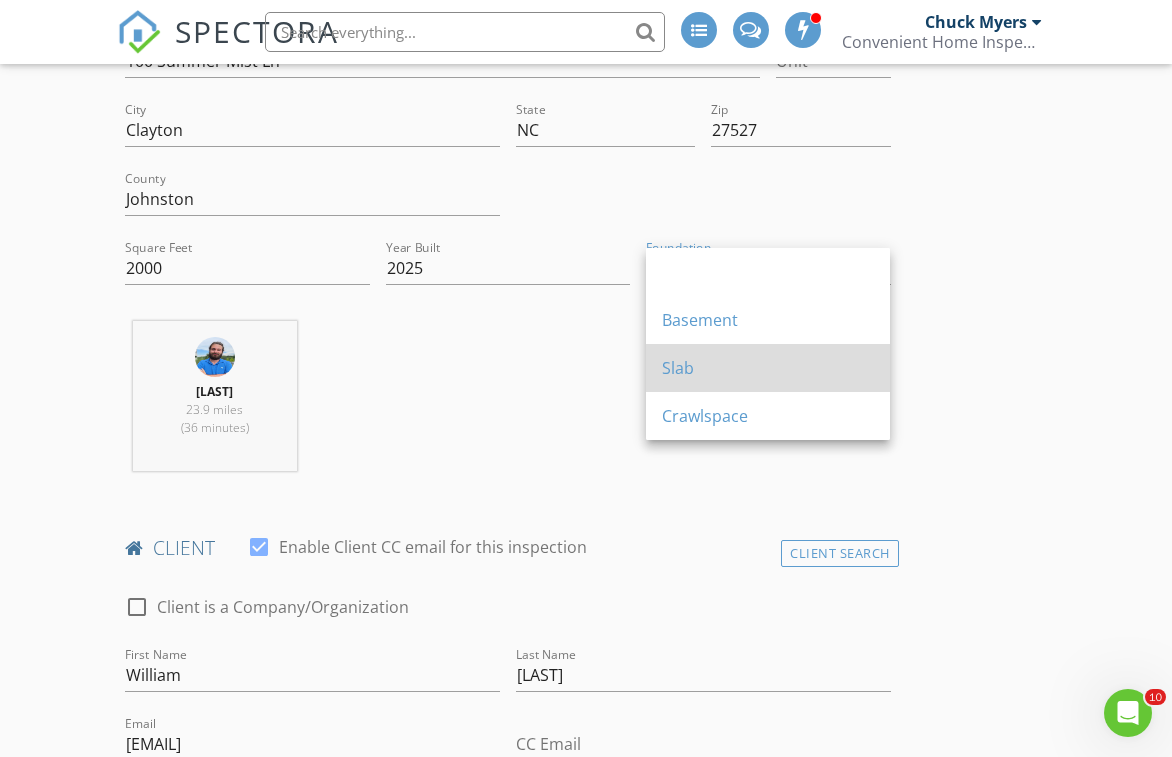 click on "Slab" at bounding box center (768, 368) 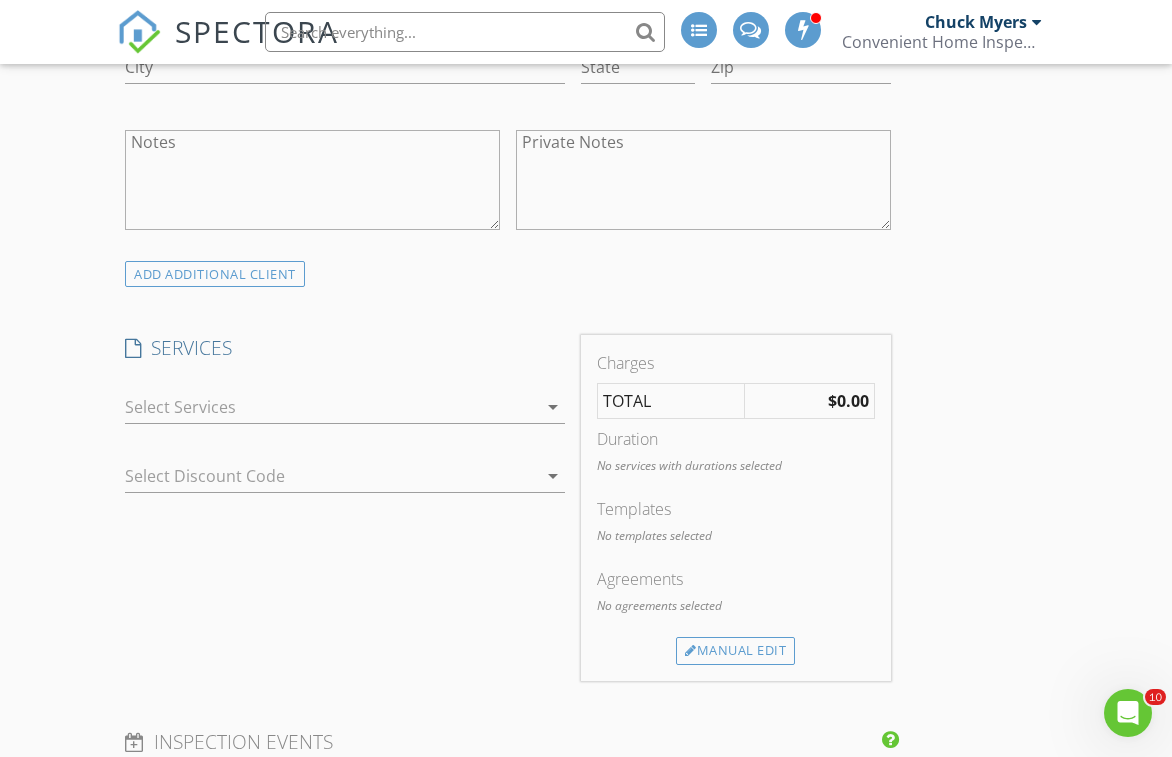 scroll, scrollTop: 1490, scrollLeft: 0, axis: vertical 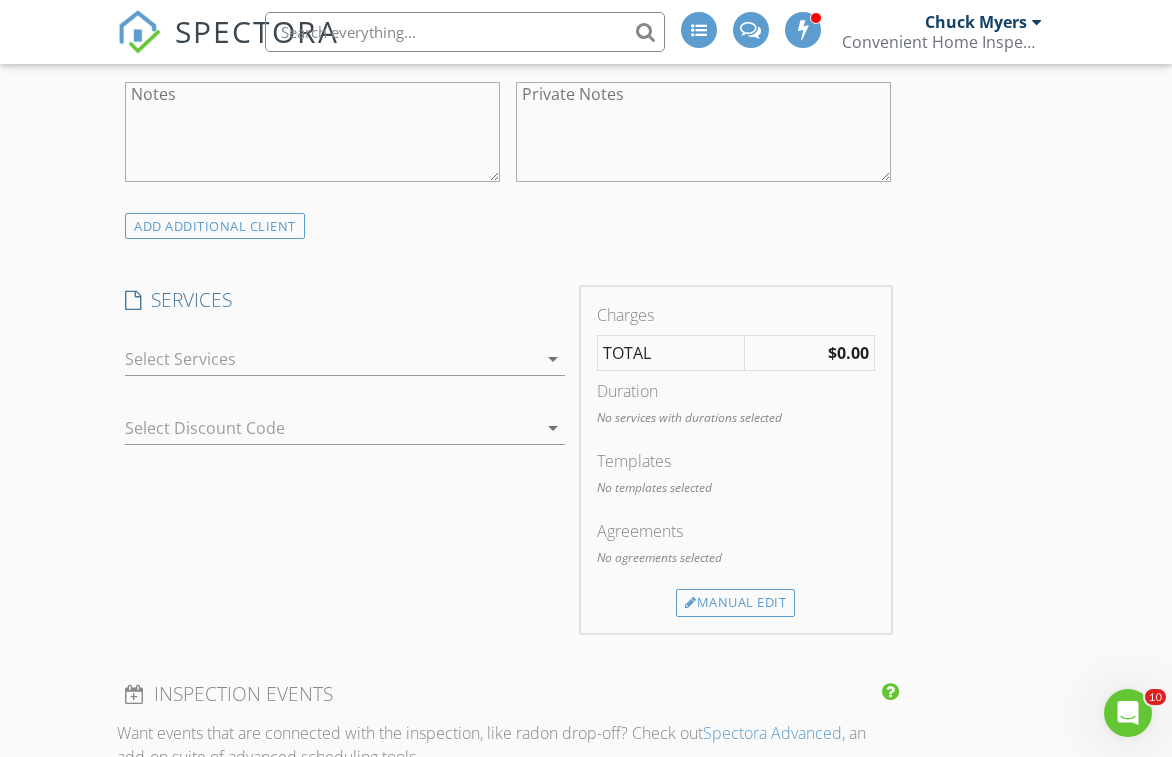 click at bounding box center (331, 359) 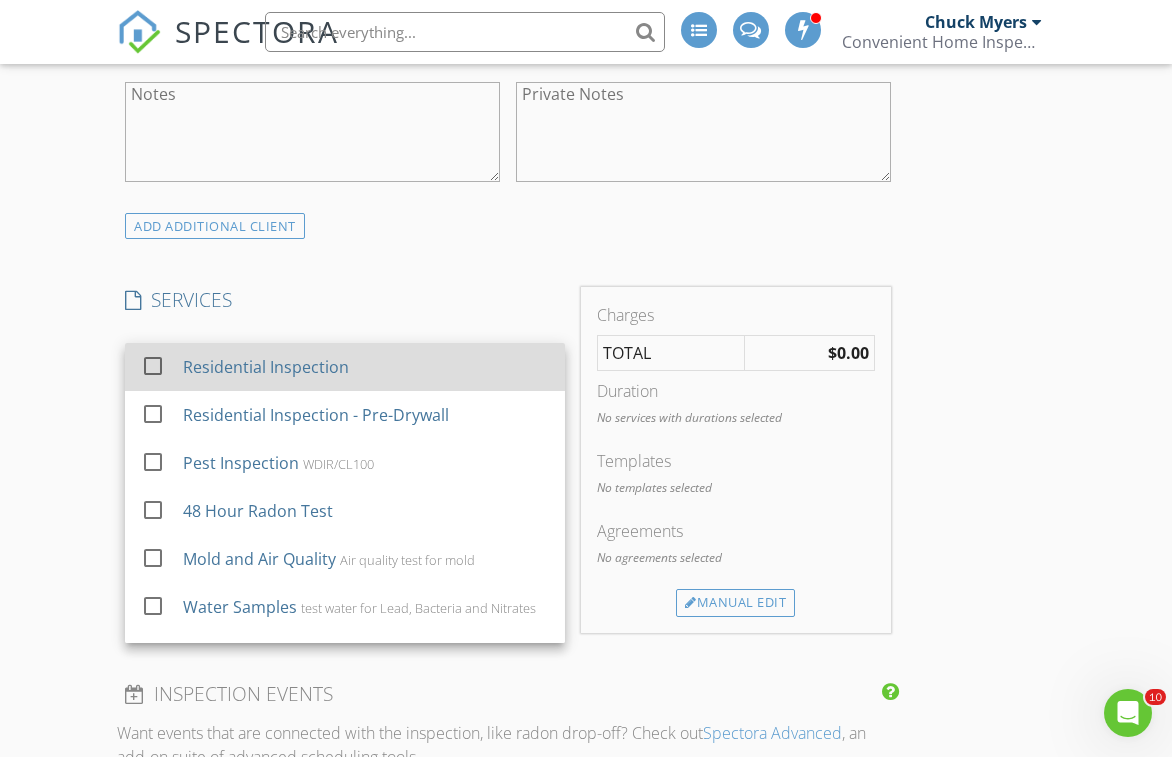 click on "Residential Inspection" at bounding box center [266, 367] 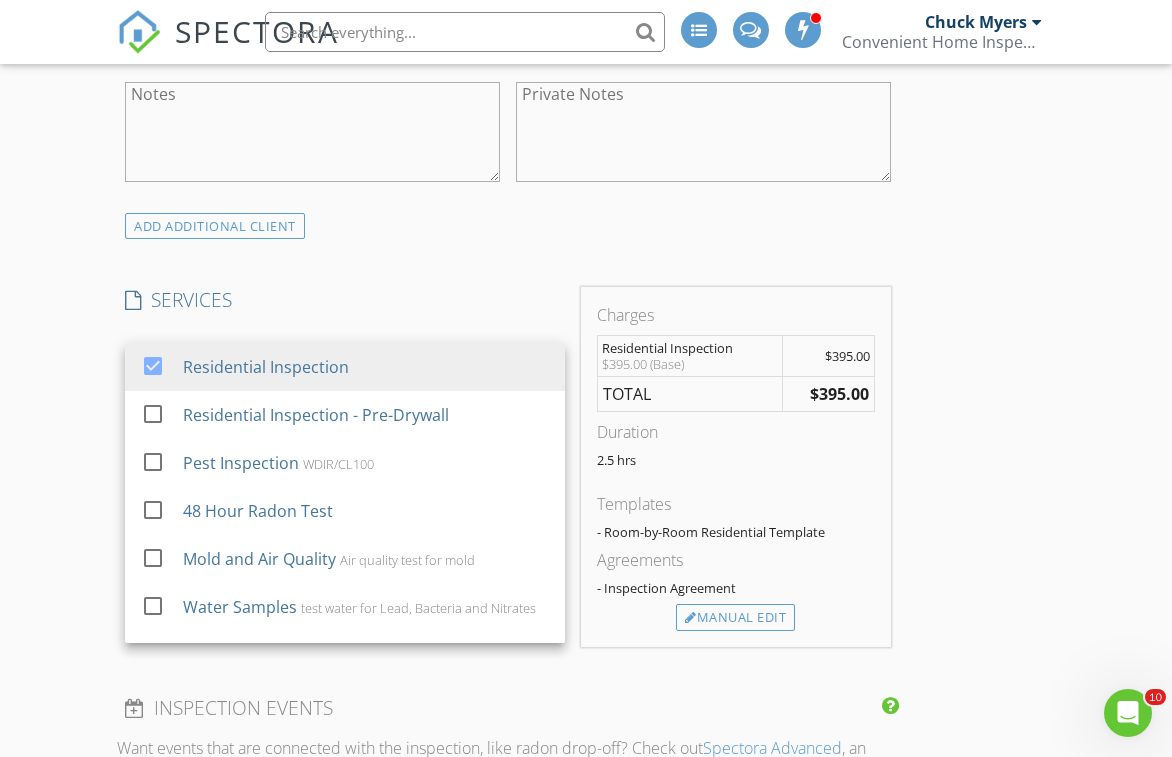 click on "INSPECTOR(S)
check_box_outline_blank   Chuck Myers     check_box   COLE HARTZLER   PRIMARY   check_box_outline_blank   Caleb Myers     COLE HARTZLER arrow_drop_down   check_box_outline_blank COLE HARTZLER specifically requested
Date/Time
08/08/2025 9:30 AM
Location
Address Search       Address 100 Summer Mist Ln   Unit   City Clayton   State NC   Zip 27527   County Johnston     Square Feet 2000   Year Built 2025   Foundation Slab arrow_drop_down     COLE HARTZLER     23.9 miles     (36 minutes)
client
check_box Enable Client CC email for this inspection   Client Search     check_box_outline_blank Client is a Company/Organization     First Name William   Last Name Goeliner   Email will98198@gmail.com   CC Email   Phone 251-351-4050   Address   City   State   Zip       Notes   Private Notes
ADD ADDITIONAL client" at bounding box center (507, 704) 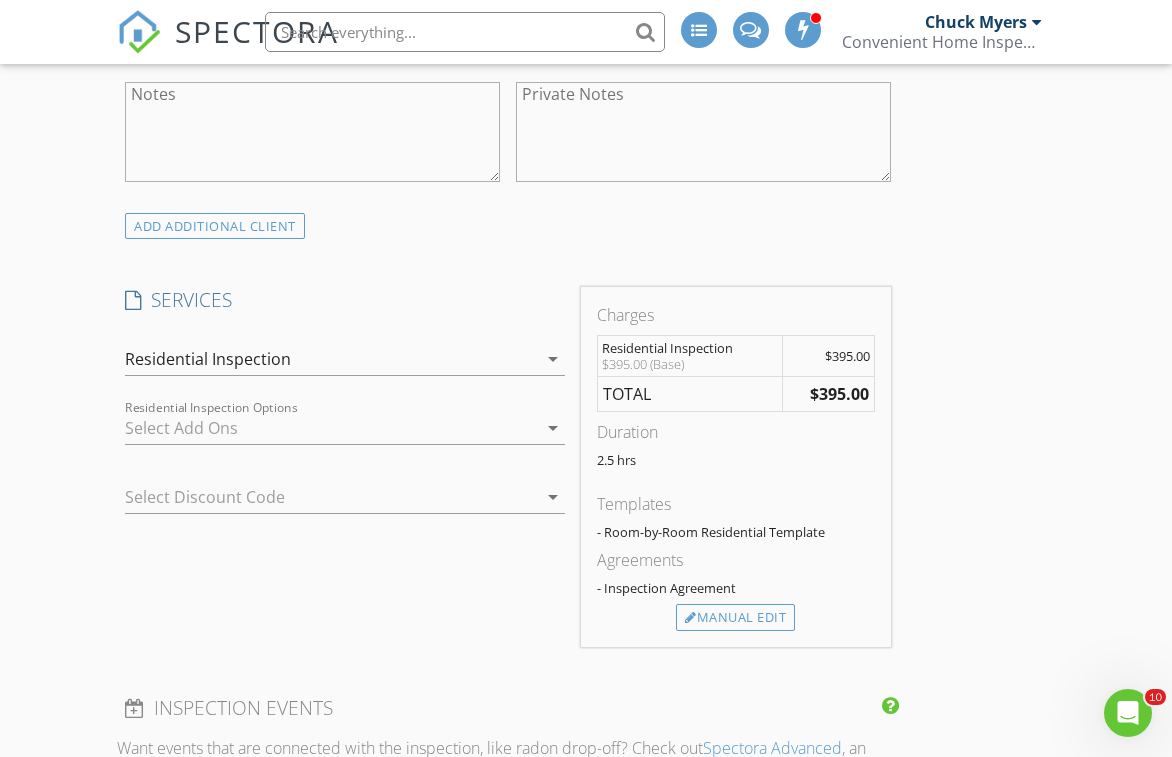 click on "arrow_drop_down" at bounding box center [553, 359] 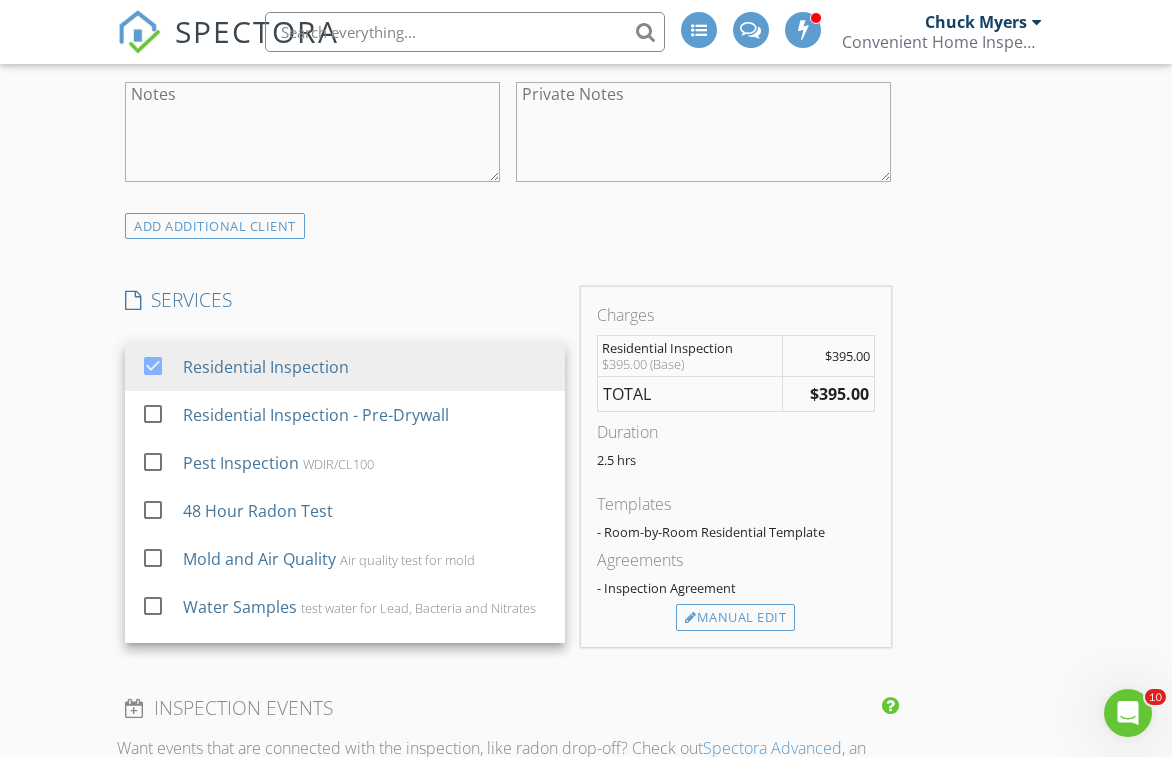 click on "INSPECTOR(S)
check_box_outline_blank   Chuck Myers     check_box   COLE HARTZLER   PRIMARY   check_box_outline_blank   Caleb Myers     COLE HARTZLER arrow_drop_down   check_box_outline_blank COLE HARTZLER specifically requested
Date/Time
08/08/2025 9:30 AM
Location
Address Search       Address 100 Summer Mist Ln   Unit   City Clayton   State NC   Zip 27527   County Johnston     Square Feet 2000   Year Built 2025   Foundation Slab arrow_drop_down     COLE HARTZLER     23.9 miles     (36 minutes)
client
check_box Enable Client CC email for this inspection   Client Search     check_box_outline_blank Client is a Company/Organization     First Name William   Last Name Goeliner   Email will98198@gmail.com   CC Email   Phone 251-351-4050   Address   City   State   Zip       Notes   Private Notes
ADD ADDITIONAL client" at bounding box center (507, 704) 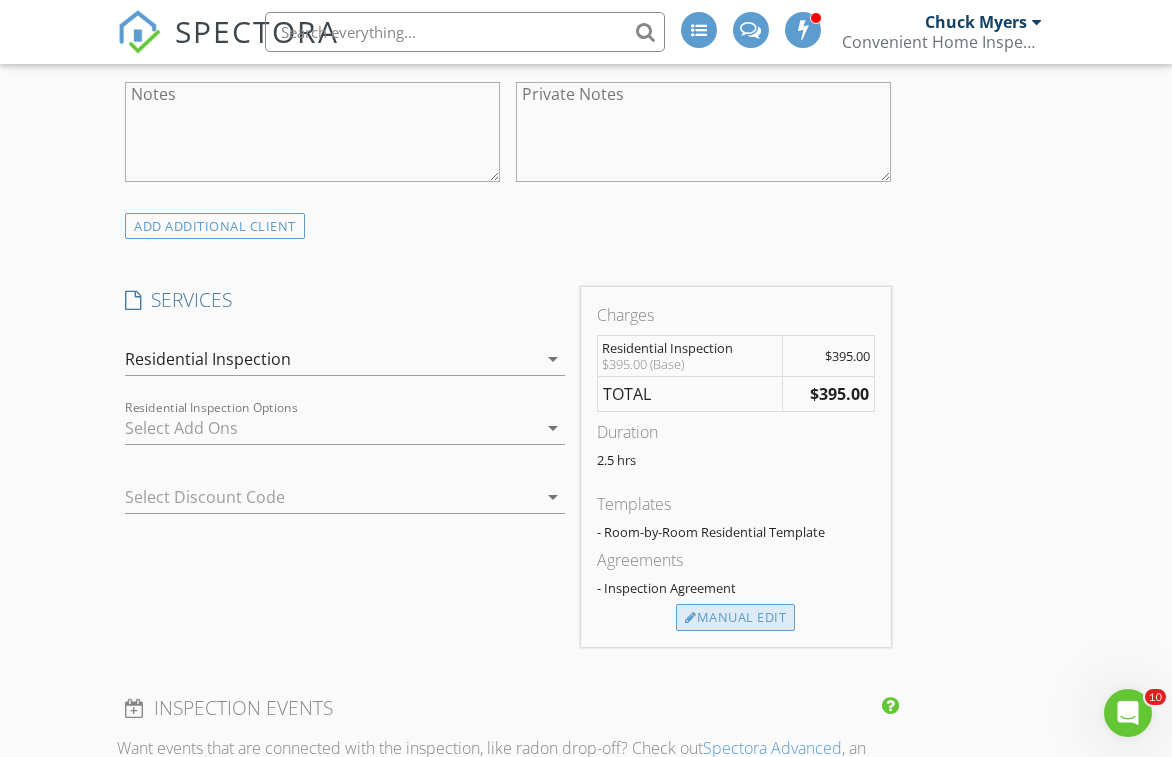 click on "Manual Edit" at bounding box center [735, 618] 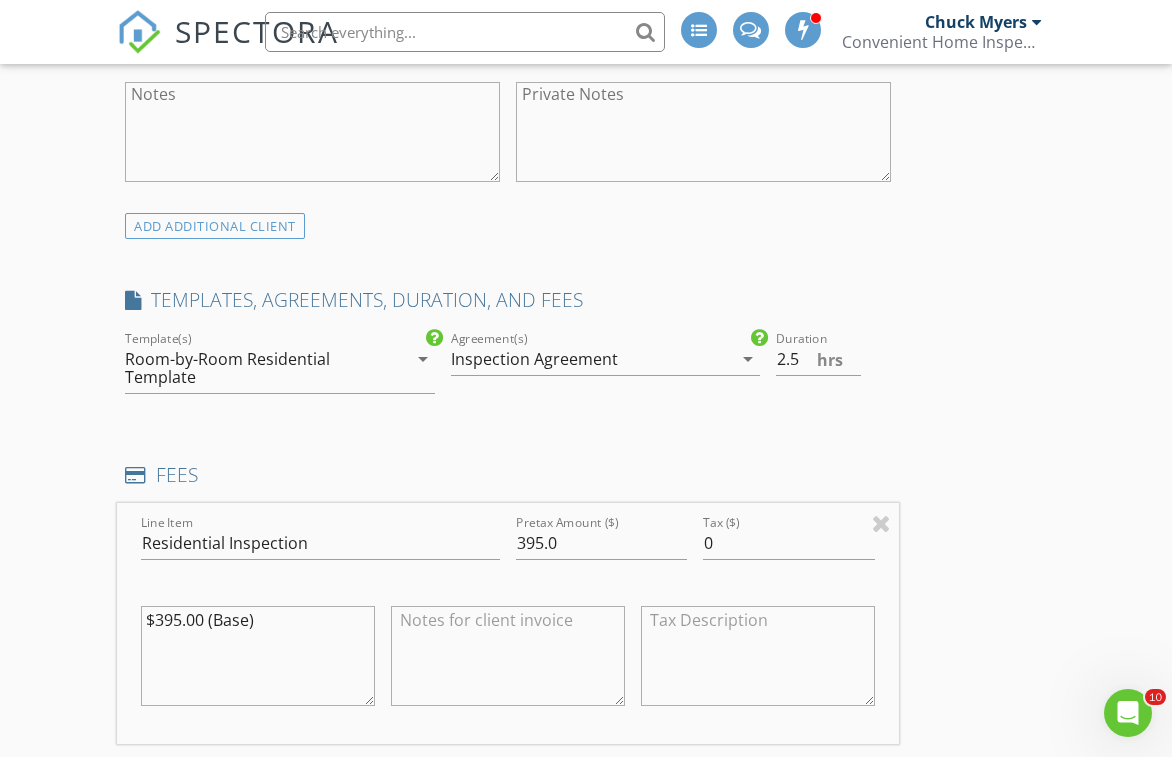 click on "arrow_drop_down" at bounding box center [423, 359] 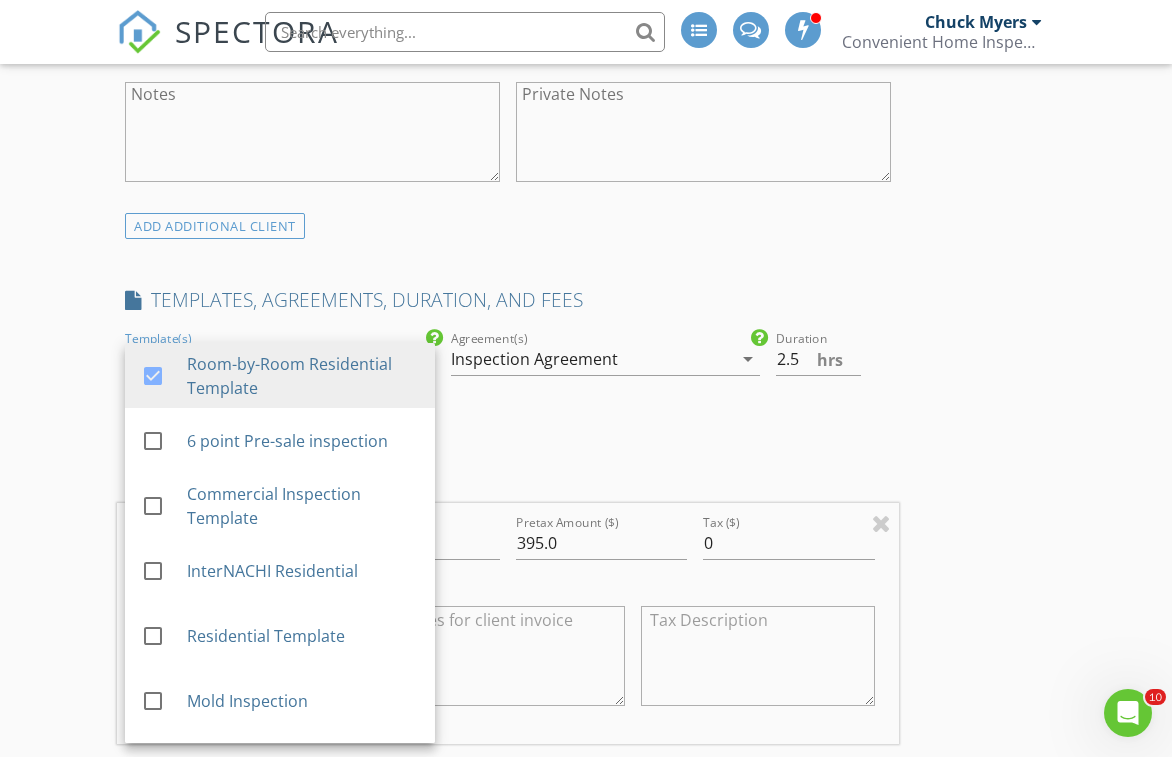 click on "INSPECTOR(S)
check_box_outline_blank   Chuck Myers     check_box   COLE HARTZLER   PRIMARY   check_box_outline_blank   Caleb Myers     COLE HARTZLER arrow_drop_down   check_box_outline_blank COLE HARTZLER specifically requested
Date/Time
08/08/2025 9:30 AM
Location
Address Search       Address 100 Summer Mist Ln   Unit   City Clayton   State NC   Zip 27527   County Johnston     Square Feet 2000   Year Built 2025   Foundation Slab arrow_drop_down     COLE HARTZLER     23.9 miles     (36 minutes)
client
check_box Enable Client CC email for this inspection   Client Search     check_box_outline_blank Client is a Company/Organization     First Name William   Last Name Goeliner   Email will98198@gmail.com   CC Email   Phone 251-351-4050   Address   City   State   Zip       Notes   Private Notes
ADD ADDITIONAL client" at bounding box center (507, 815) 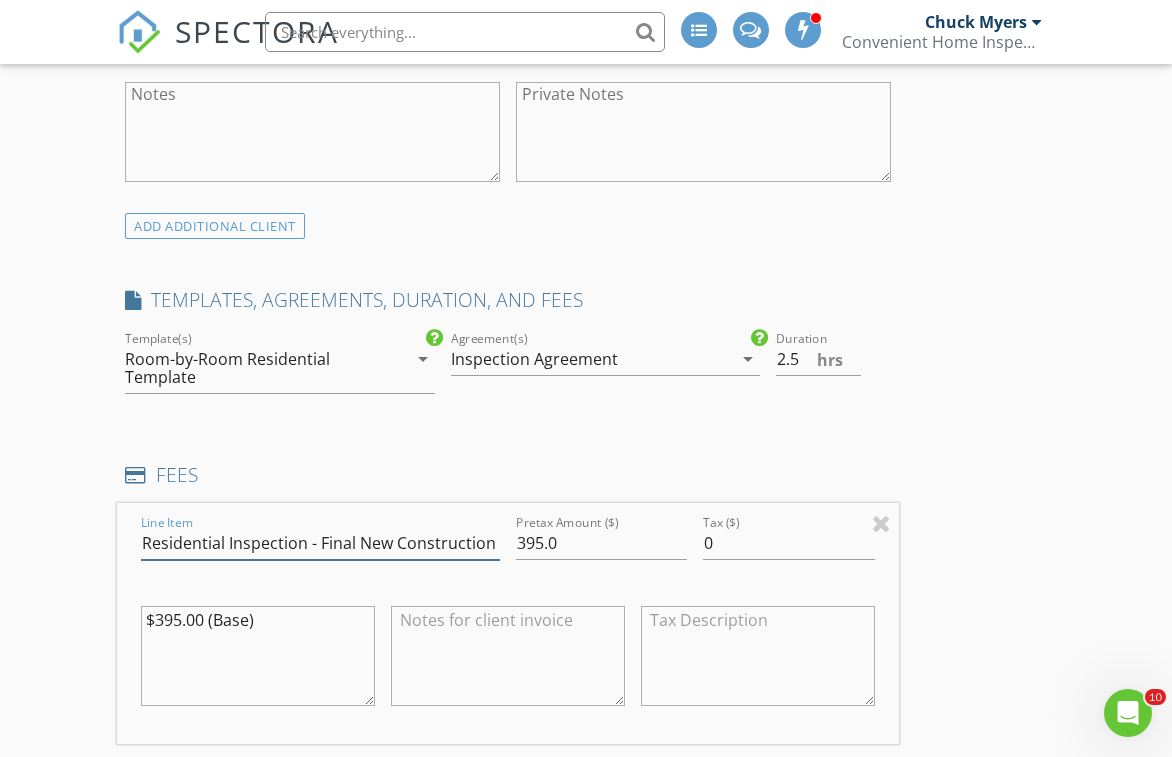 type on "Residential Inspection - Final New Construction" 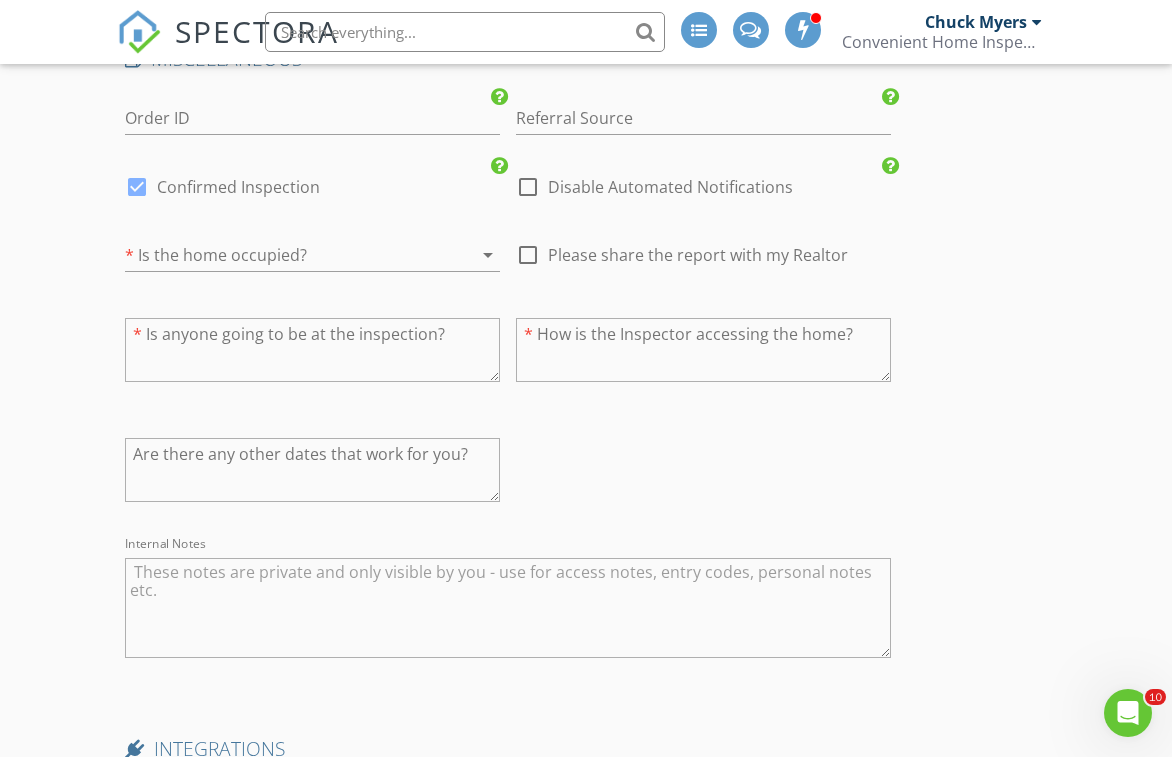 scroll, scrollTop: 3347, scrollLeft: 0, axis: vertical 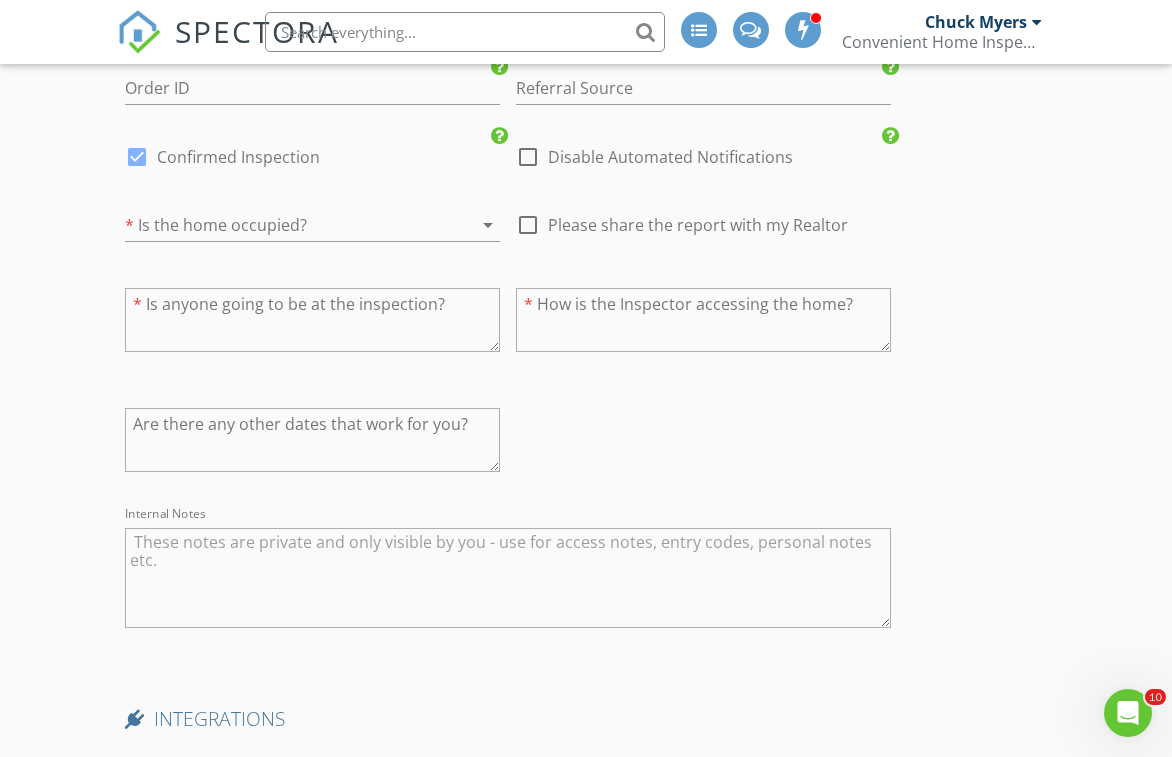 click at bounding box center (284, 225) 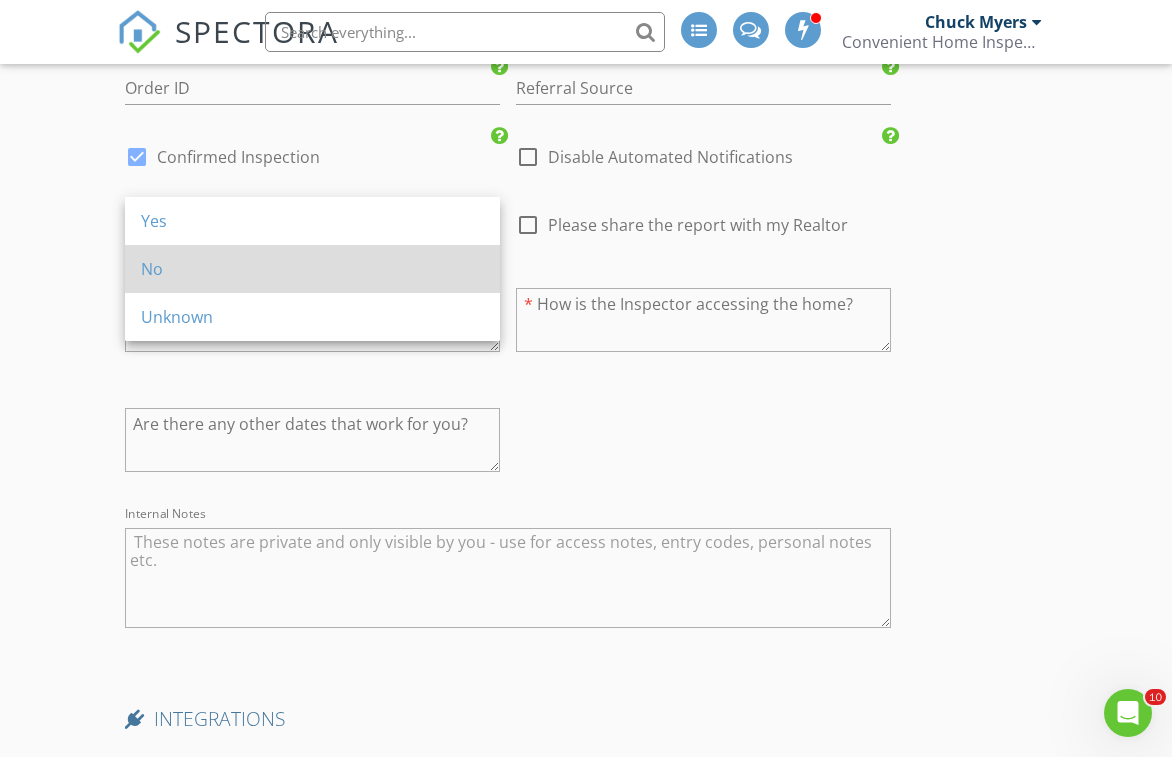 click on "No" at bounding box center (312, 269) 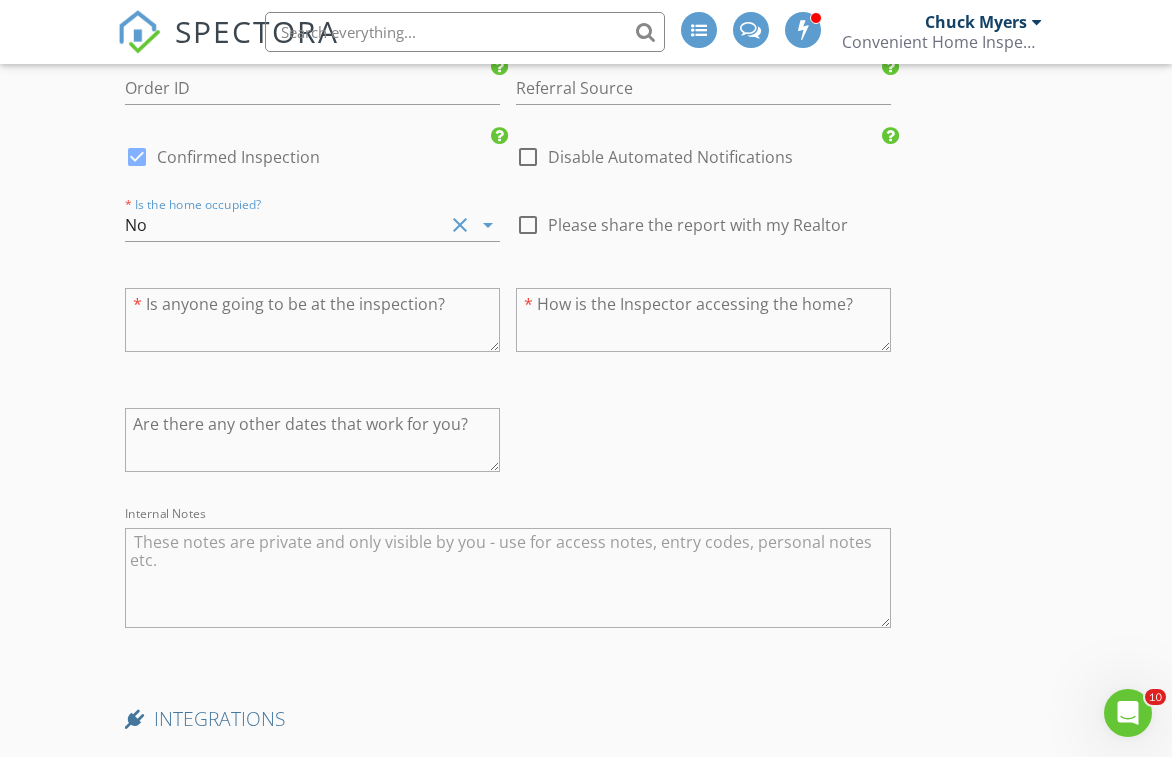 click at bounding box center (312, 320) 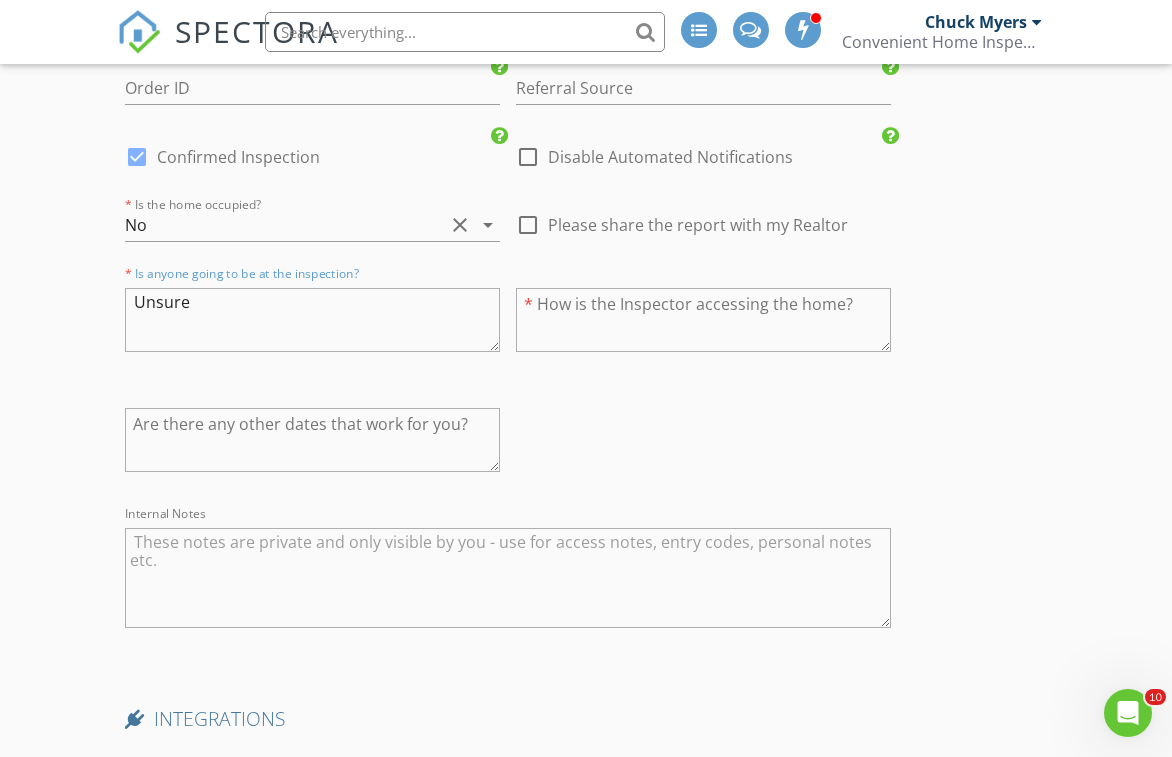 type on "Unsure" 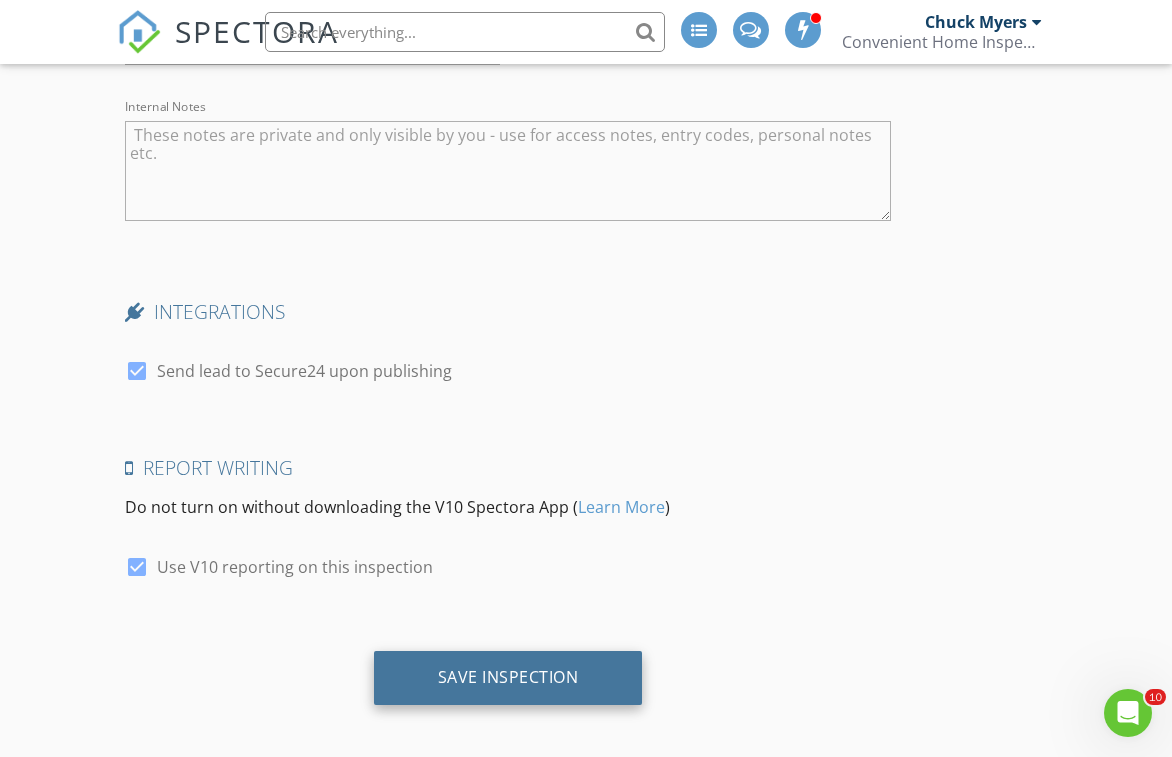 scroll, scrollTop: 3752, scrollLeft: 0, axis: vertical 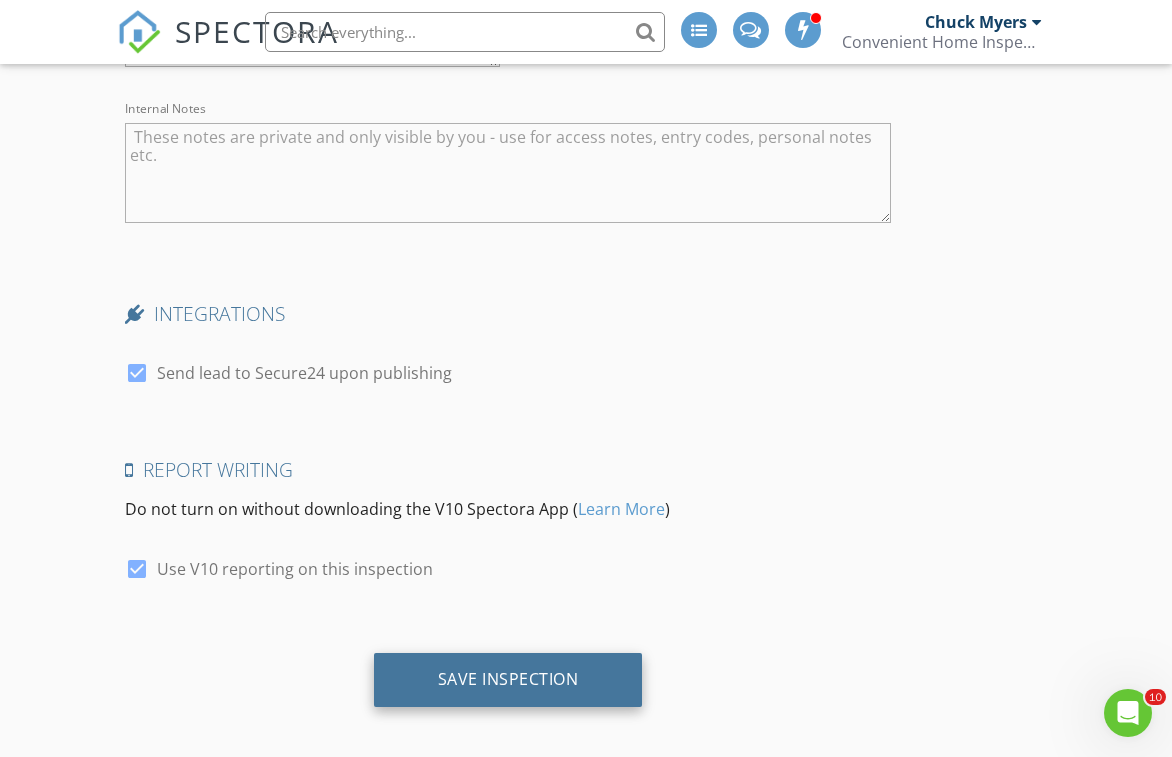 type on "Builder" 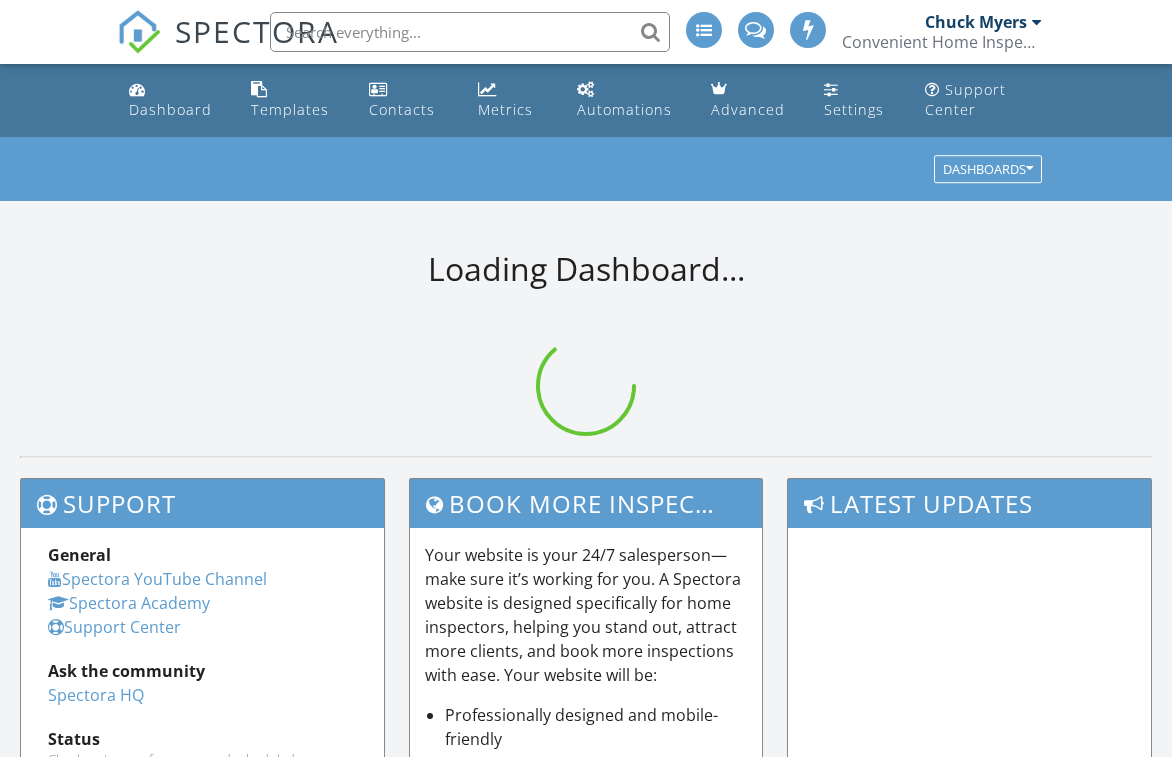 scroll, scrollTop: 0, scrollLeft: 0, axis: both 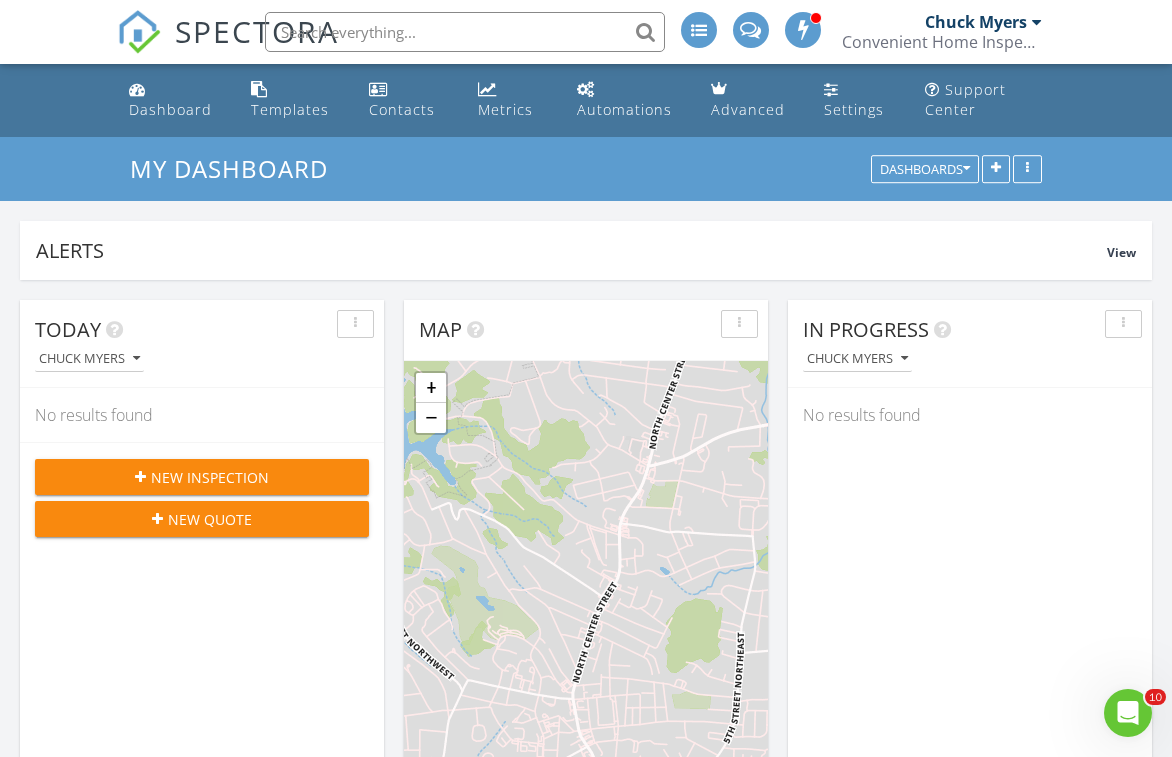 click at bounding box center [465, 32] 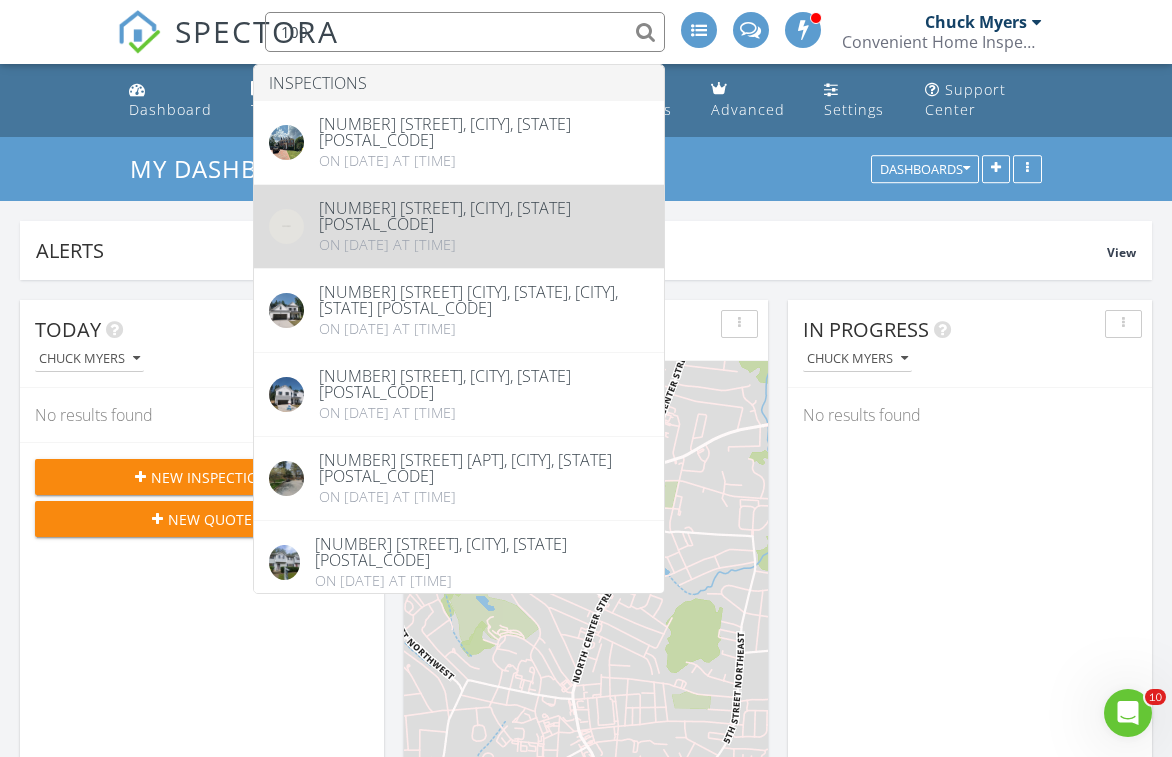 type on "100" 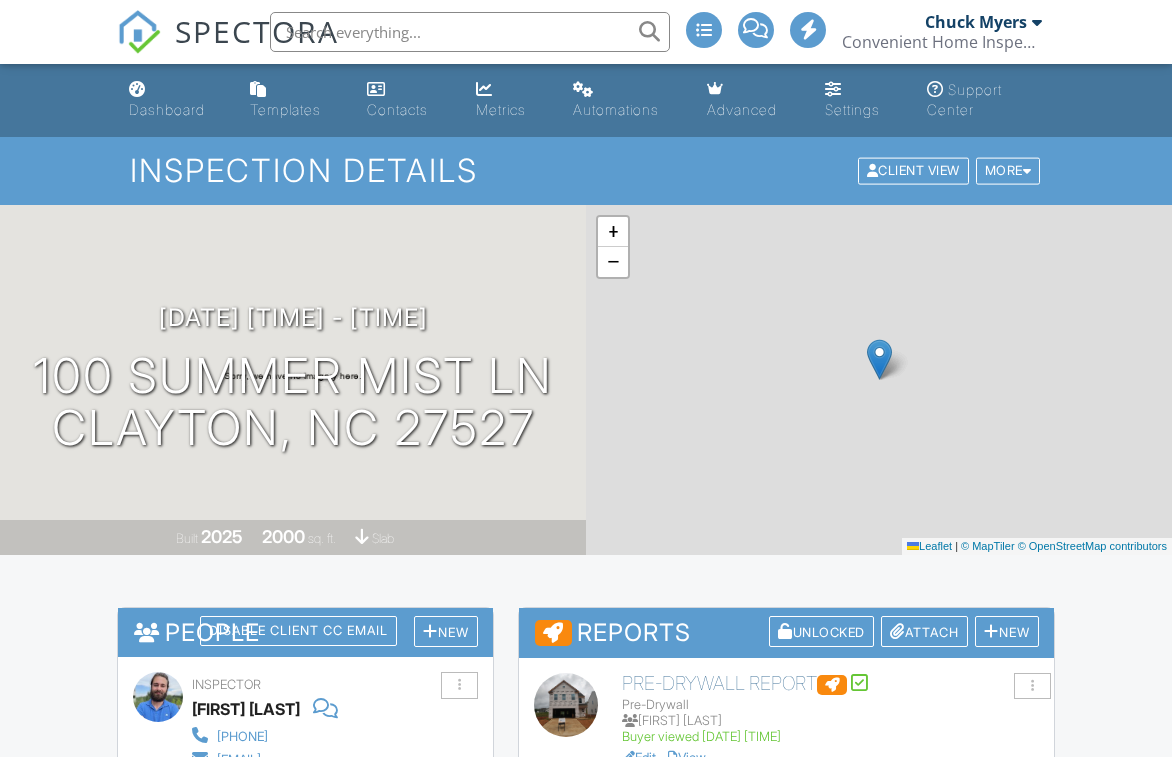 scroll, scrollTop: 0, scrollLeft: 0, axis: both 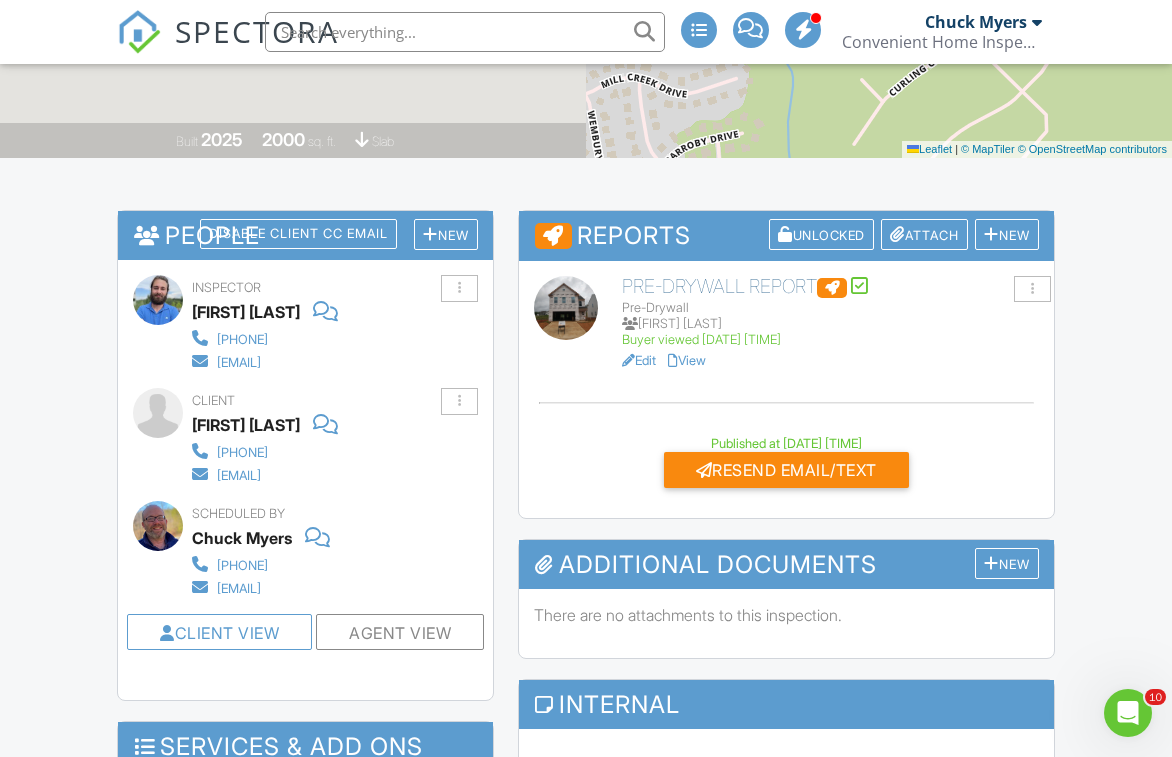 drag, startPoint x: 409, startPoint y: 470, endPoint x: 350, endPoint y: 477, distance: 59.413803 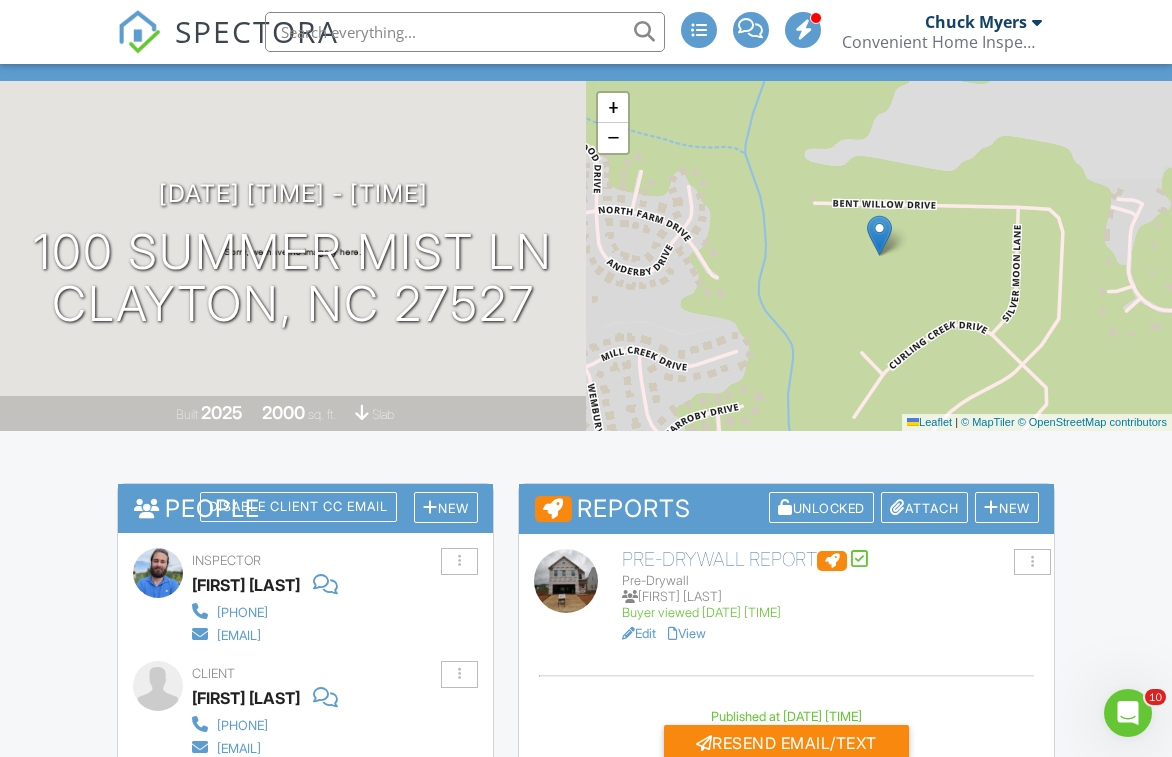 scroll, scrollTop: 123, scrollLeft: 0, axis: vertical 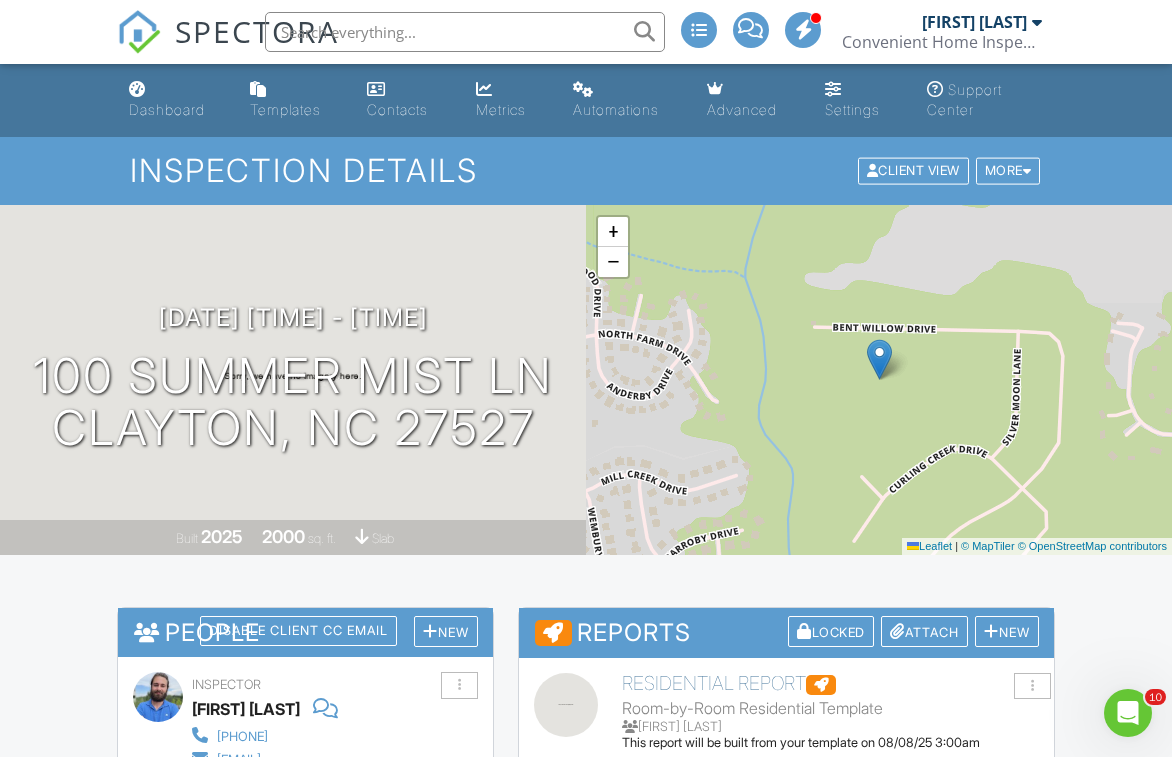 click on "Dashboard
Templates
Contacts
Metrics
Automations
Advanced
Settings
Support Center
Inspection Details
Client View
More
Property Details
Reschedule
Reorder / Copy
Share
Cancel
Delete
Print Order
Convert to V9
Disable Pass on CC Fees
View Change Log
08/08/2025  9:30 am
- 12:00 pm
100 Summer Mist Ln
[CITY], [STATE] [ZIP]
Built
2025
2000
sq. ft.
slab
+ −  Leaflet   |   © MapTiler   © OpenStreetMap contributors
All emails and texts are disabled for this inspection!
Turn on emails and texts
Turn on and Requeue Notifications
Reports
Locked
Attach
New
Residential Report
Room-by-Room Residential Template
COLE HARTZLER
Edit" 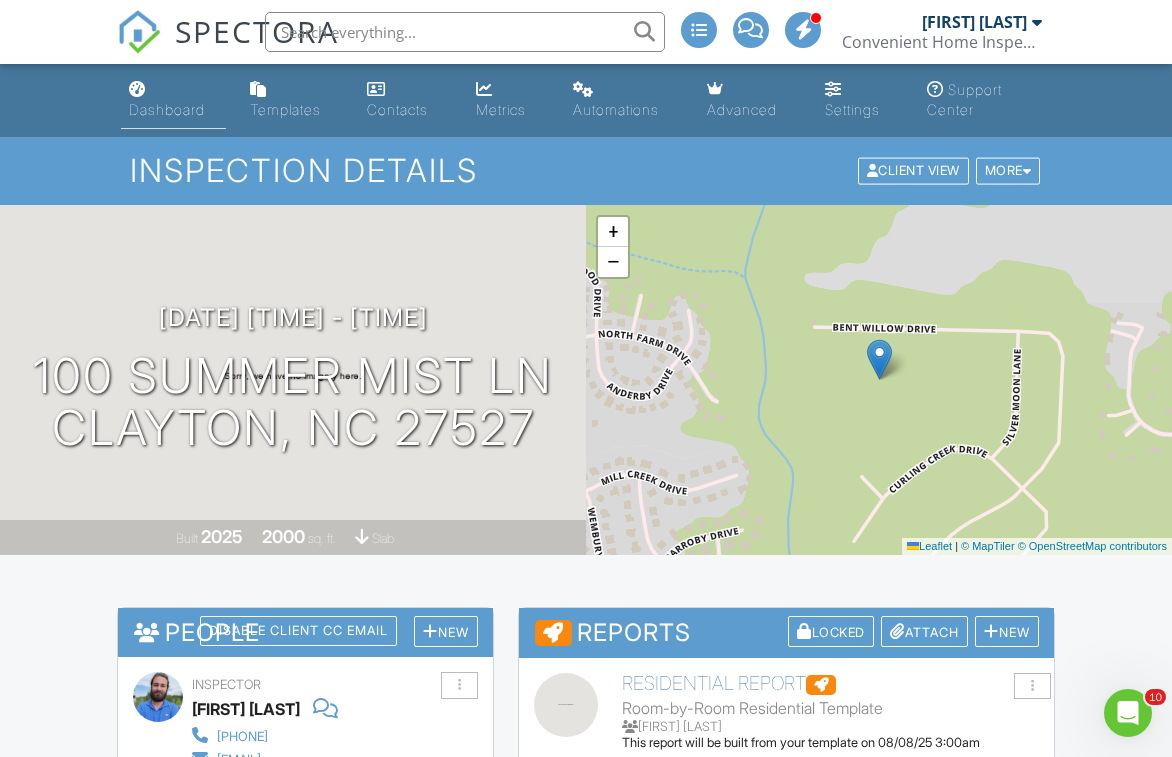 click on "Dashboard" 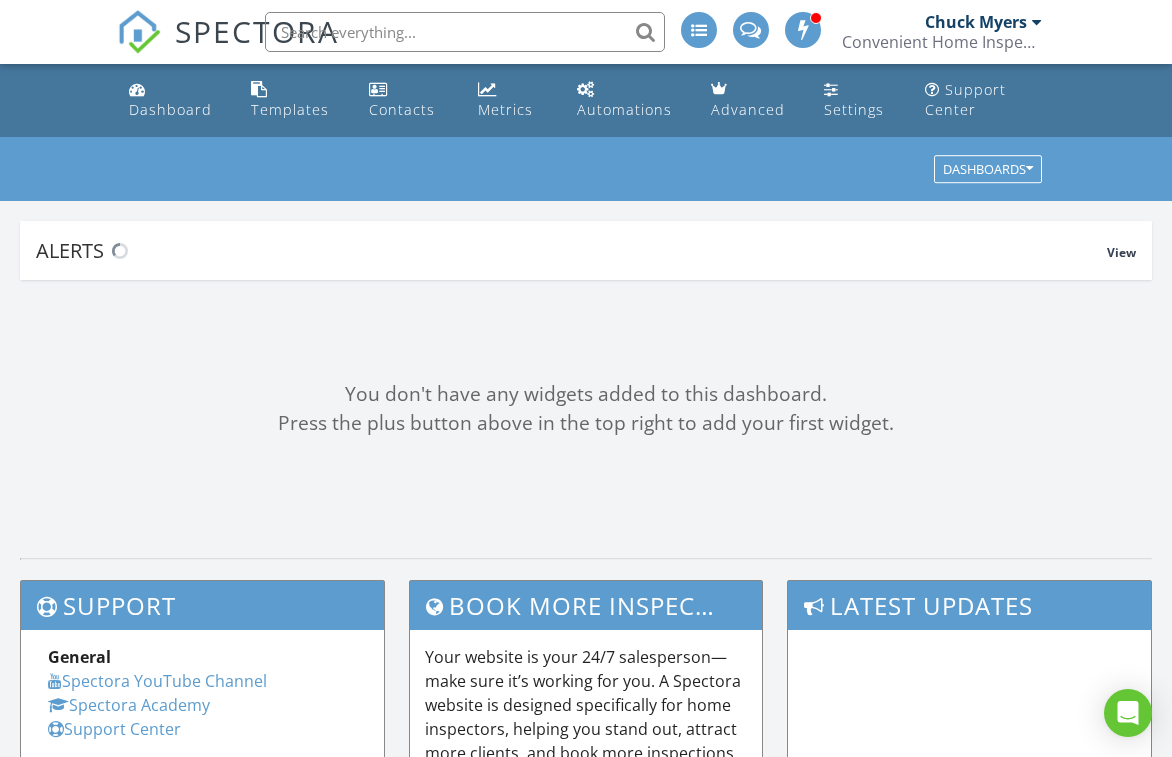 scroll, scrollTop: 0, scrollLeft: 0, axis: both 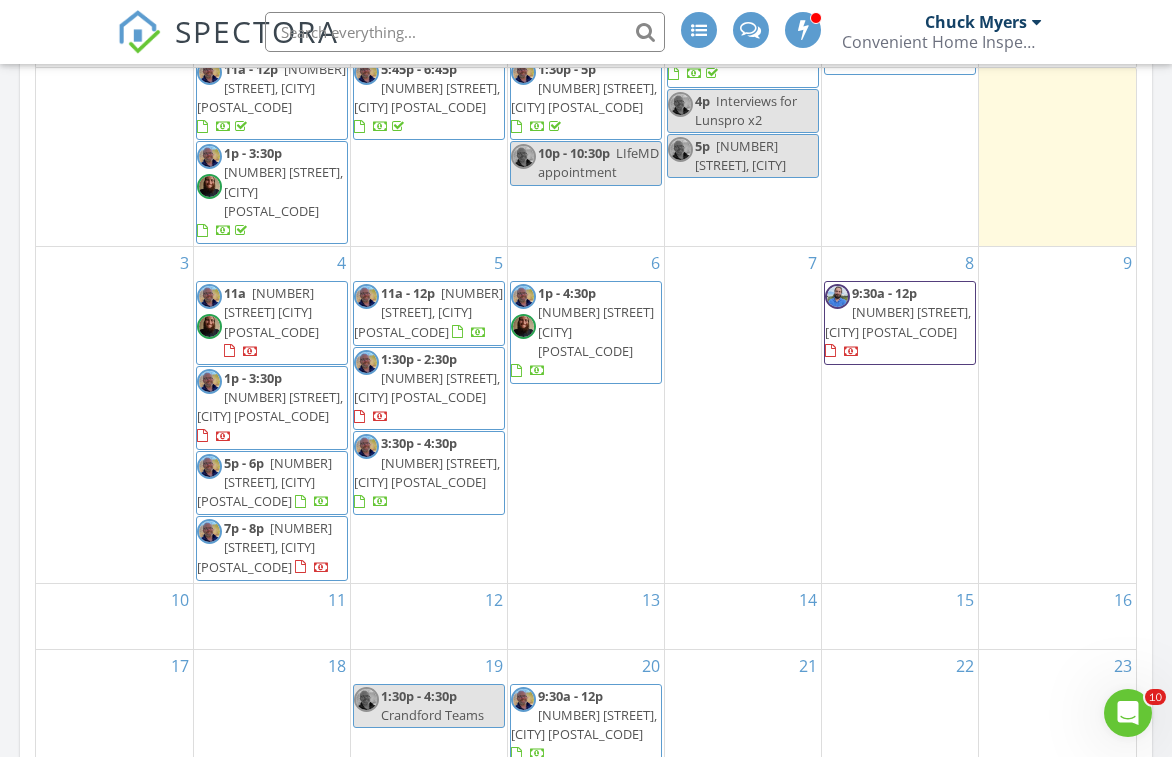 click on "7" at bounding box center (743, 415) 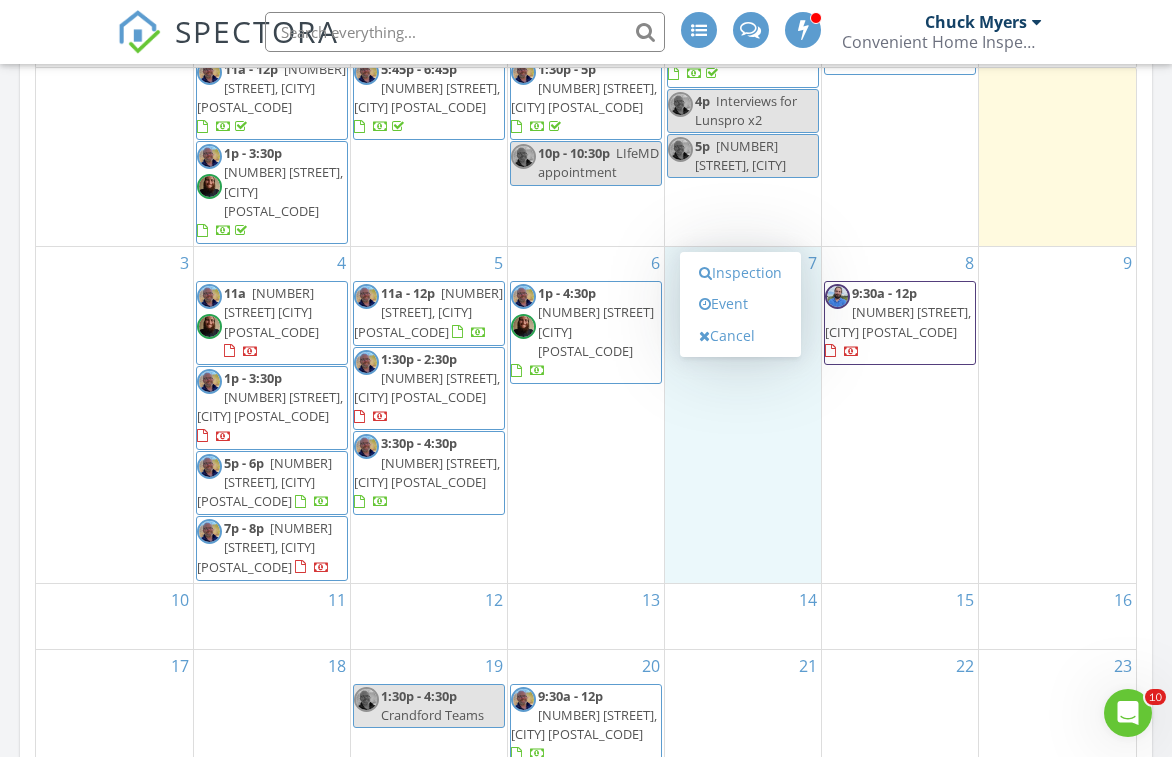click on "Today
[FIRST] [LAST]
No results found       New Inspection     New Quote         Map               + − Leaflet  |  © MapTiler   © OpenStreetMap contributors     In Progress
[FIRST] [LAST]
No results found       Calendar                 August 2025 today list day week cal wk 4 wk month Sun Mon Tue Wed Thu Fri Sat 27 28
9:30a - 12p
[NUMBER] [STREET], [CITY] [POSTAL_CODE]
11a - 12p
[NUMBER] [STREET], [CITY] [POSTAL_CODE]
1p - 3:30p
[NUMBER] [STREET], [CITY] [POSTAL_CODE]
29
10a - 1p" at bounding box center [586, 187] 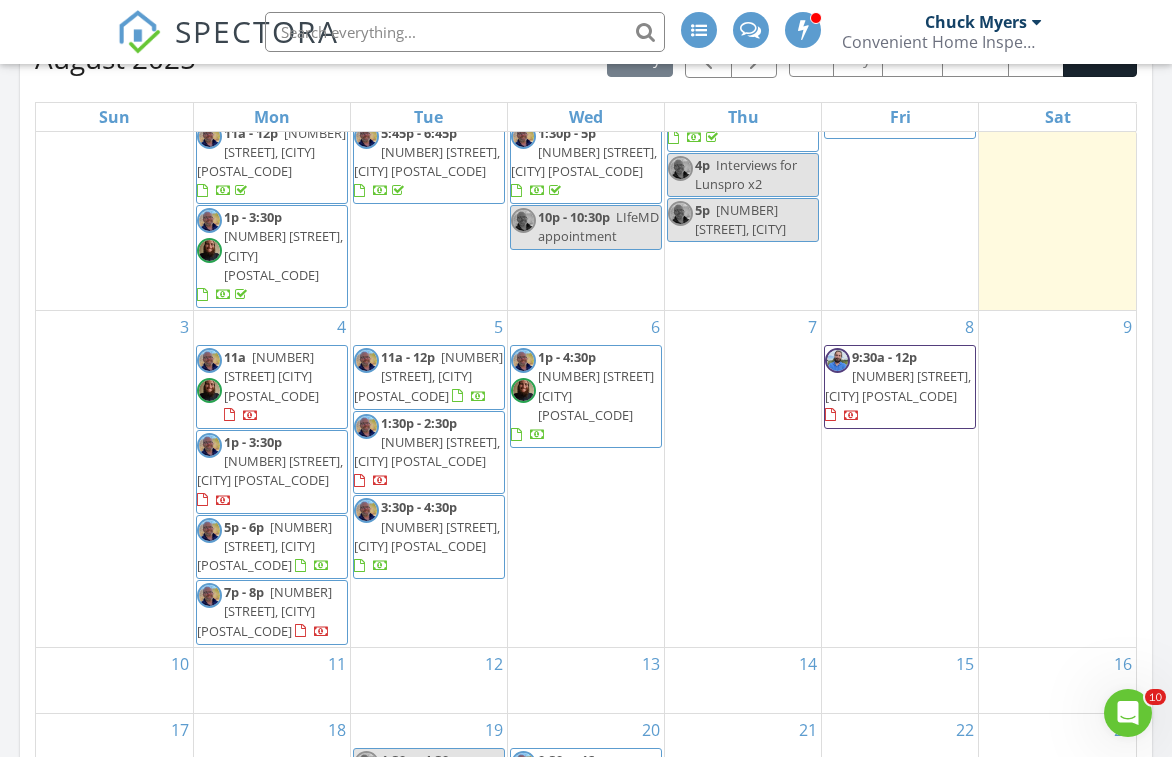 scroll, scrollTop: 932, scrollLeft: 0, axis: vertical 